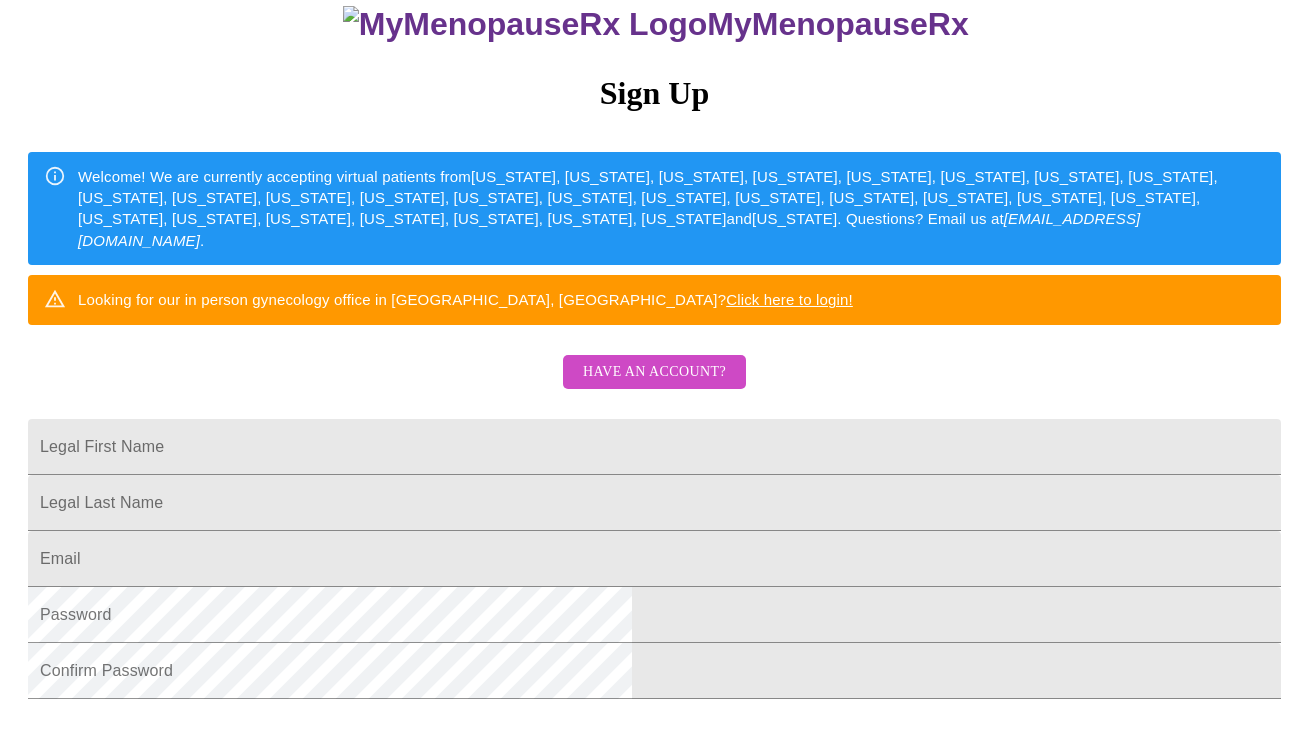 scroll, scrollTop: 242, scrollLeft: 0, axis: vertical 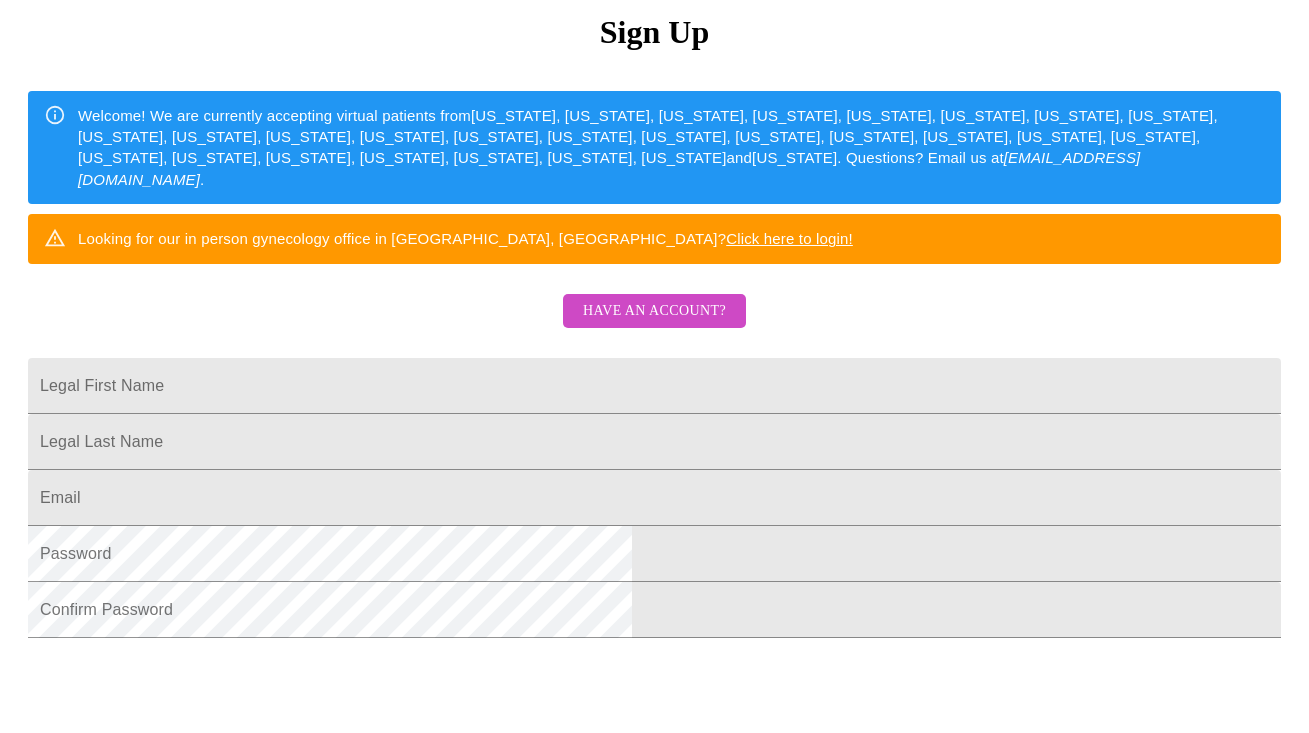 click on "Have an account?" at bounding box center (654, 311) 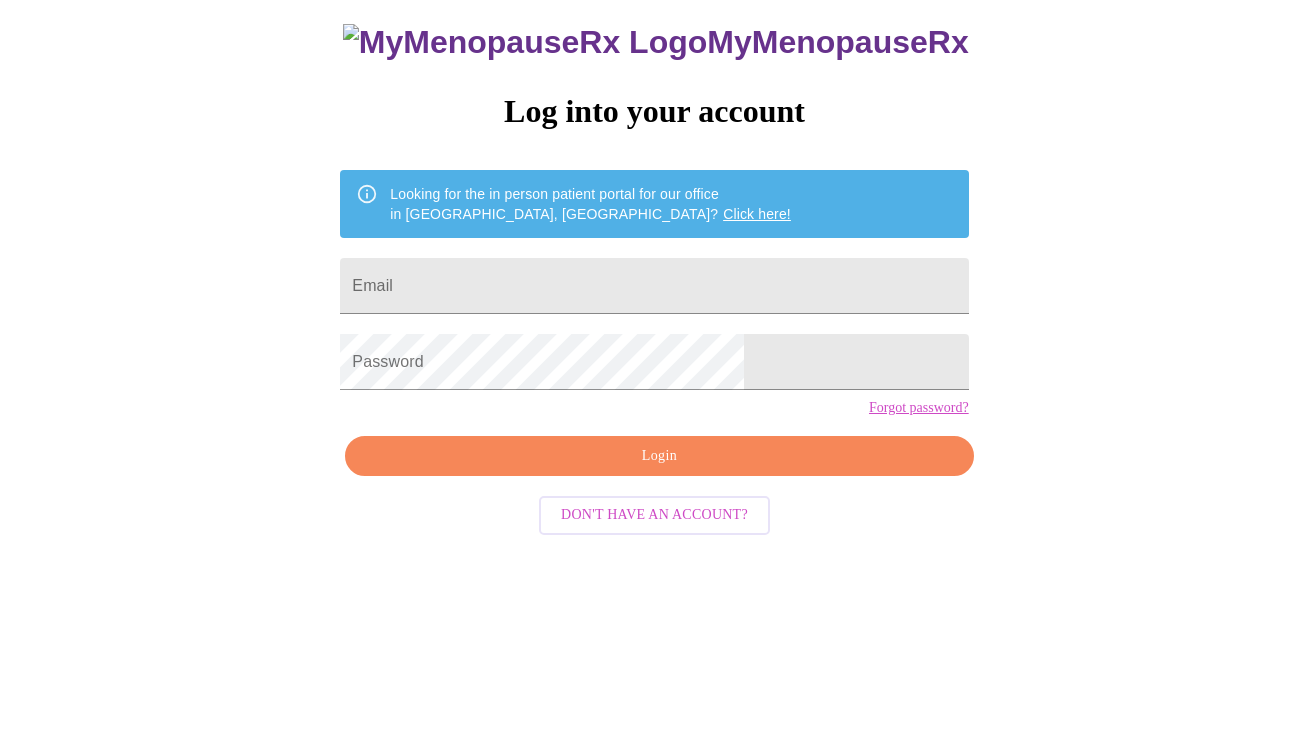 scroll, scrollTop: 20, scrollLeft: 0, axis: vertical 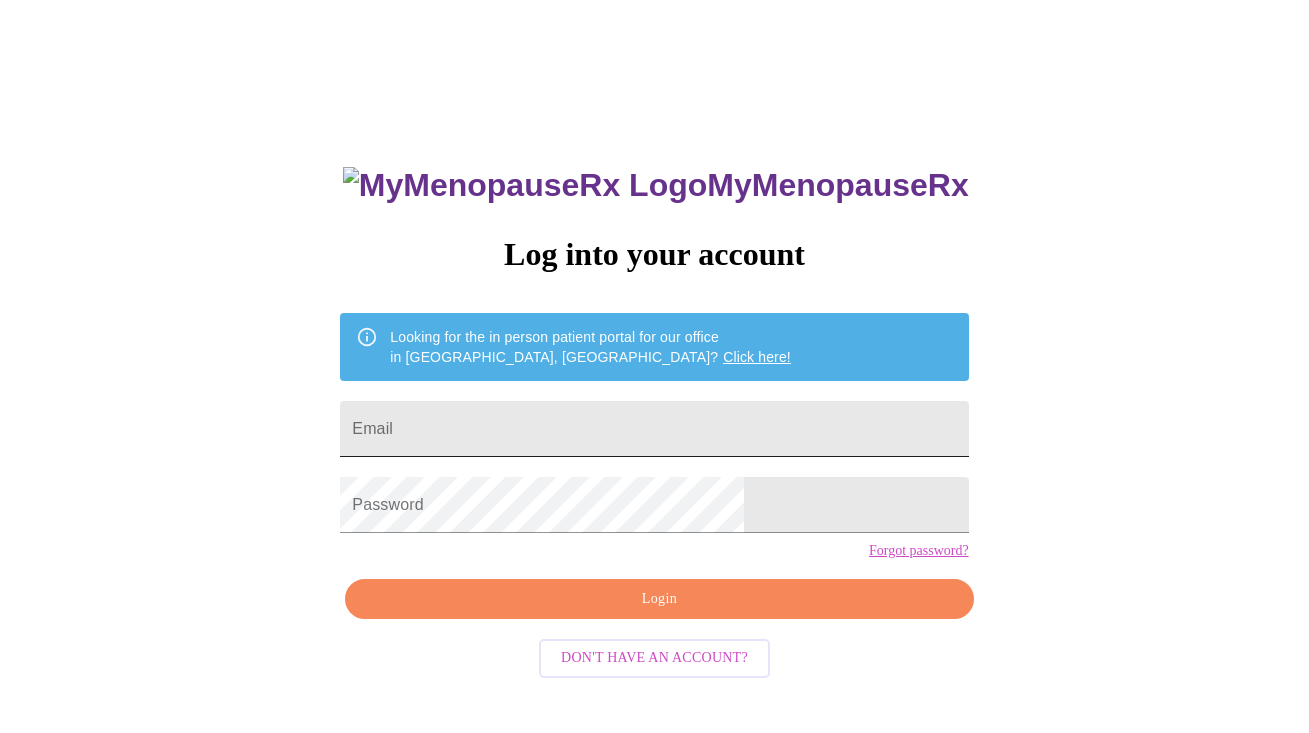click on "Email" at bounding box center (654, 429) 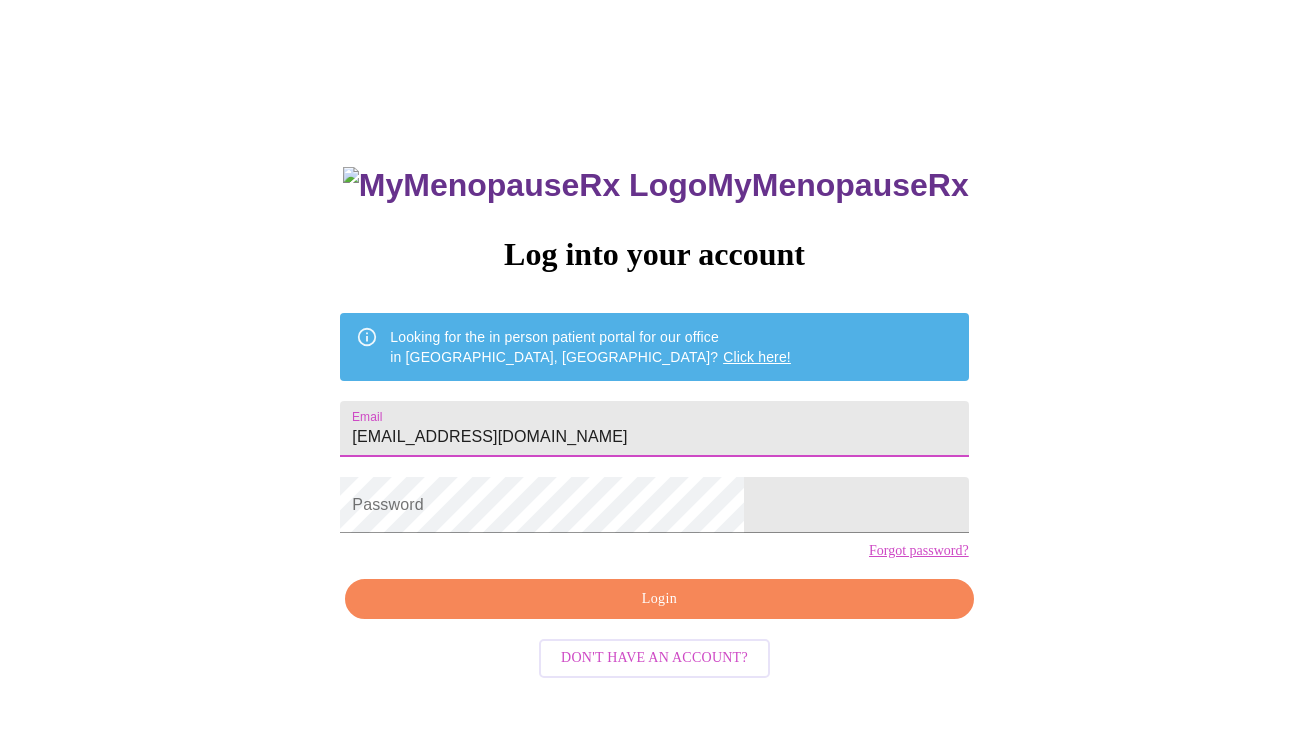 type on "[EMAIL_ADDRESS][DOMAIN_NAME]" 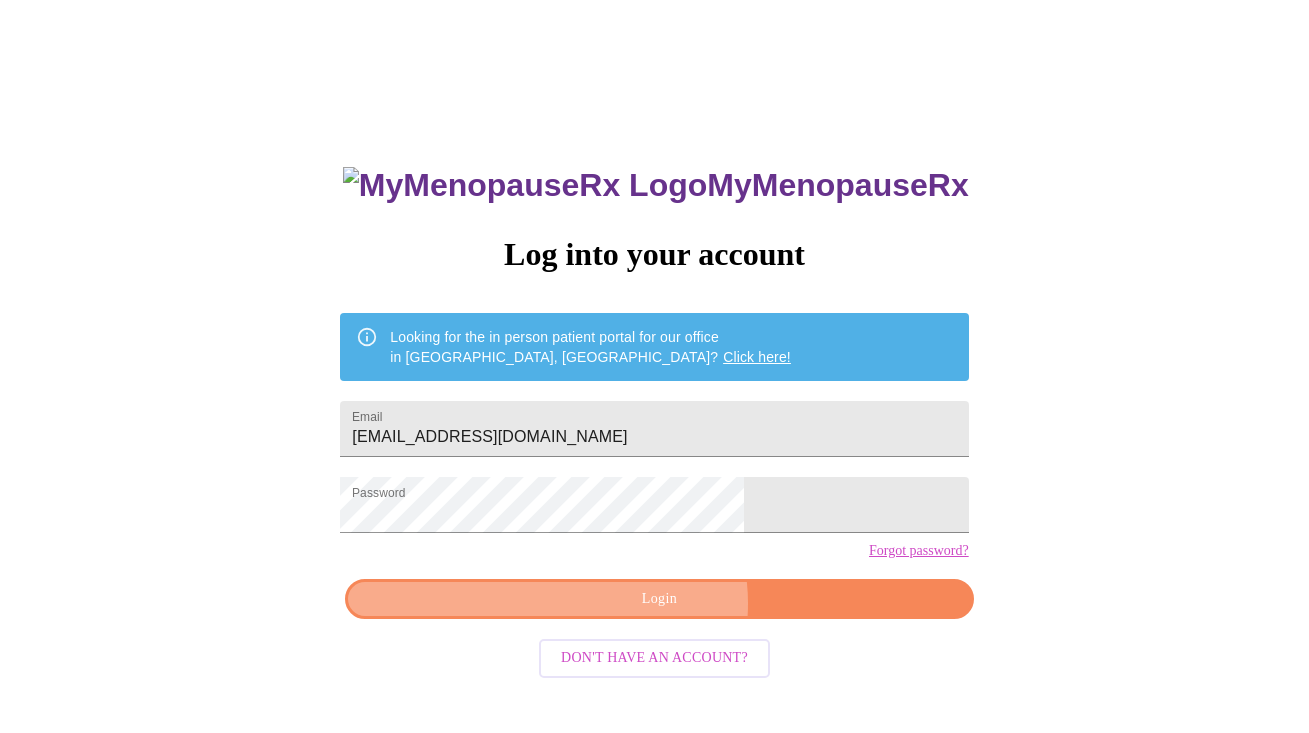 click on "Login" at bounding box center [659, 599] 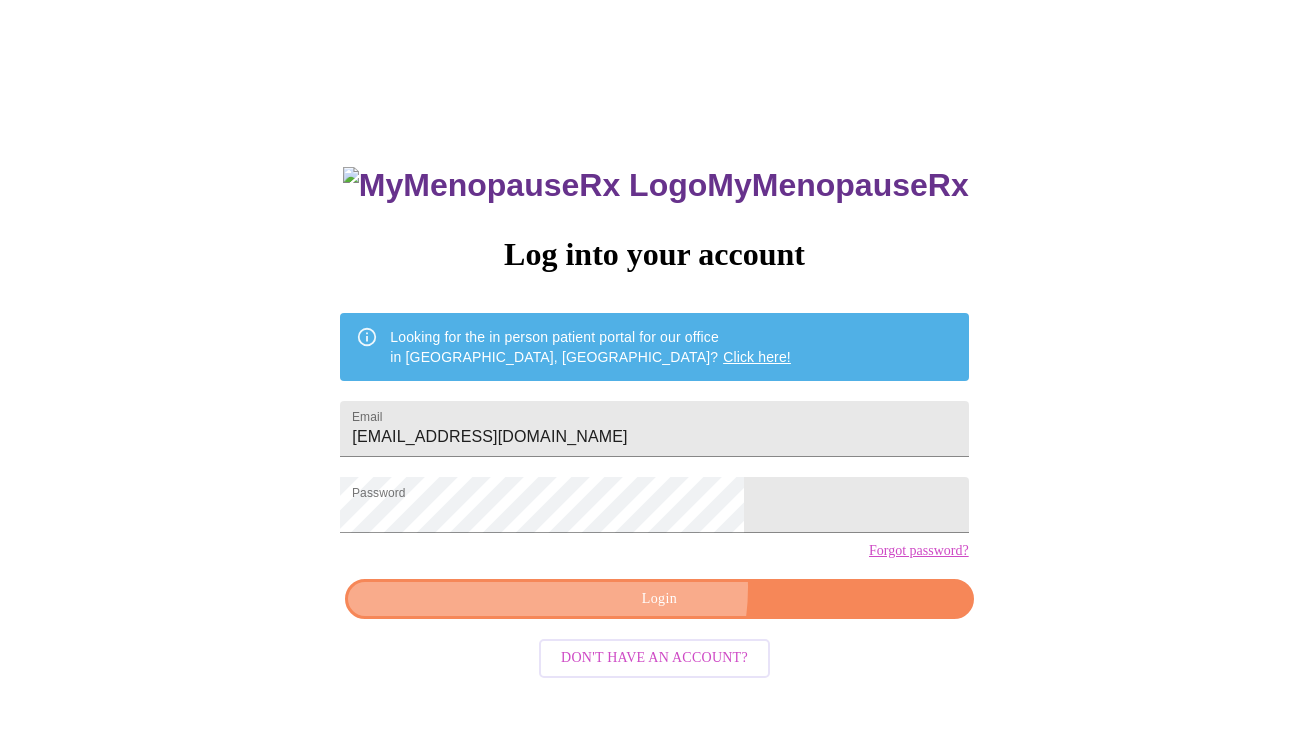 click on "Login" at bounding box center [659, 599] 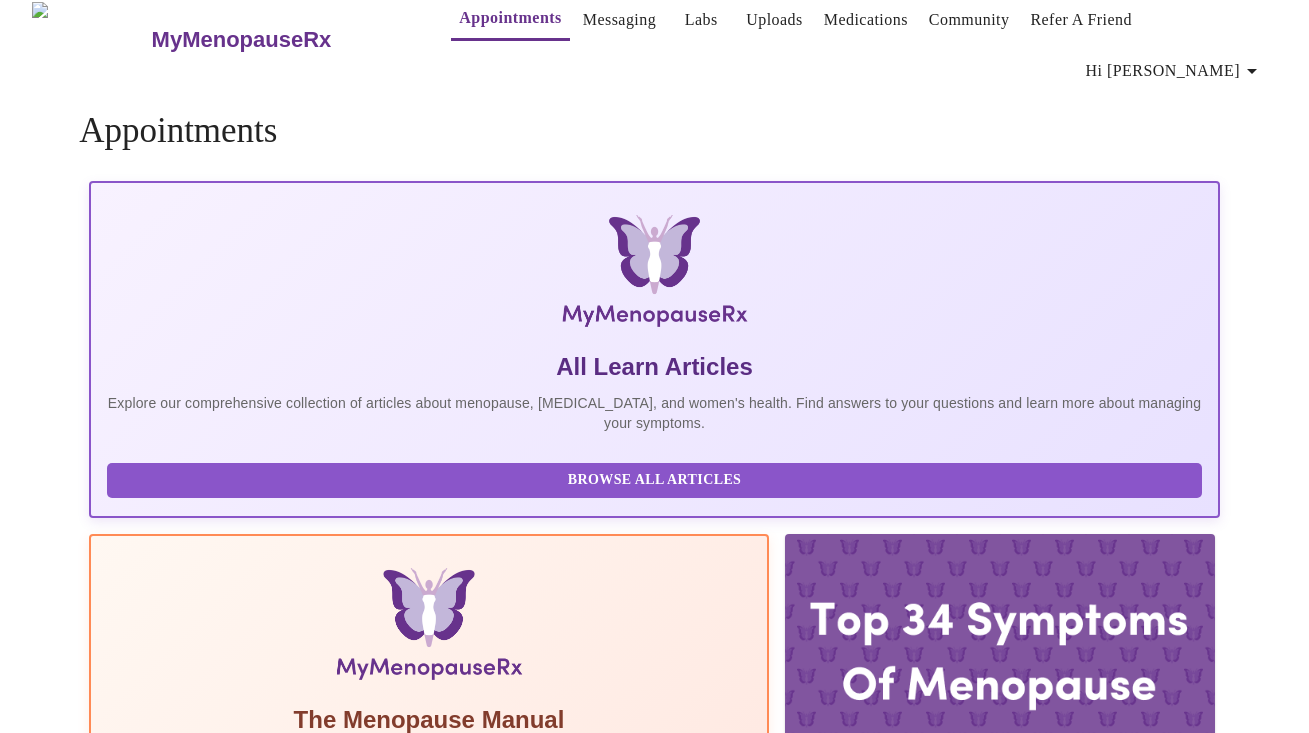 scroll, scrollTop: 0, scrollLeft: 0, axis: both 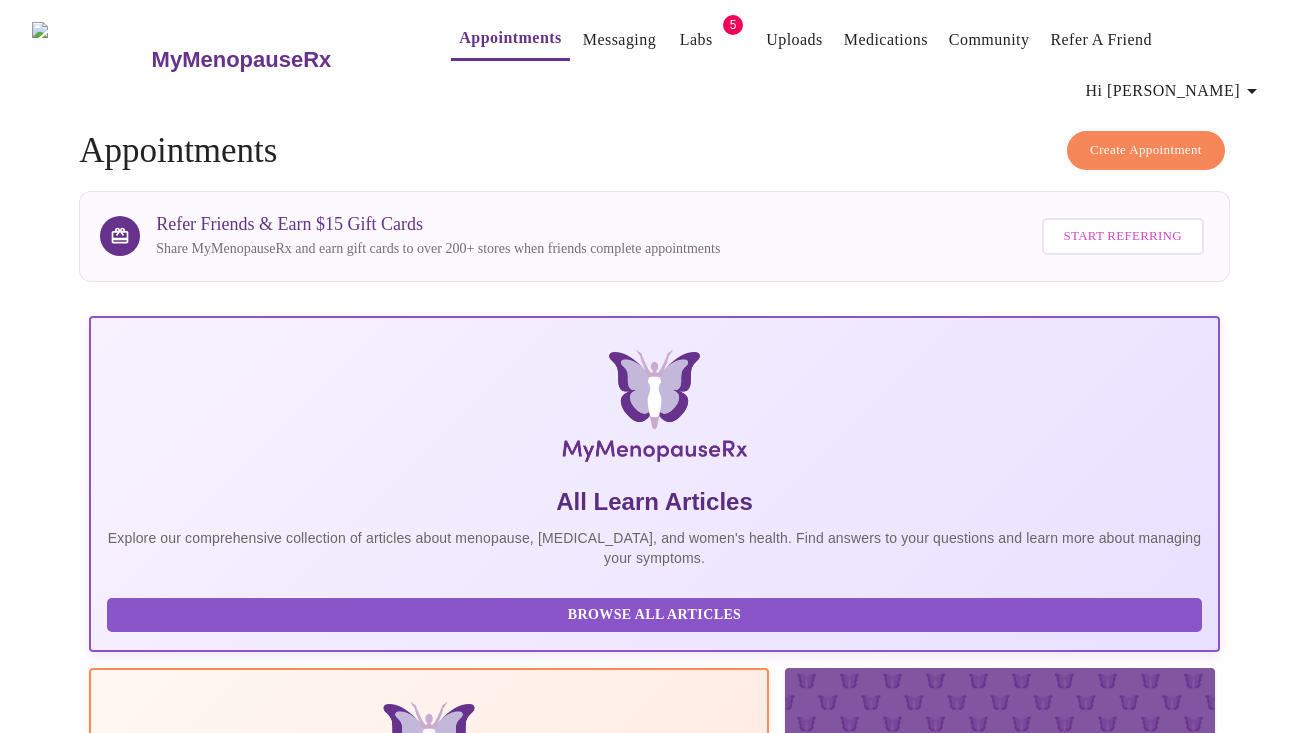click on "Labs" at bounding box center [696, 40] 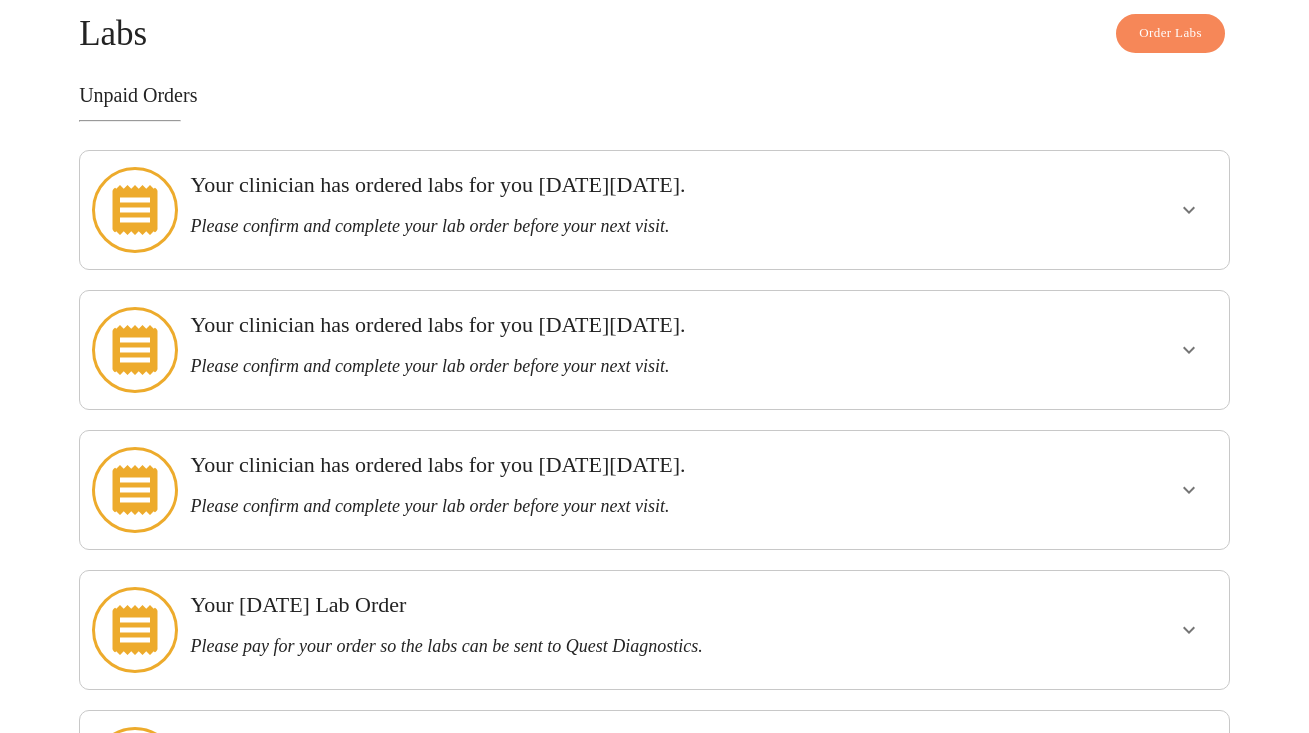 scroll, scrollTop: 128, scrollLeft: 0, axis: vertical 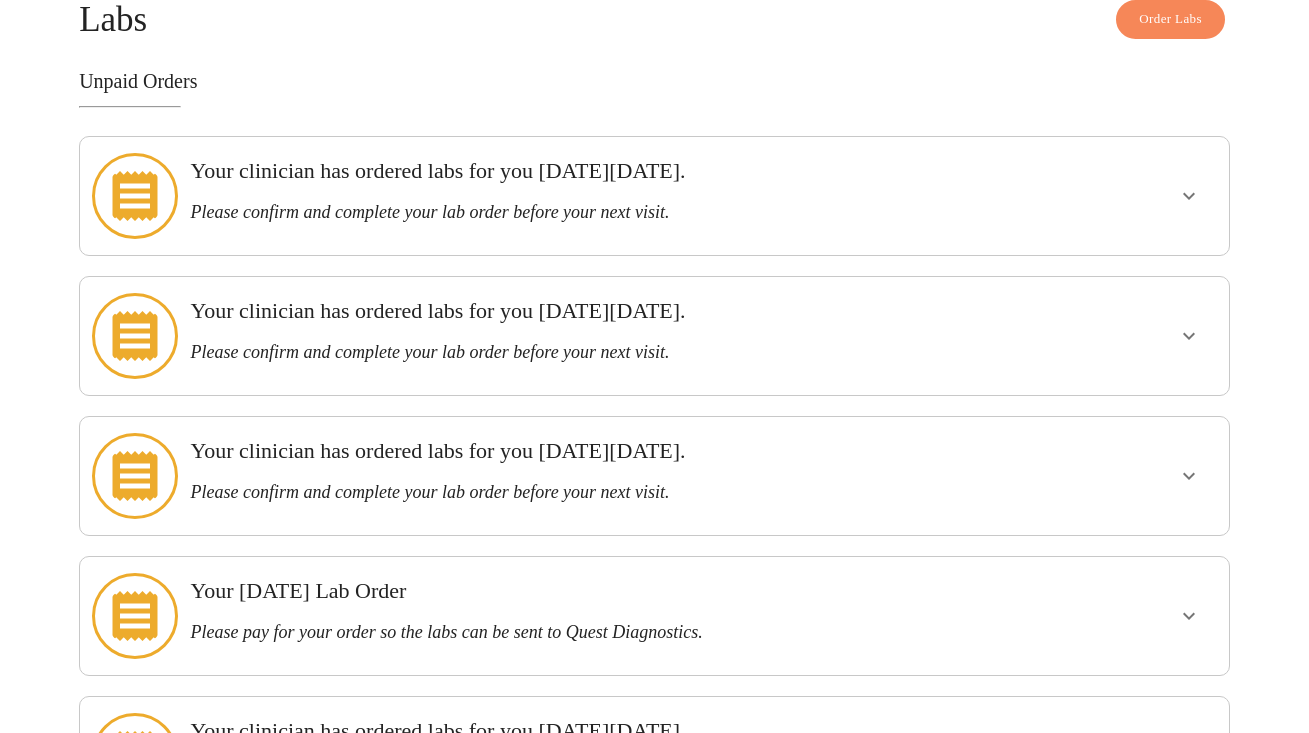 click on "Your clinician has ordered labs for you [DATE][DATE]." at bounding box center [600, 451] 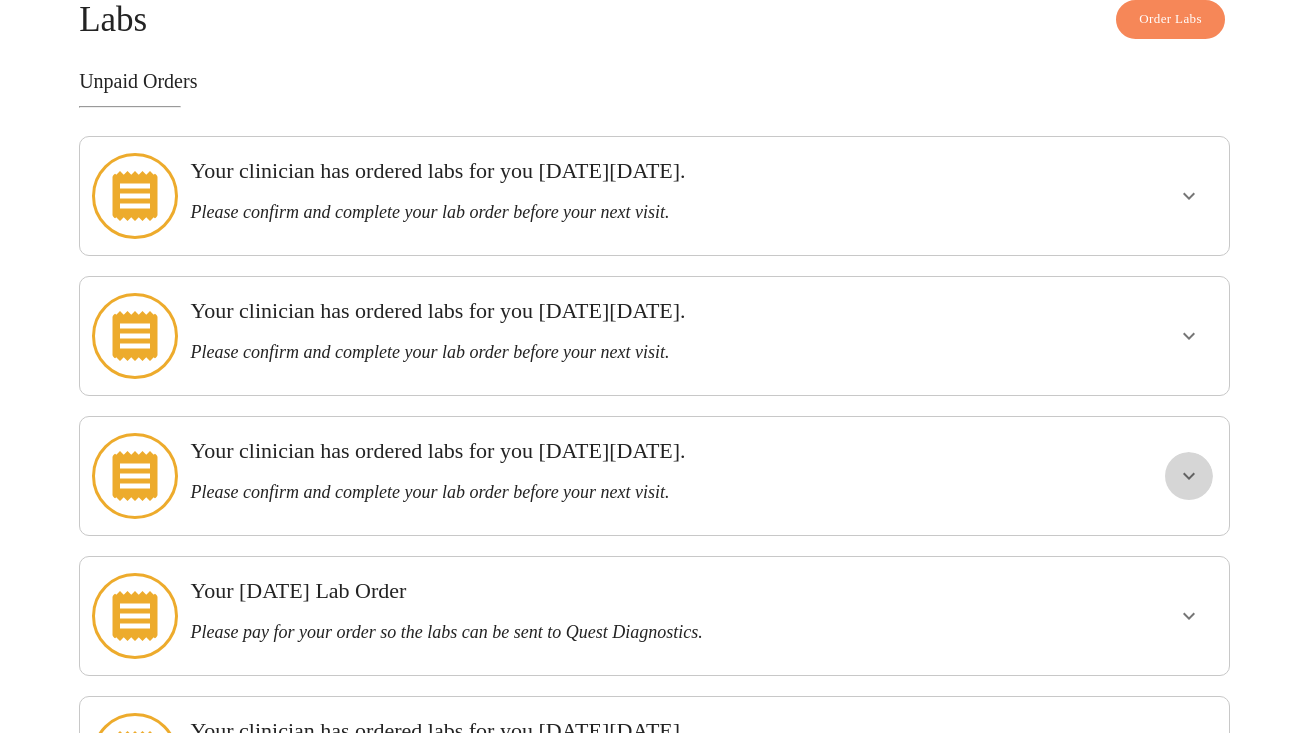 click at bounding box center (1189, 476) 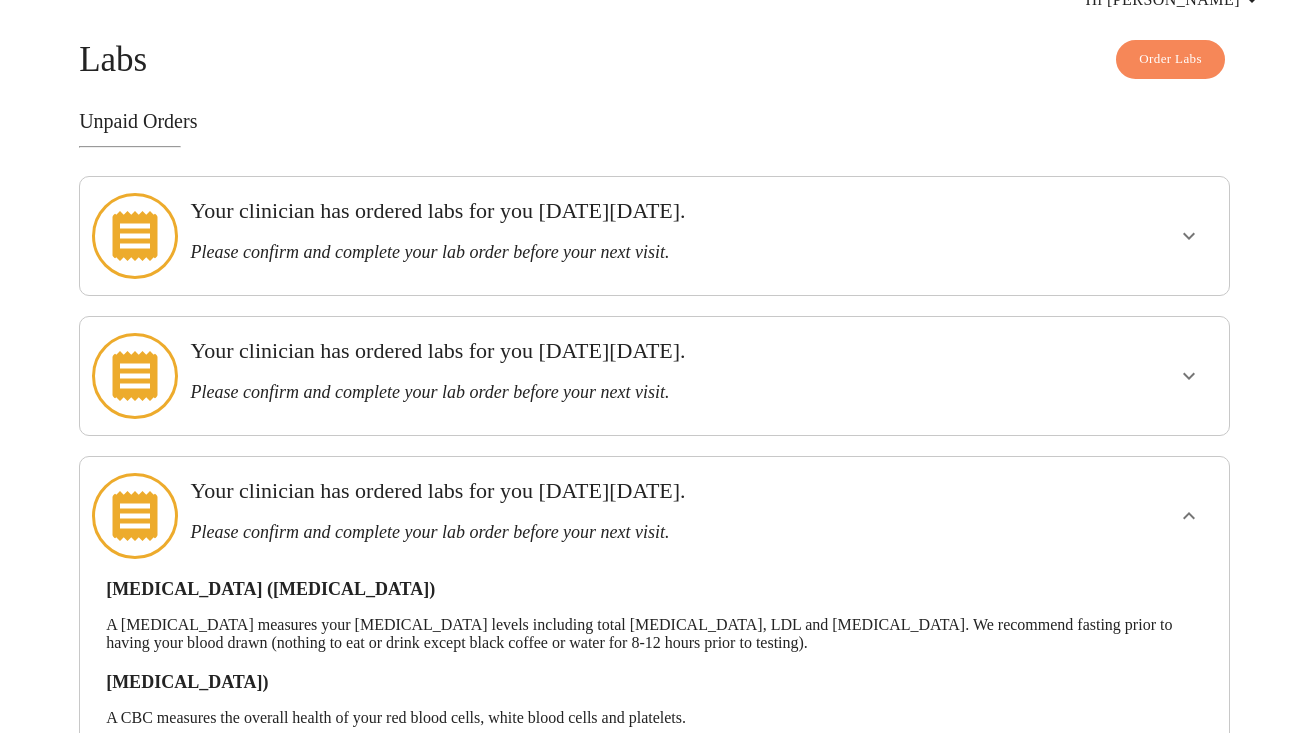 scroll, scrollTop: 88, scrollLeft: 0, axis: vertical 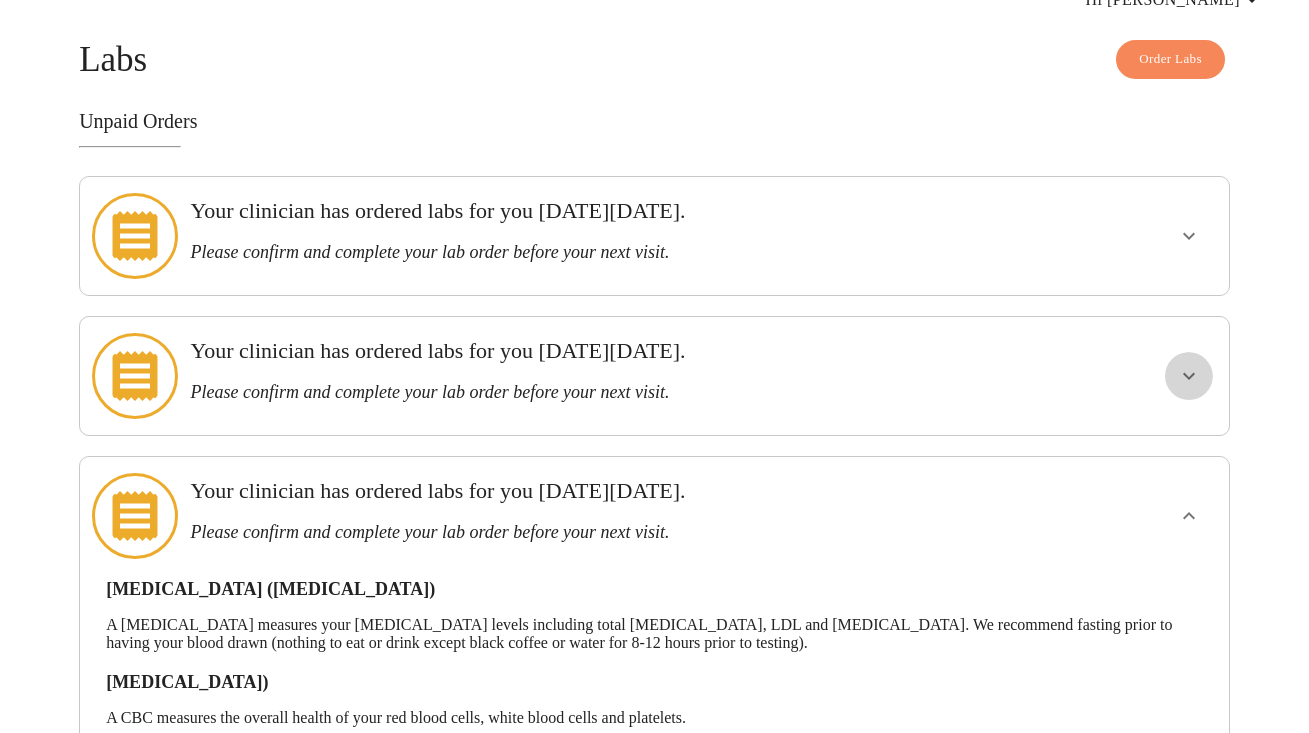 click at bounding box center (1189, 376) 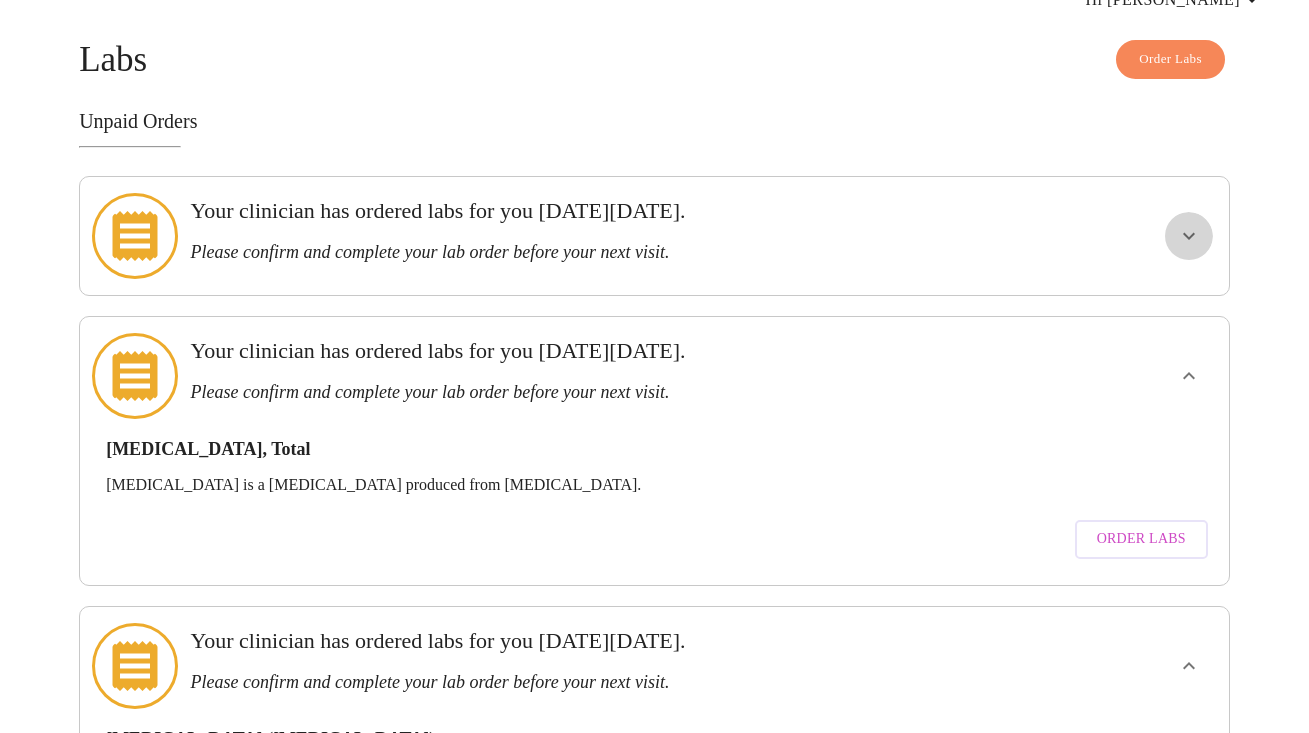 click at bounding box center (1189, 236) 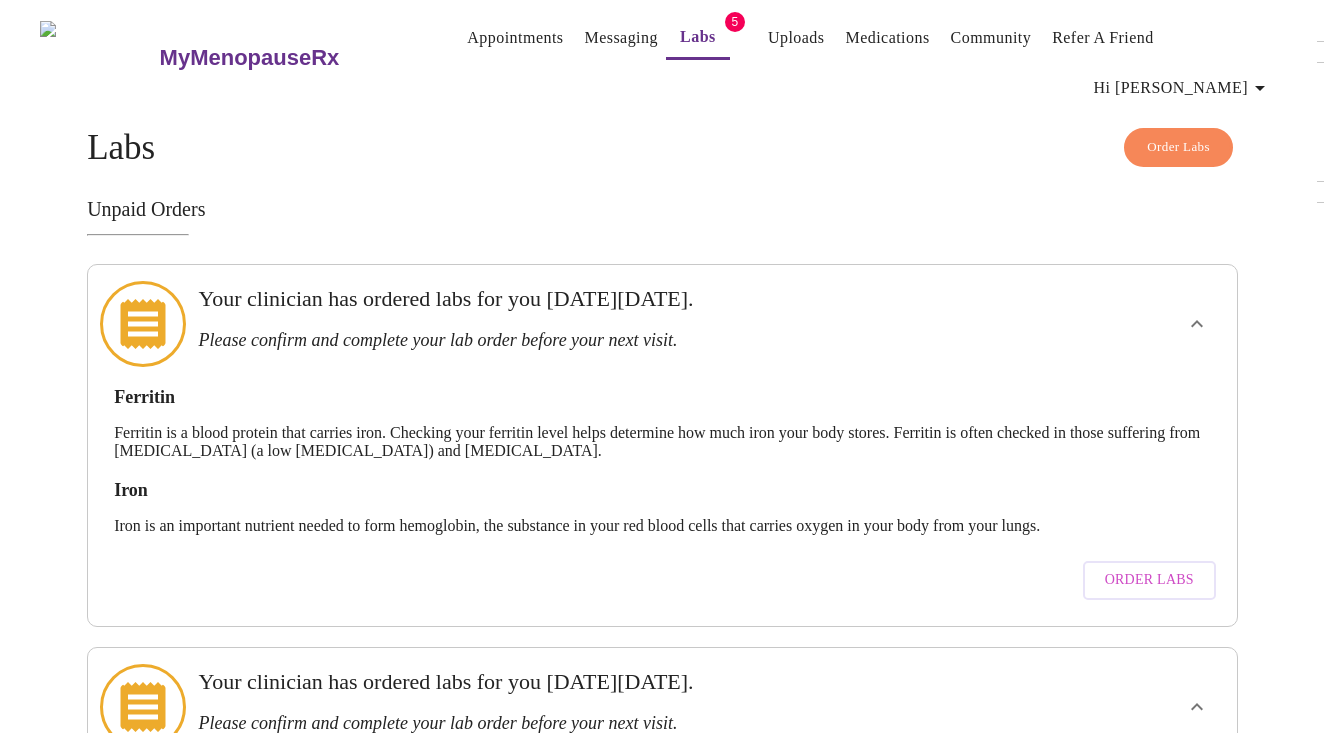 scroll, scrollTop: 0, scrollLeft: 0, axis: both 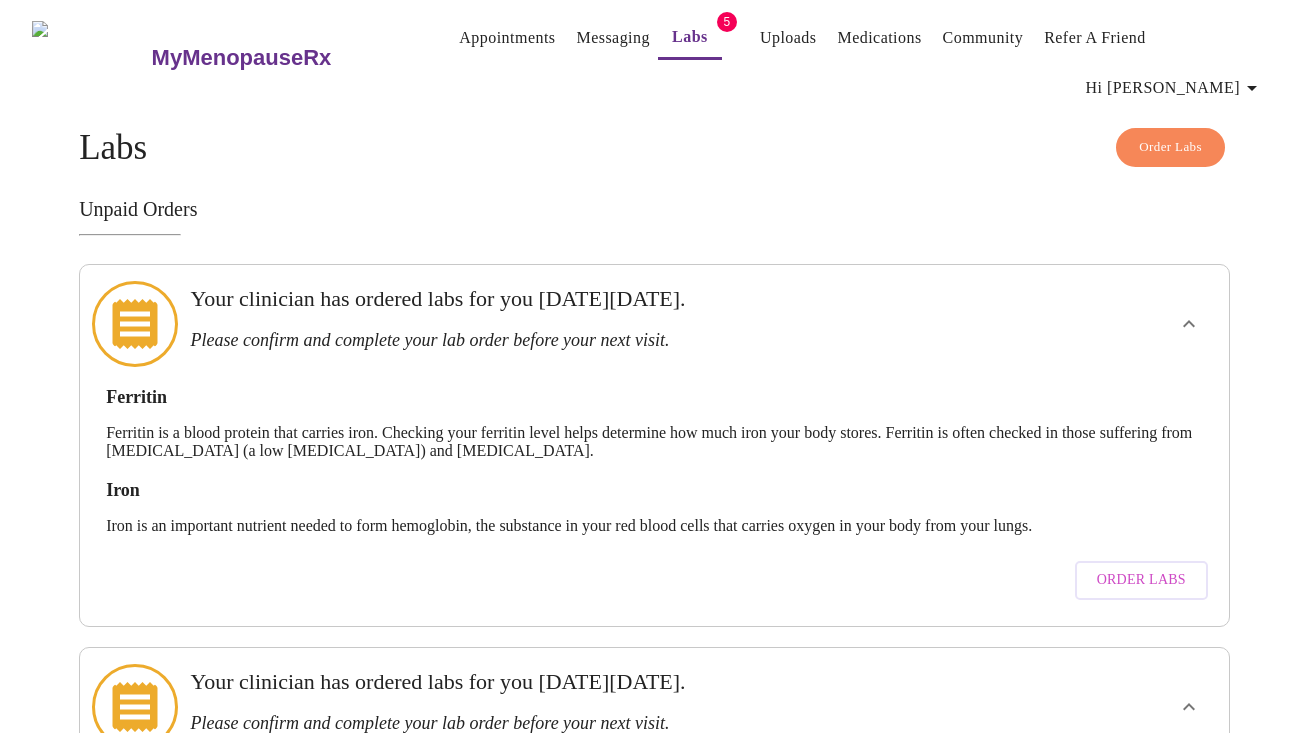 click on "Hi [PERSON_NAME]" at bounding box center [1175, 88] 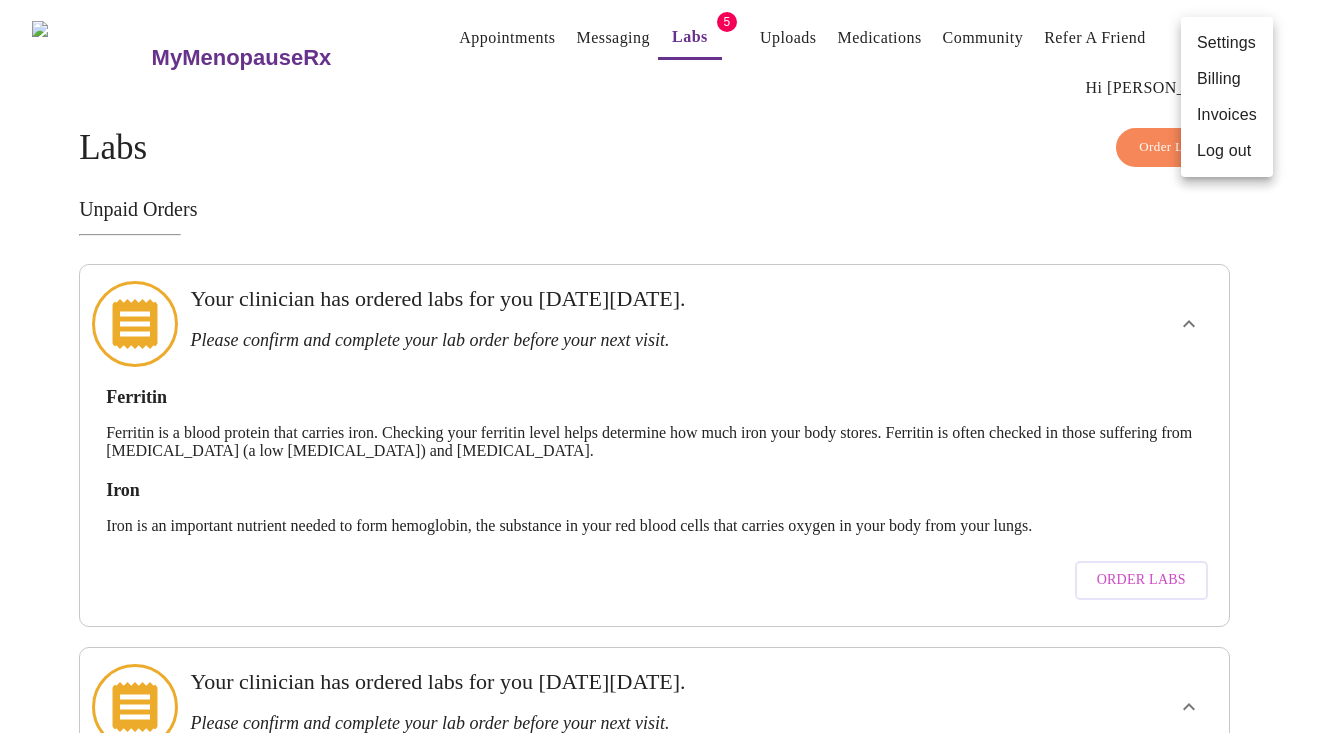 click at bounding box center (662, 366) 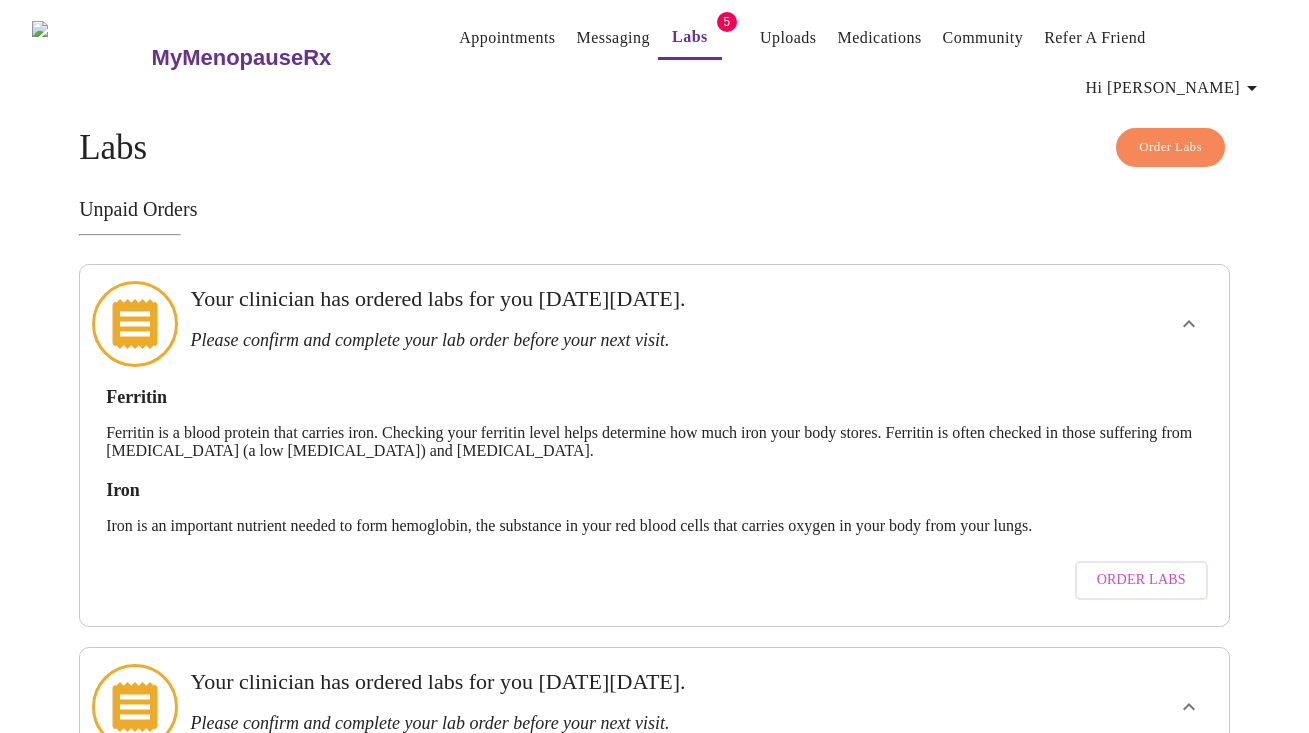 click on "Uploads" at bounding box center (788, 38) 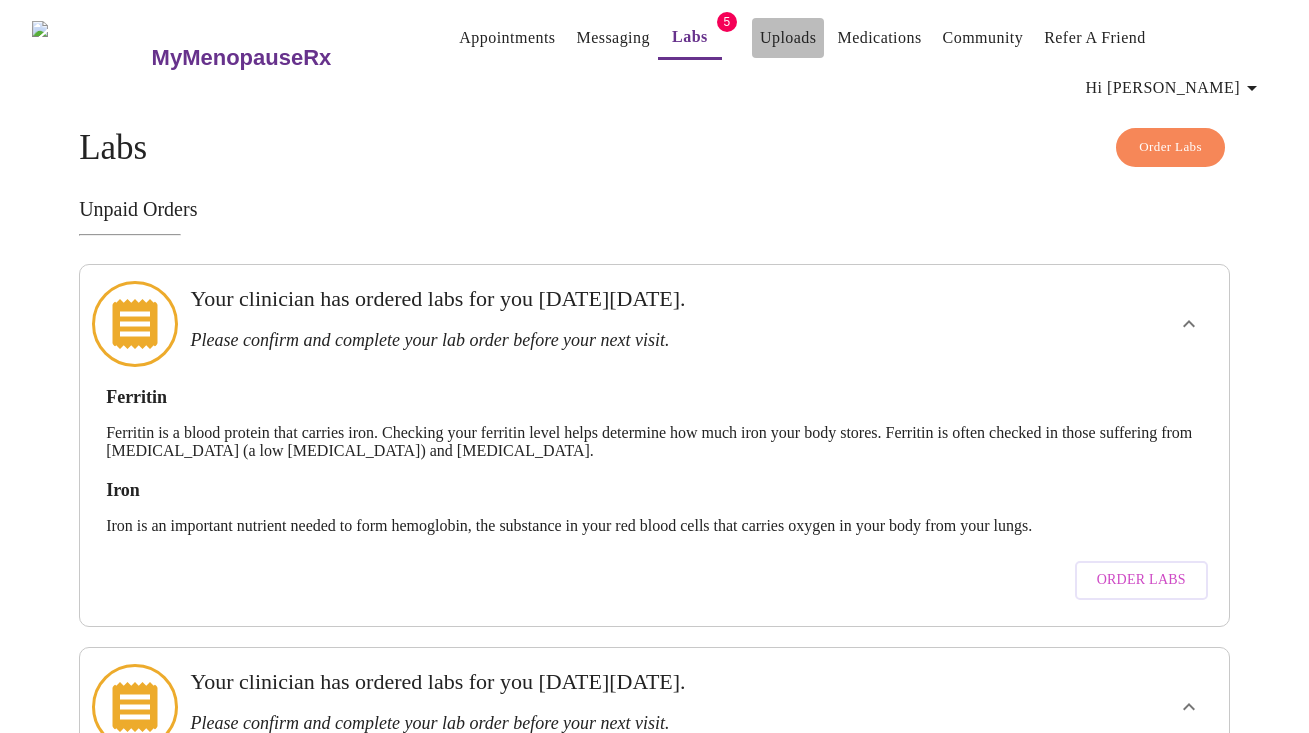 click on "Uploads" at bounding box center [788, 38] 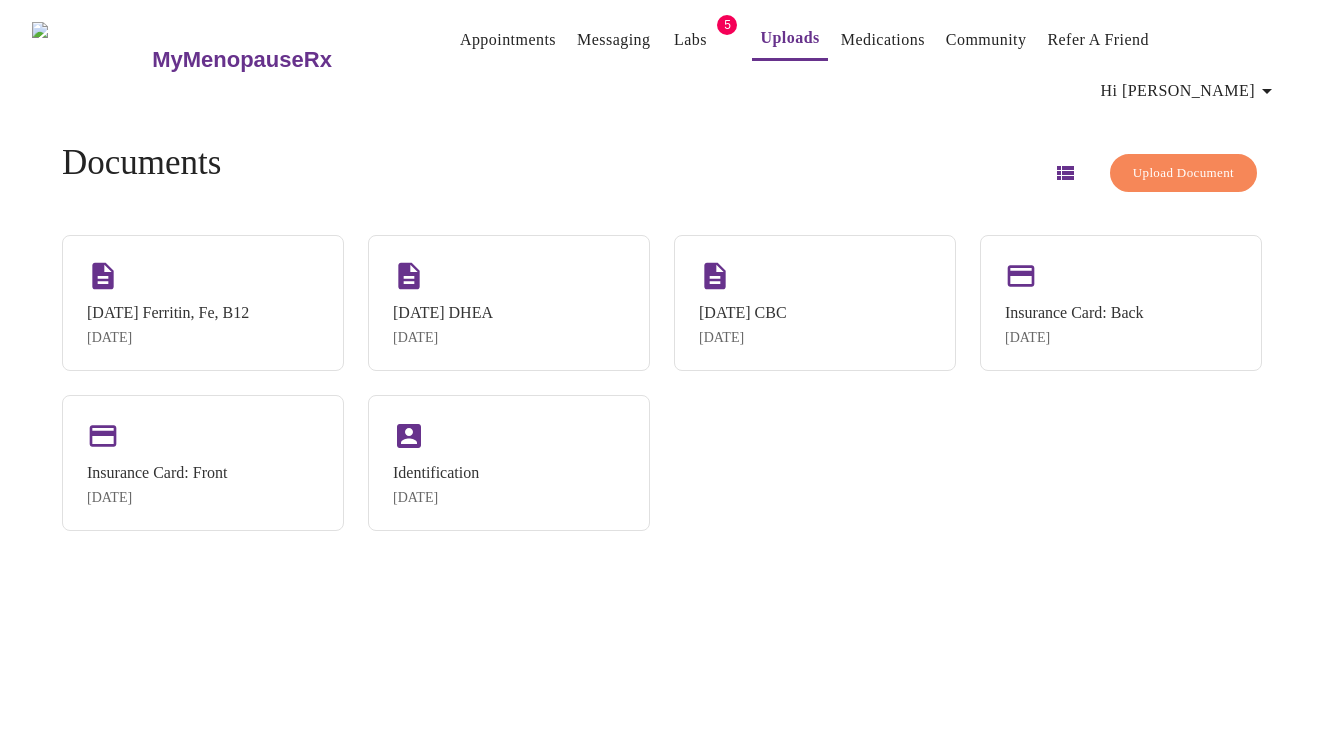 click on "Upload Document" at bounding box center [1183, 173] 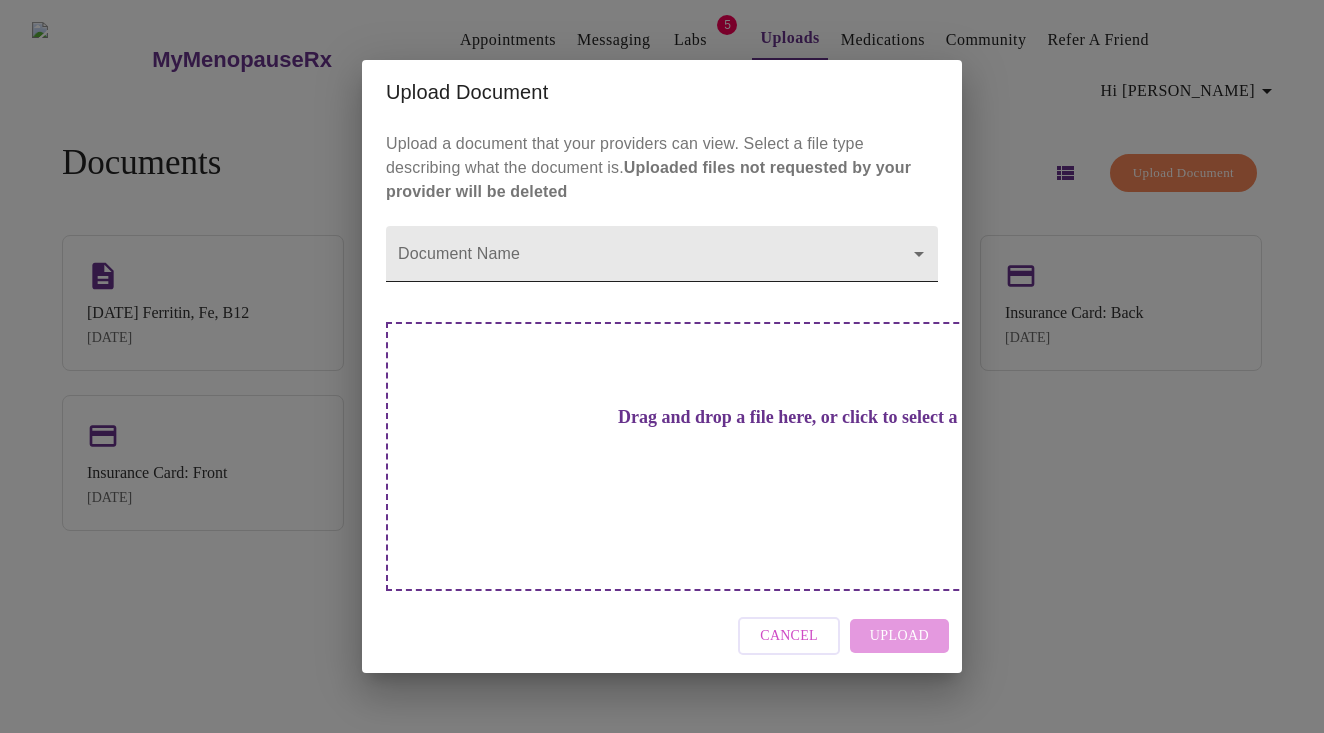 click on "MyMenopauseRx Appointments Messaging Labs 5 Uploads Medications Community Refer a Friend Hi [PERSON_NAME]   Documents Upload Document [DATE] Ferritin, Fe, B12 [DATE] [DATE] DHEA [DATE] [DATE] CBC [DATE] Insurance Card: Back [DATE] Insurance Card: Front [DATE] Identification [DATE] Settings Billing Invoices Log out Upload Document Upload a document that your providers can view. Select a file type describing what the document is. Uploaded files not requested by your provider will be deleted Document Name ​ Drag and drop a file here, or click to select a file Cancel Upload" at bounding box center [662, 374] 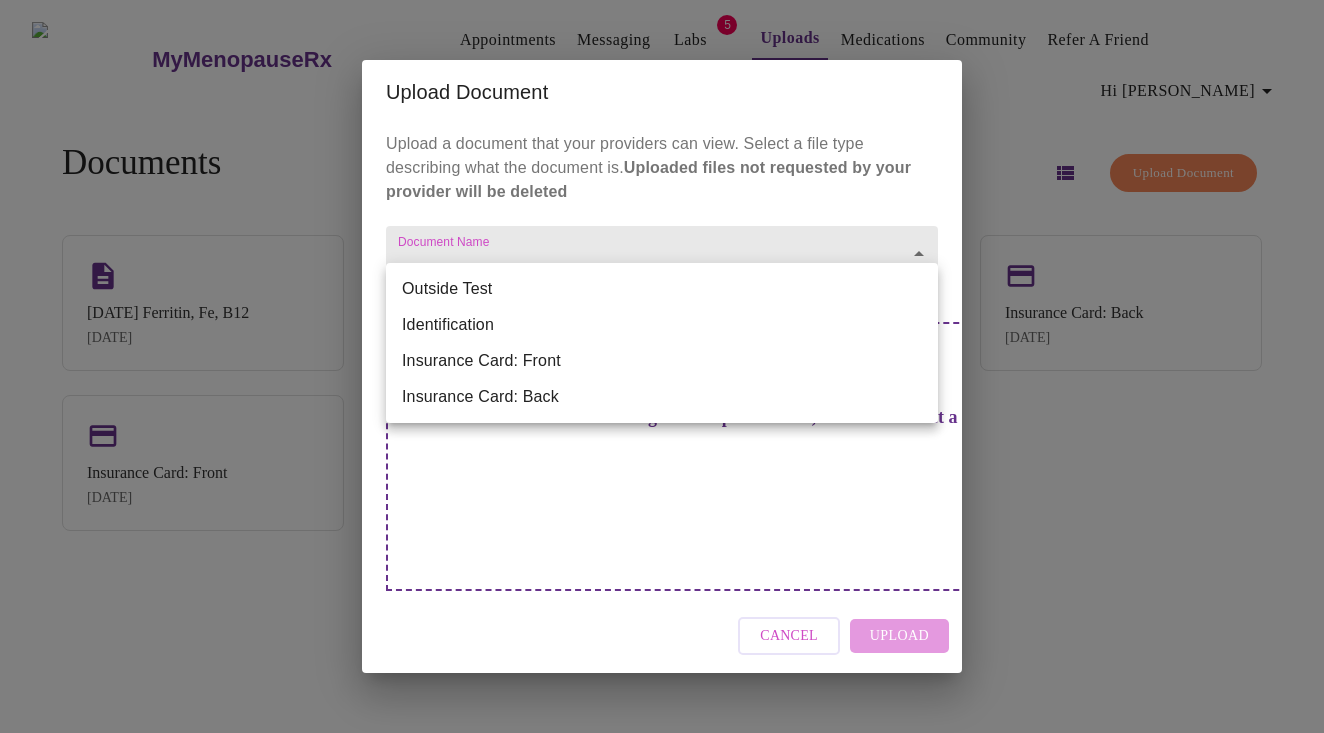 click on "Outside Test" at bounding box center [662, 289] 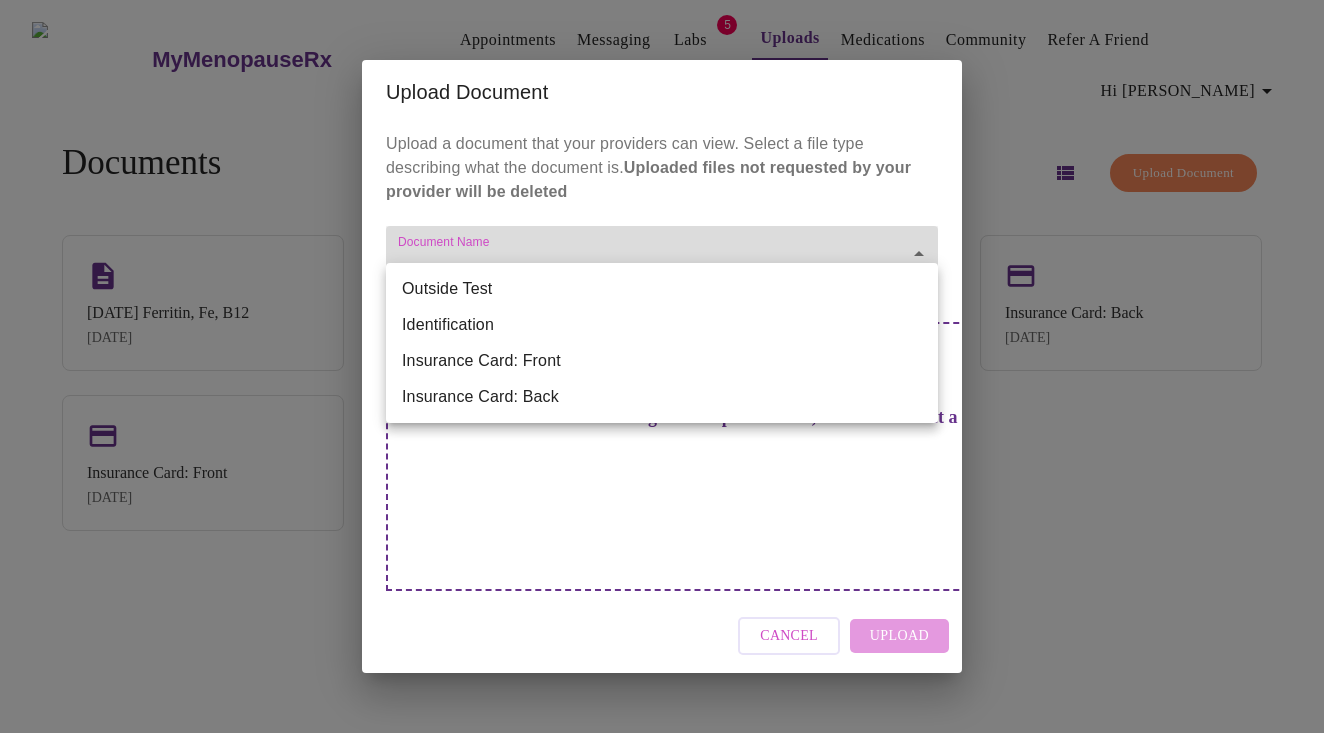 type on "Outside Test" 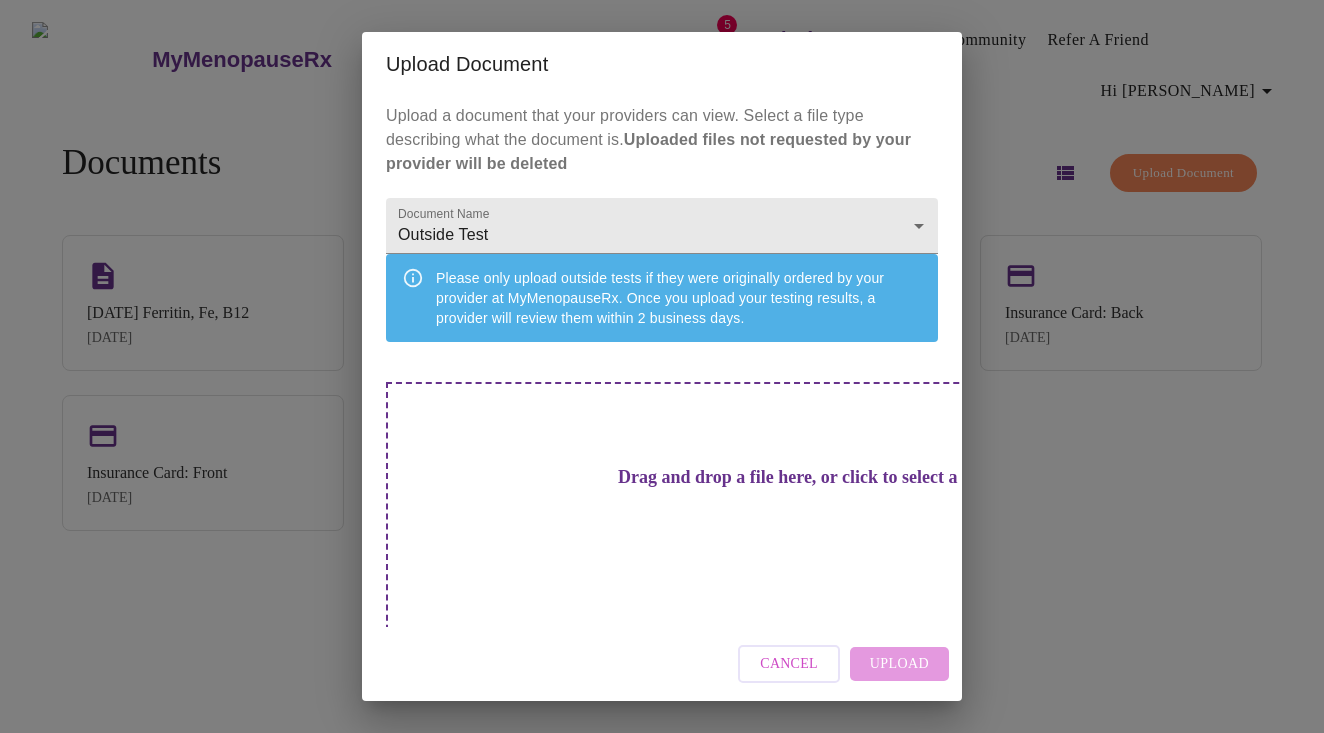 click on "Drag and drop a file here, or click to select a file" at bounding box center (802, 477) 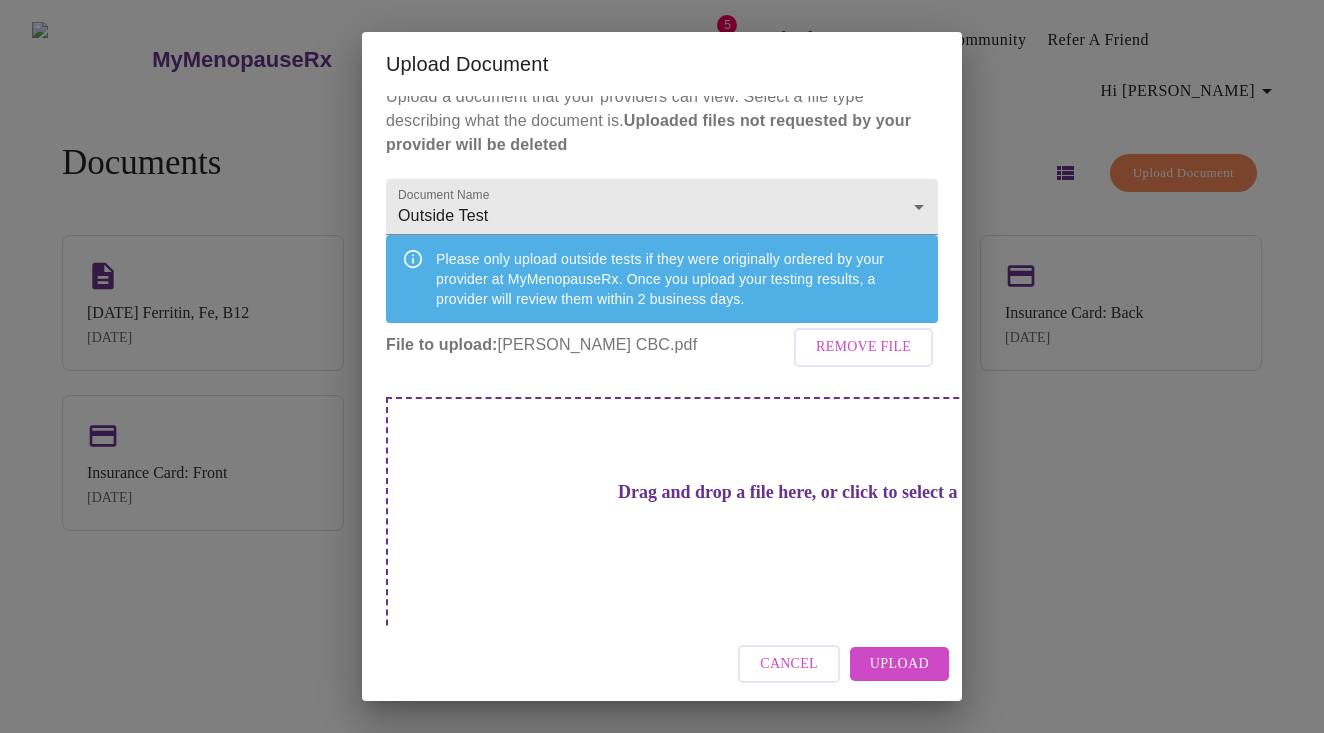 scroll, scrollTop: 17, scrollLeft: 0, axis: vertical 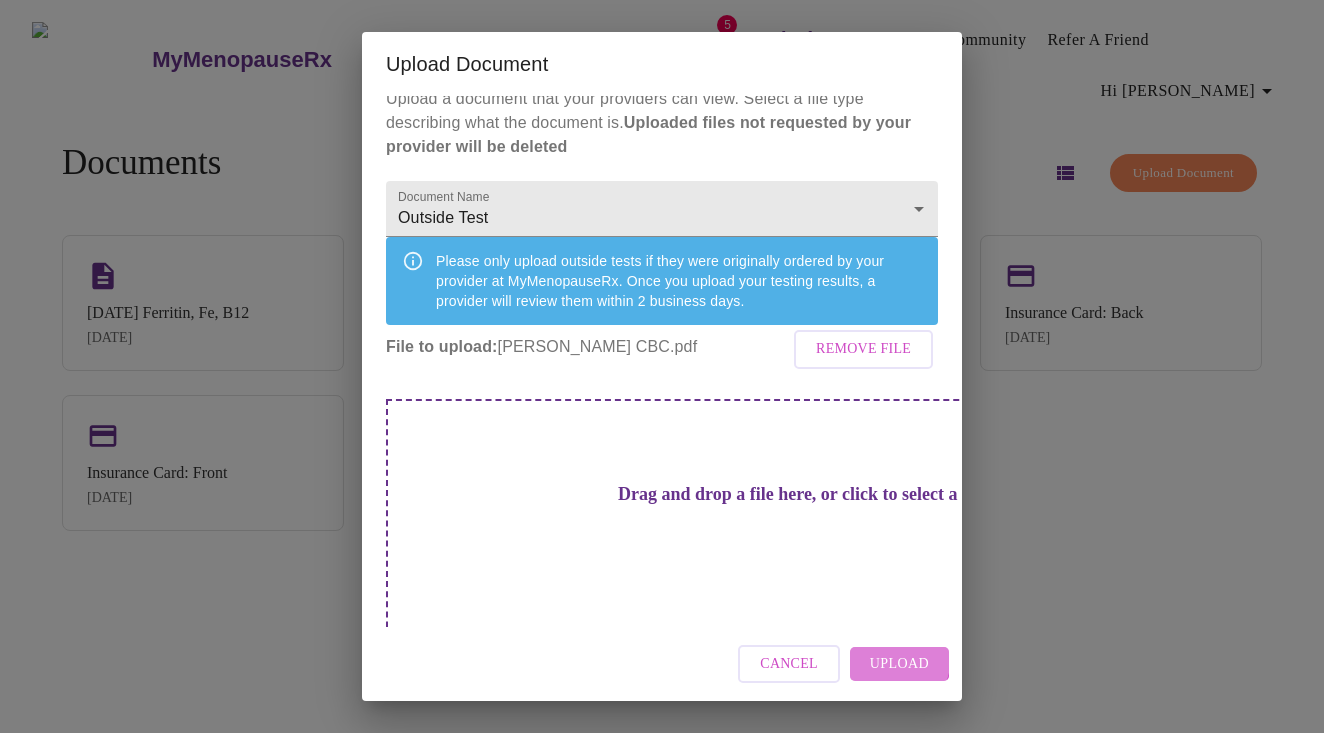click on "Upload" at bounding box center (899, 664) 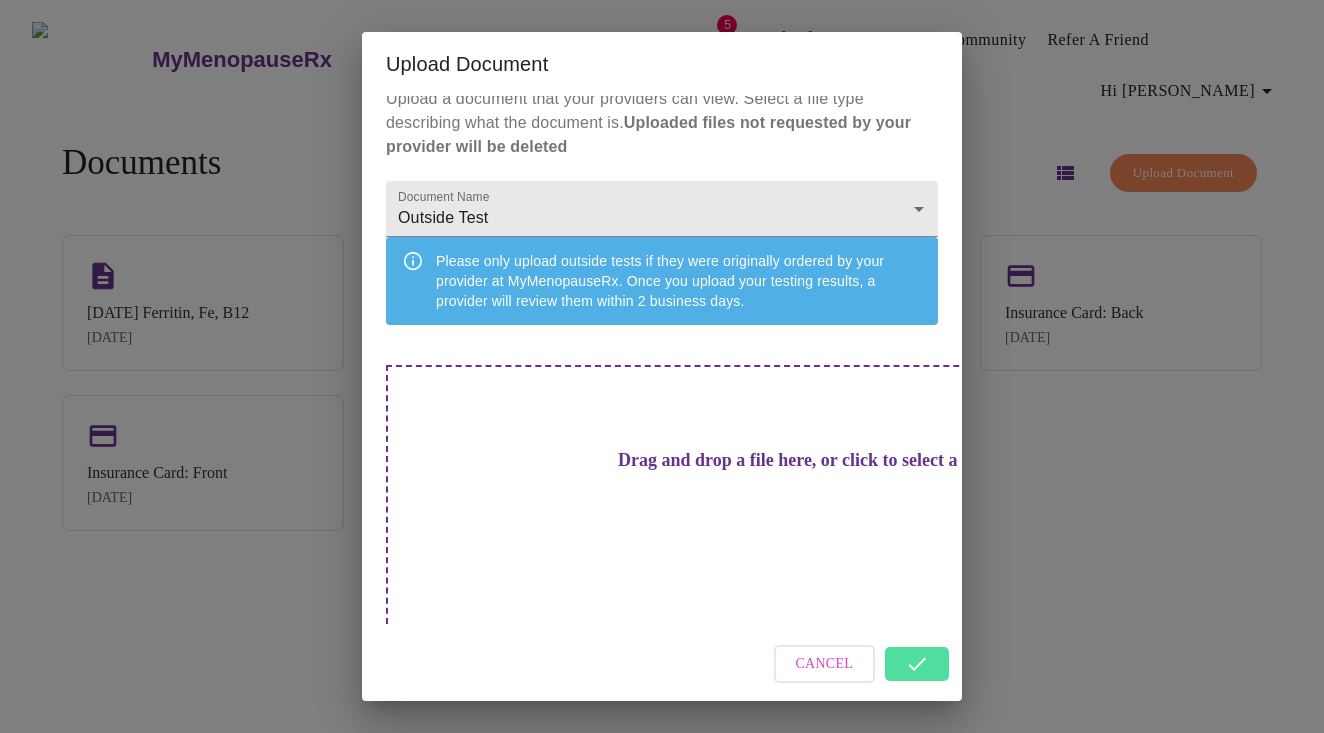 scroll, scrollTop: 0, scrollLeft: 0, axis: both 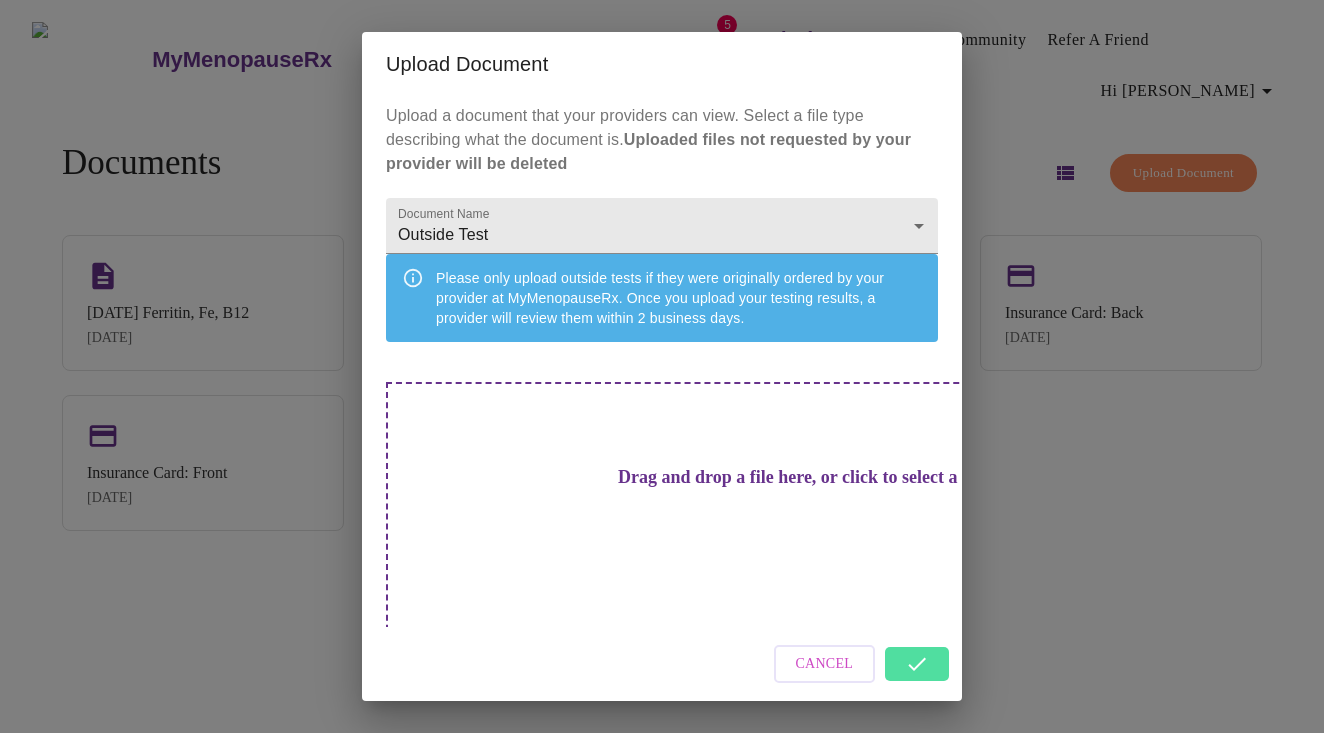 click on "Drag and drop a file here, or click to select a file" at bounding box center [802, 477] 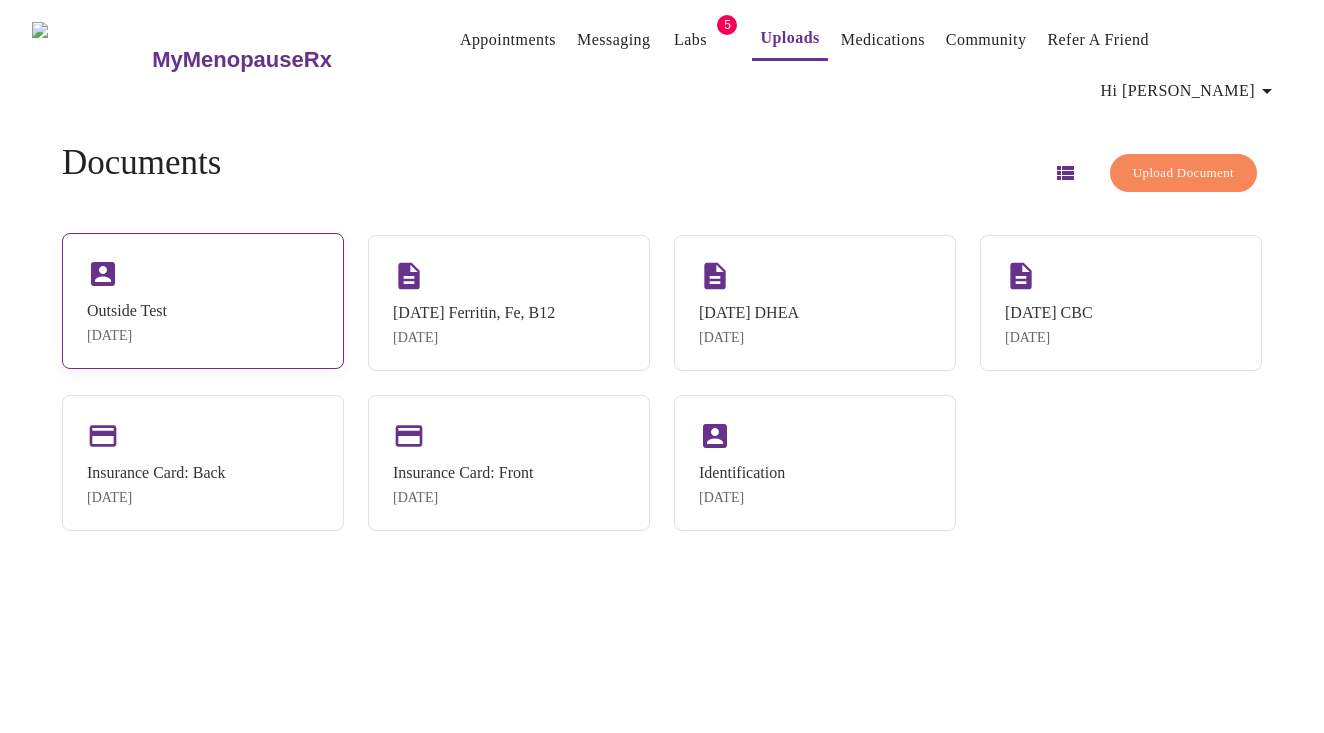 click on "Outside Test [DATE]" at bounding box center (203, 301) 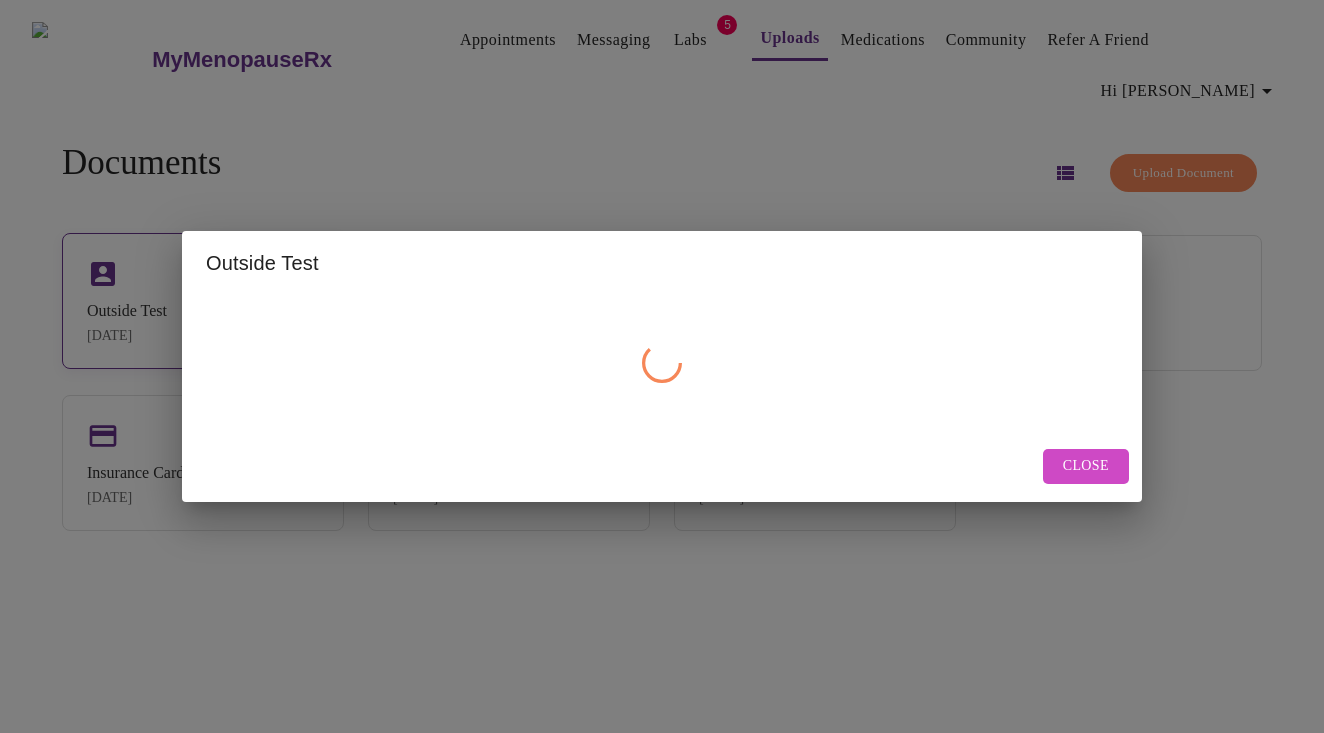 click on "Outside Test" at bounding box center (662, 263) 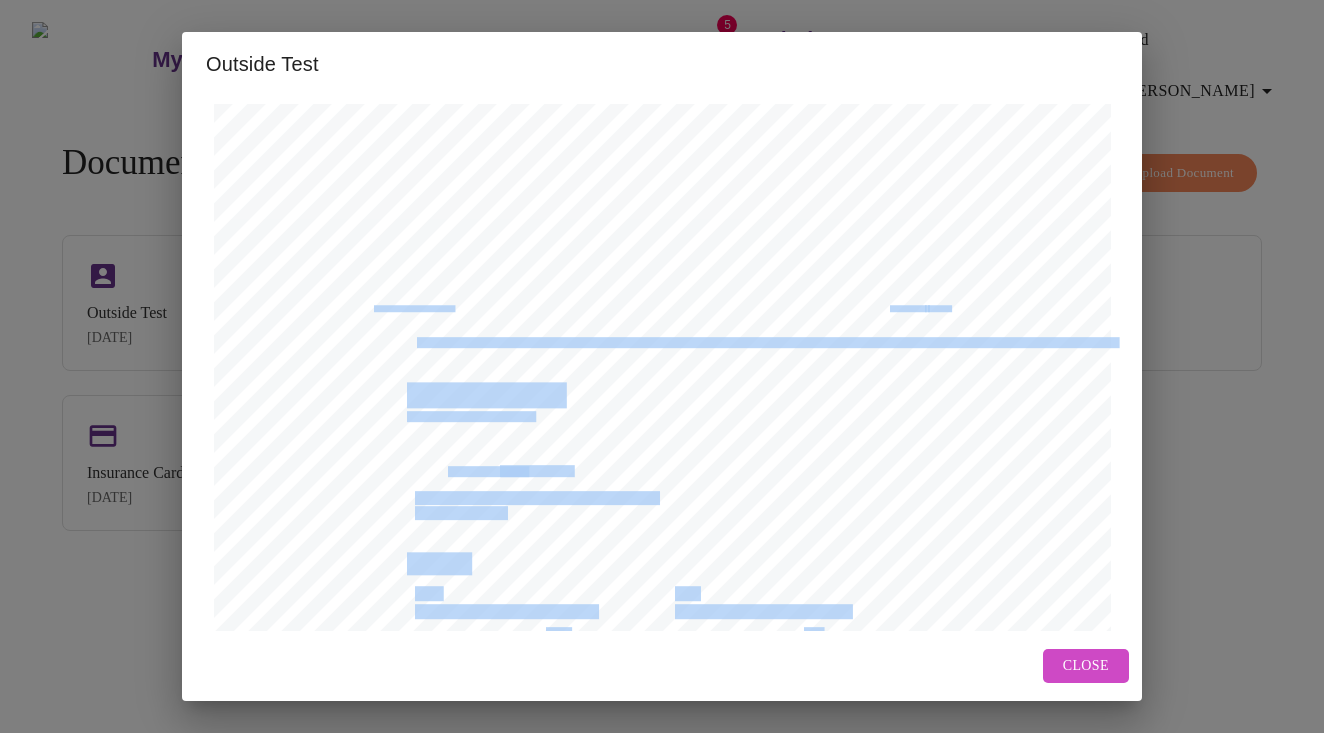 click on "Outside Test" at bounding box center [662, 64] 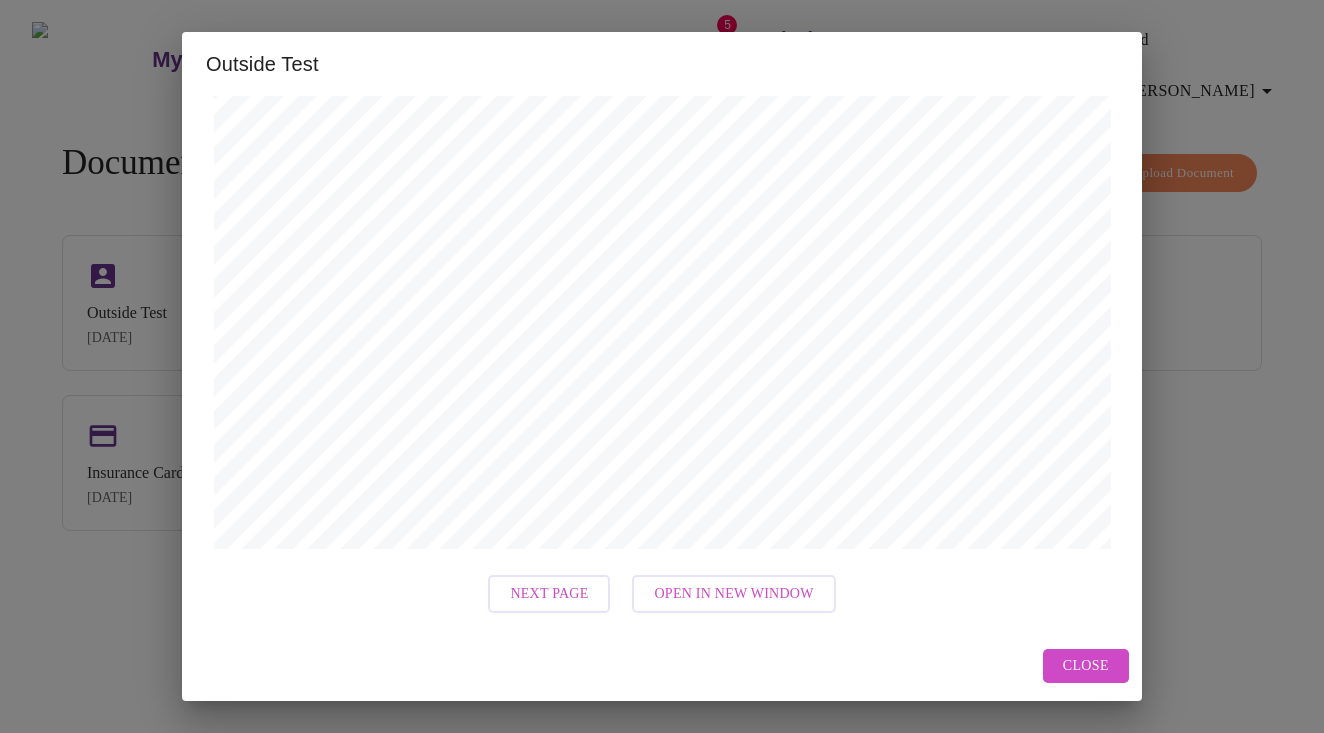 scroll, scrollTop: 716, scrollLeft: 0, axis: vertical 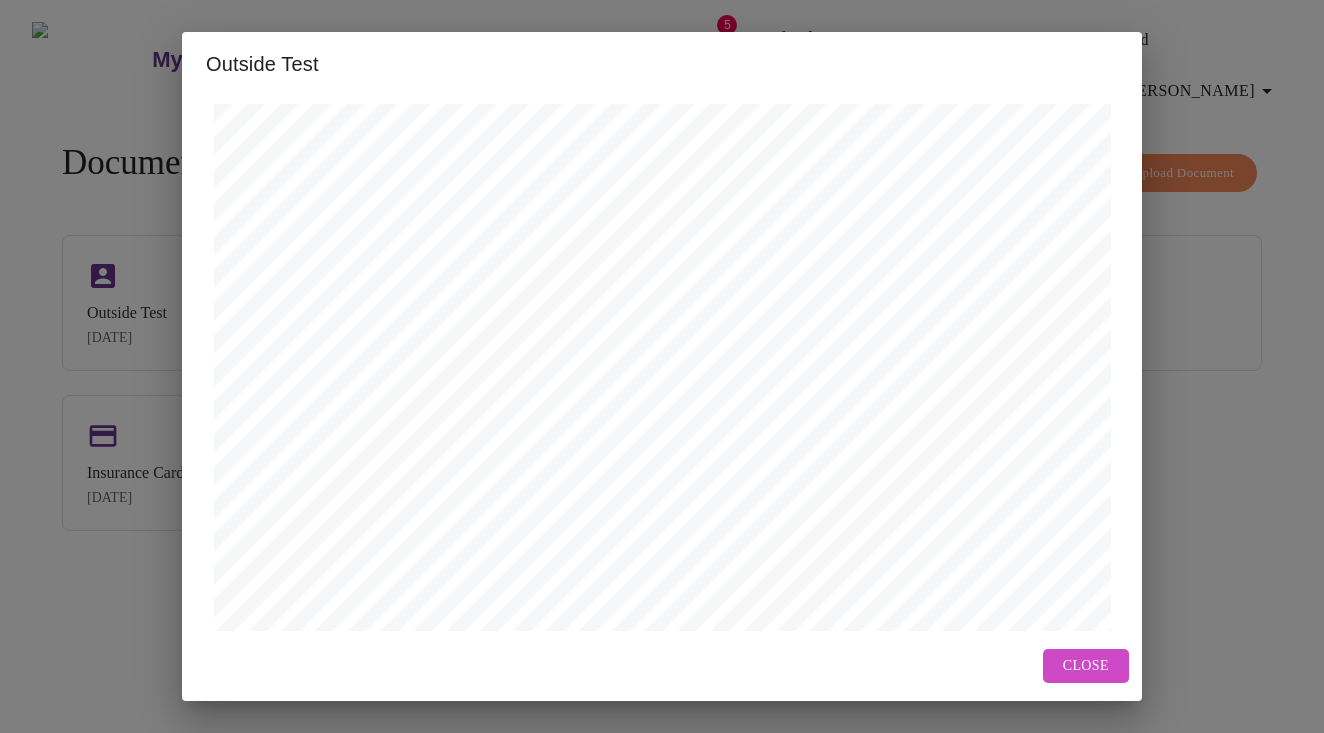 click on "Close" at bounding box center (1086, 666) 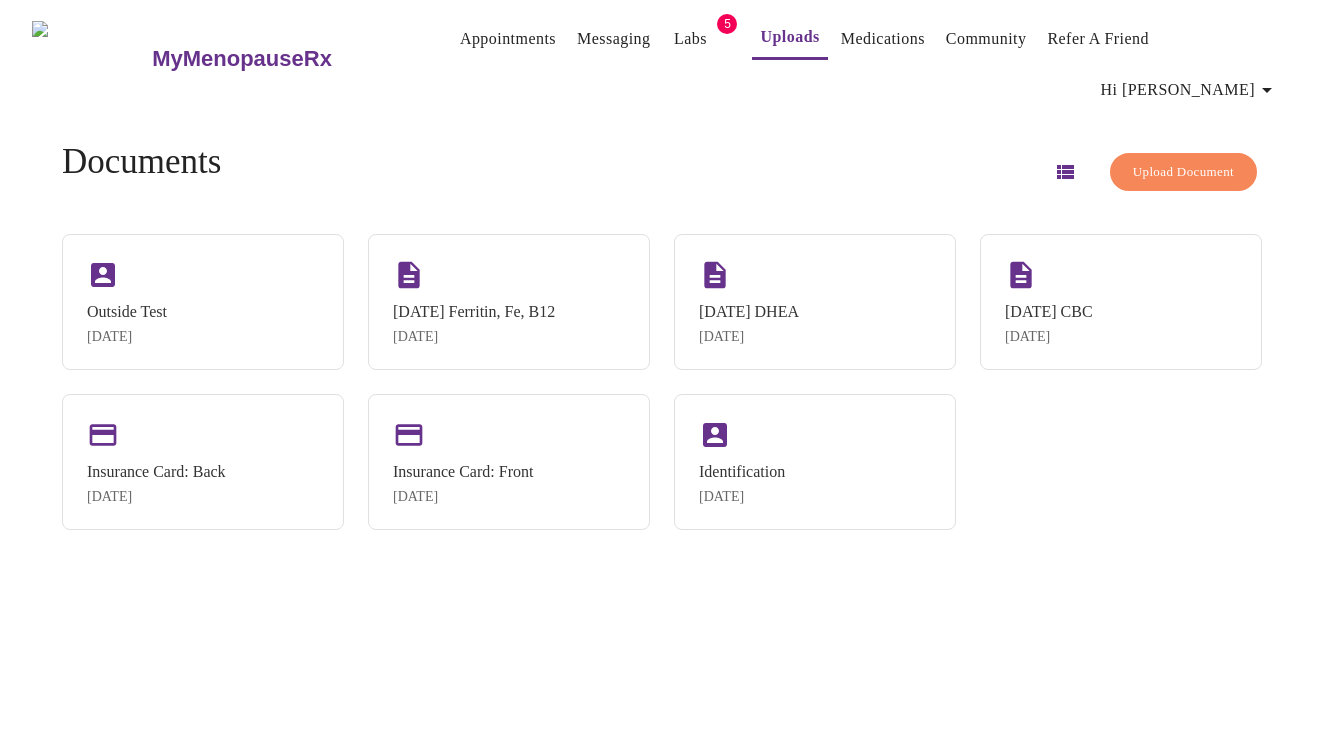 scroll, scrollTop: 0, scrollLeft: 0, axis: both 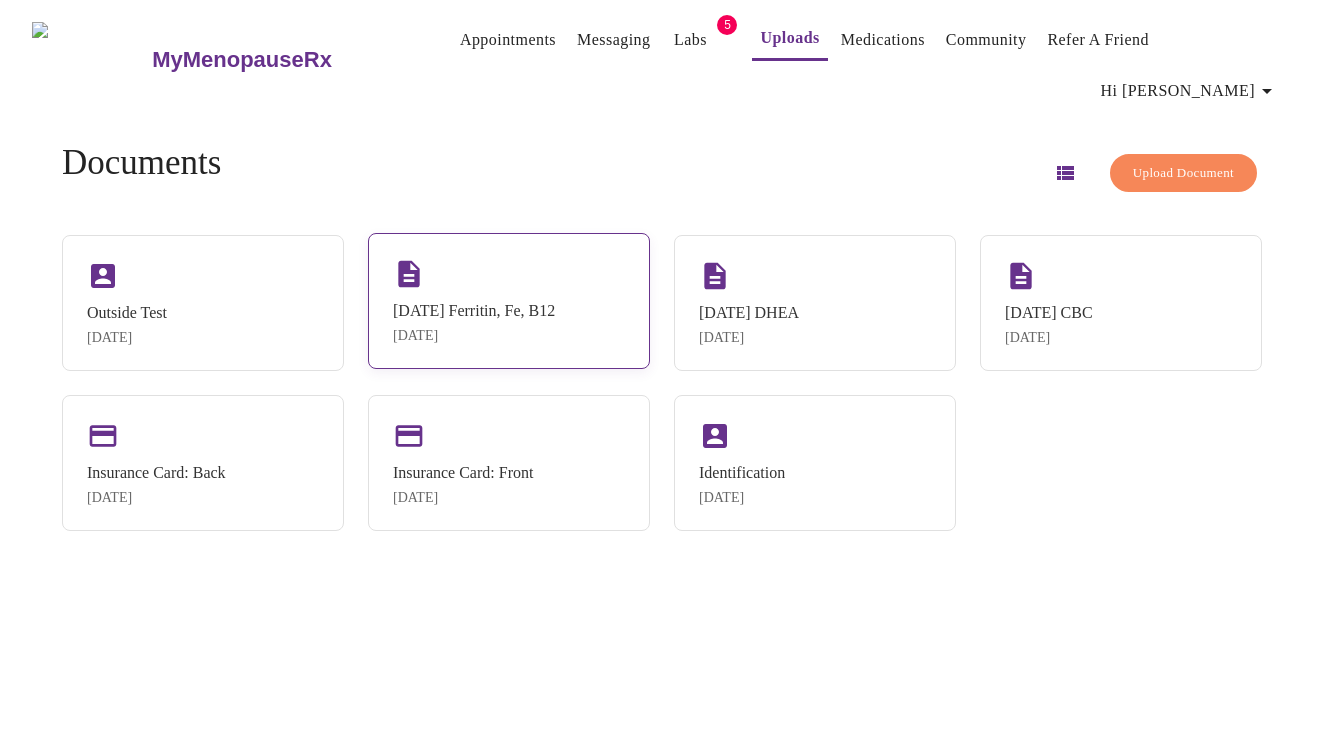 click on "[DATE] Ferritin, Fe, B12 [DATE]" at bounding box center (509, 301) 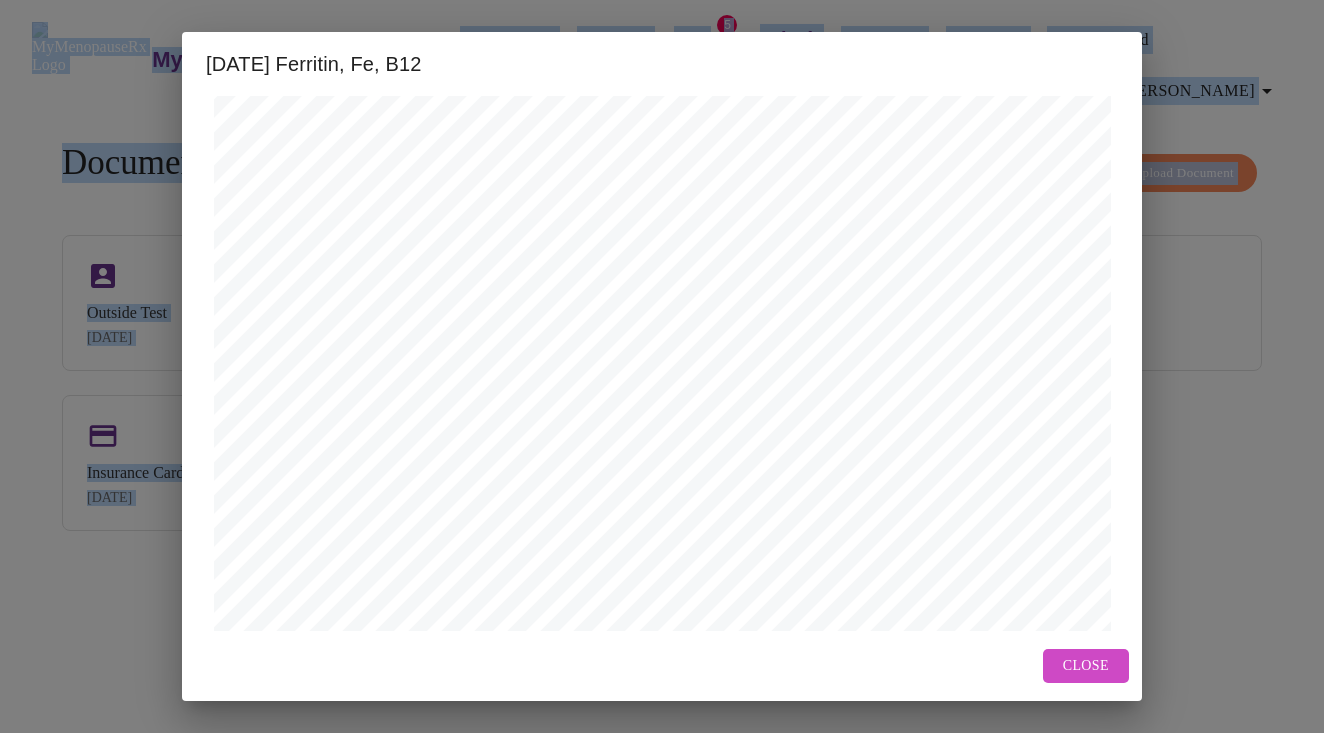 scroll, scrollTop: 436, scrollLeft: 0, axis: vertical 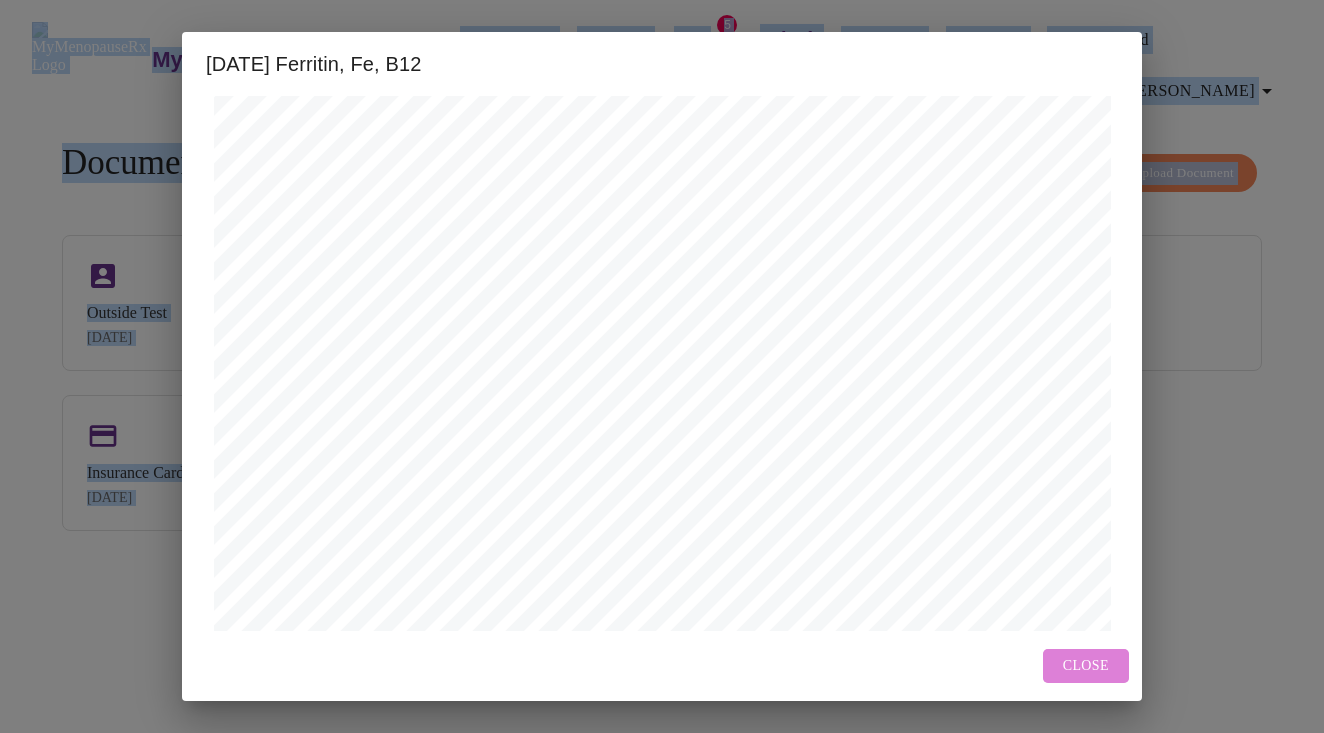 click on "Close" at bounding box center (1086, 666) 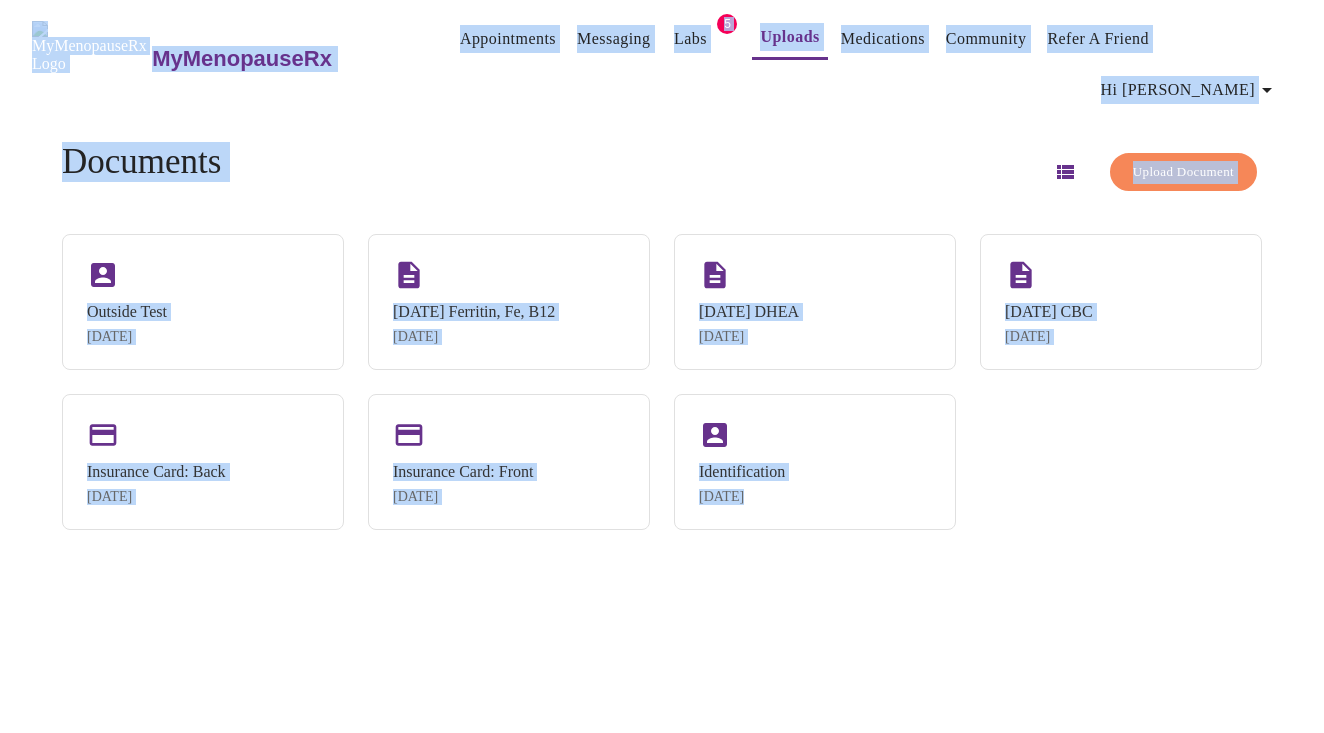 scroll, scrollTop: 0, scrollLeft: 0, axis: both 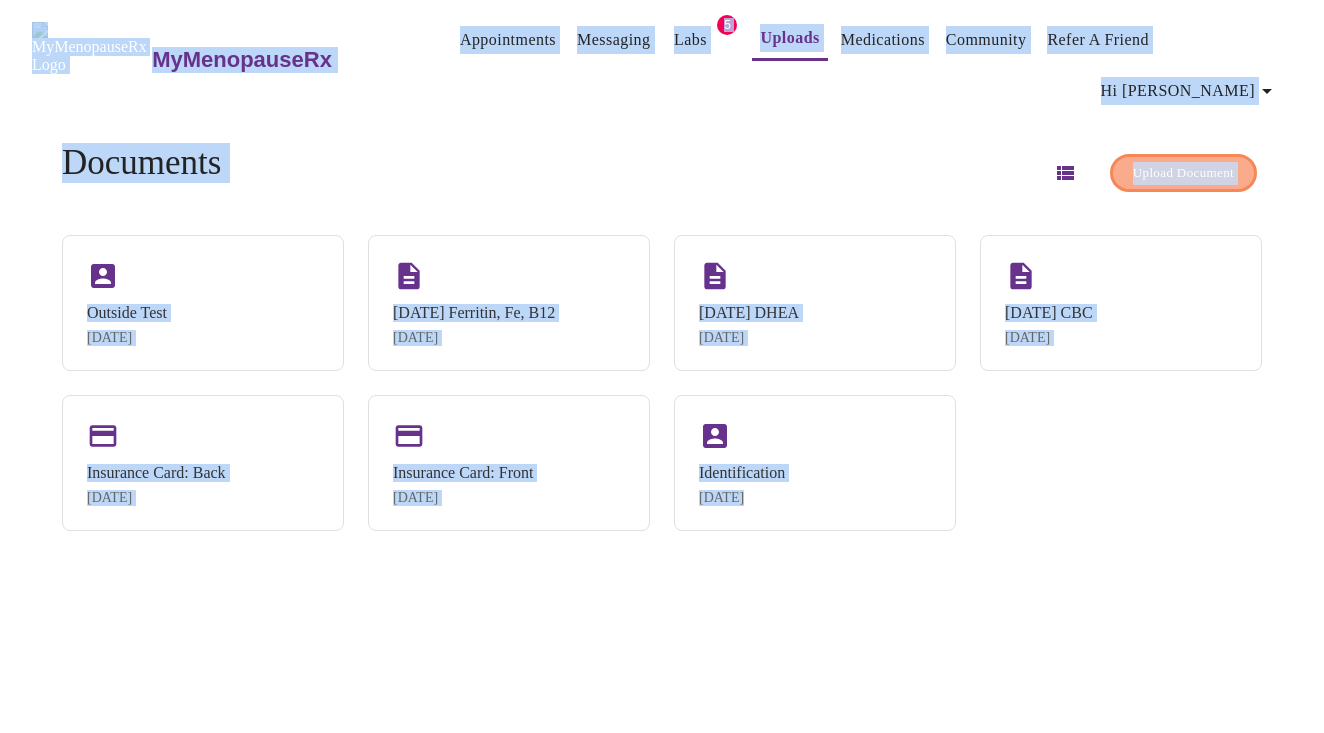 click on "Upload Document" at bounding box center [1183, 173] 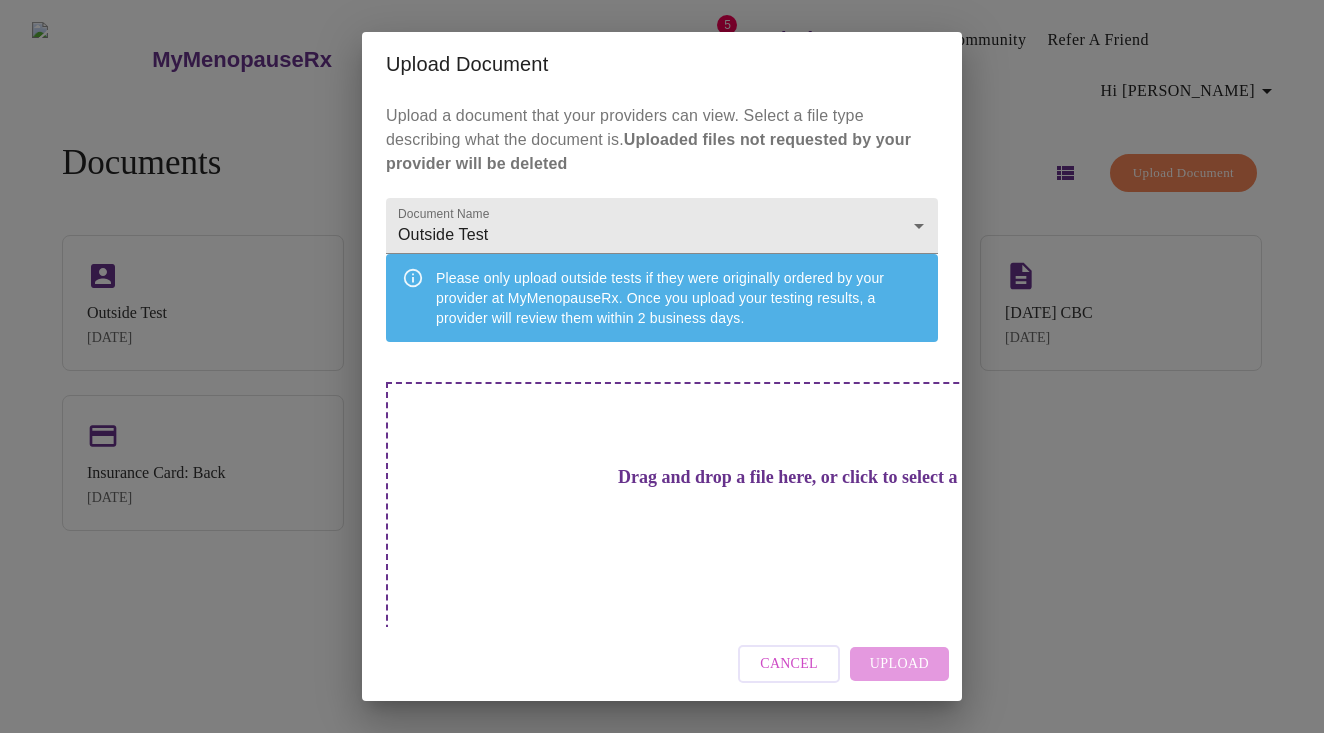 click on "Drag and drop a file here, or click to select a file" at bounding box center [802, 477] 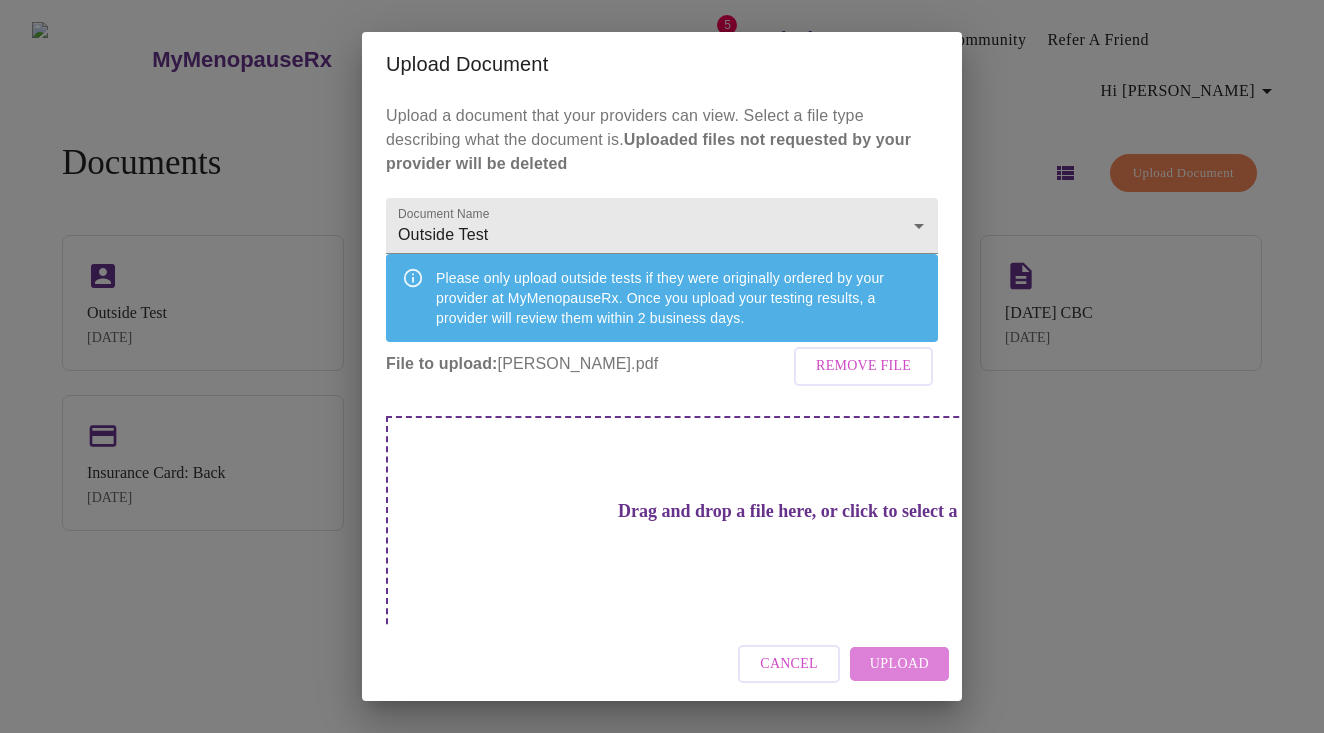 click on "Upload" at bounding box center [899, 664] 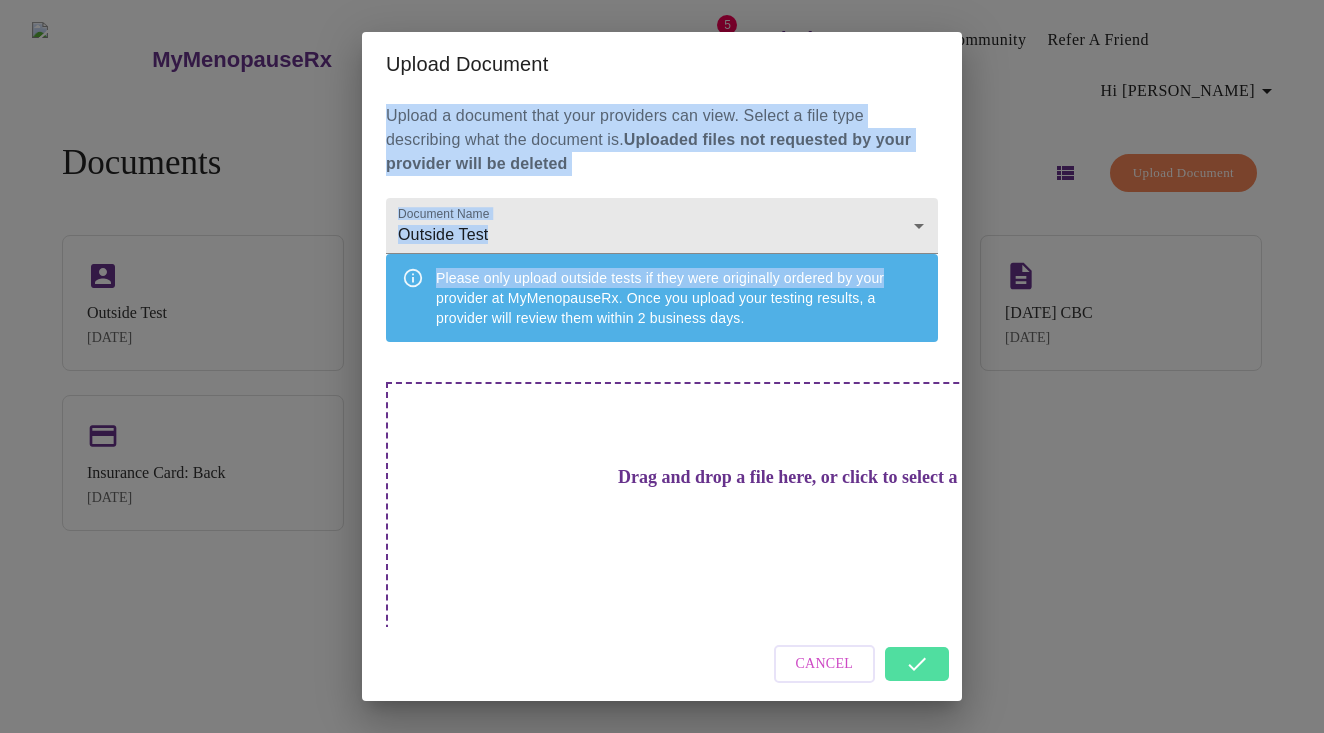 drag, startPoint x: 686, startPoint y: 81, endPoint x: 976, endPoint y: 291, distance: 358.05026 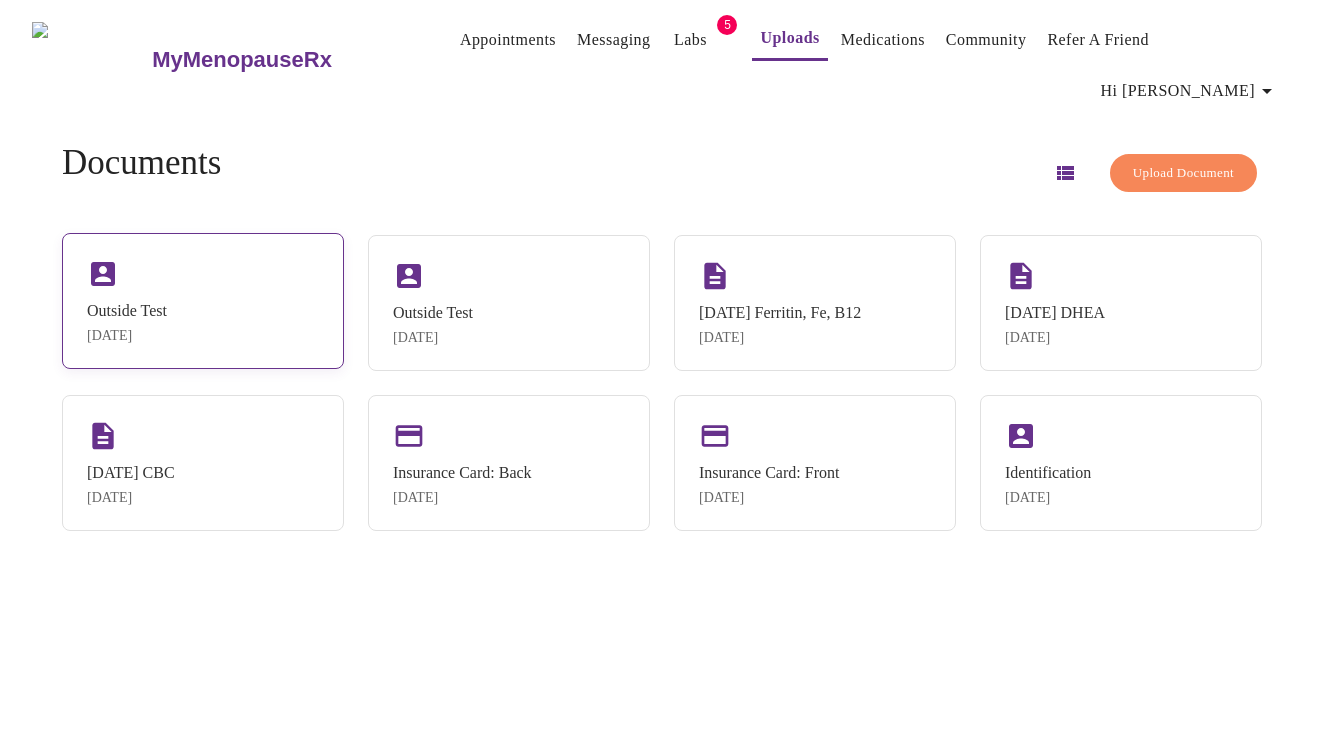 click on "[DATE]" at bounding box center [127, 336] 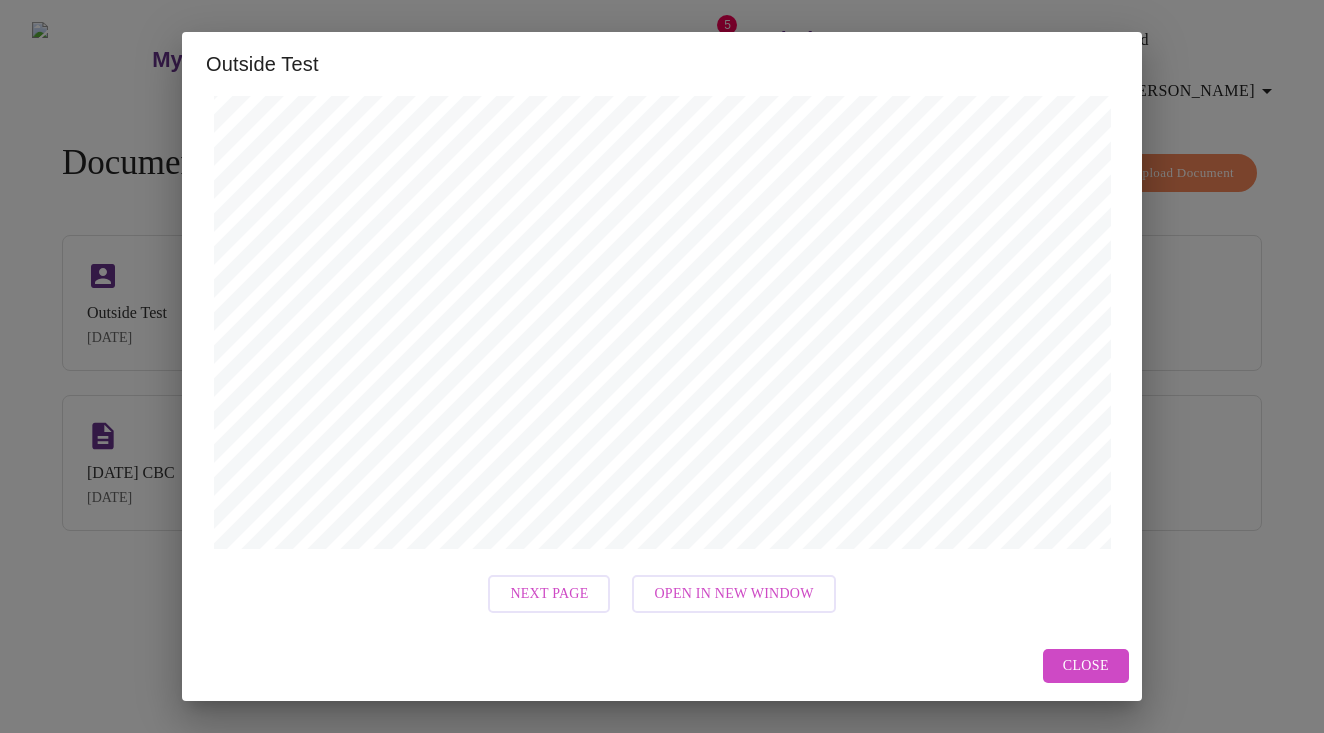 scroll, scrollTop: 716, scrollLeft: 0, axis: vertical 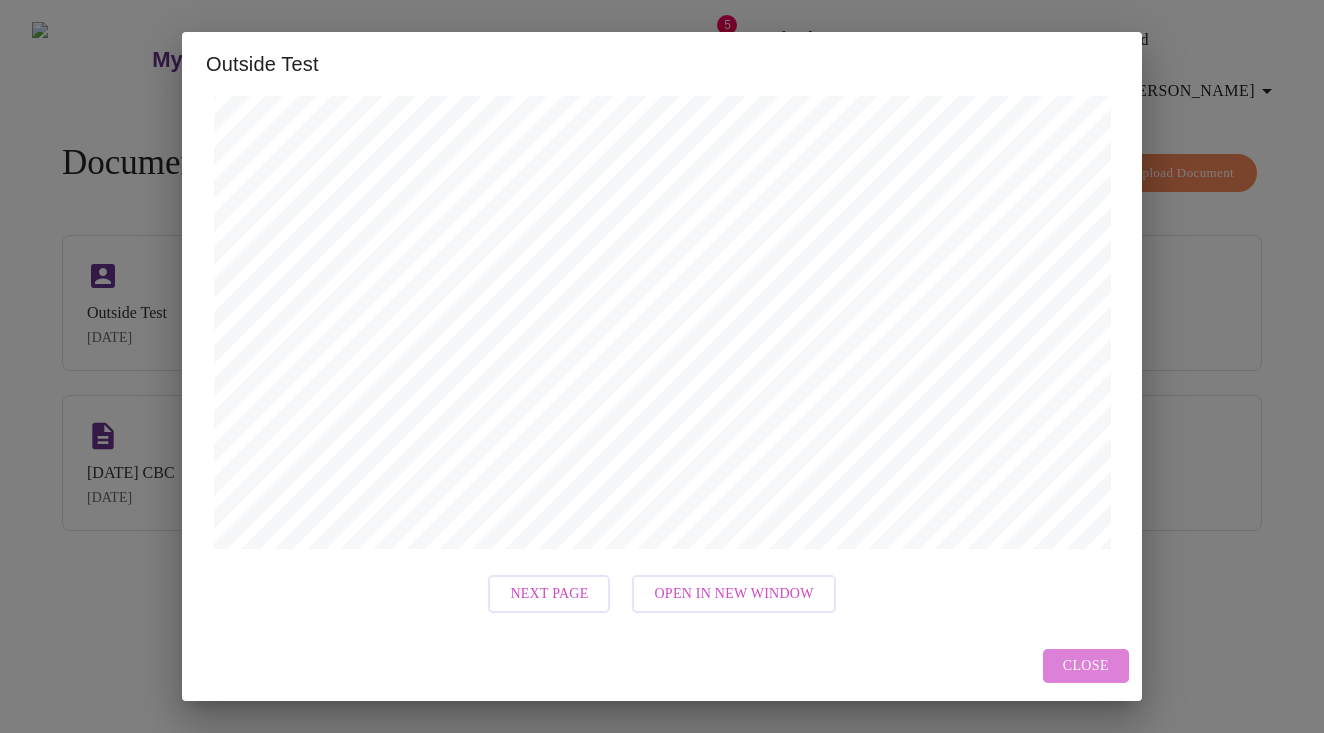 click on "Close" at bounding box center (1086, 666) 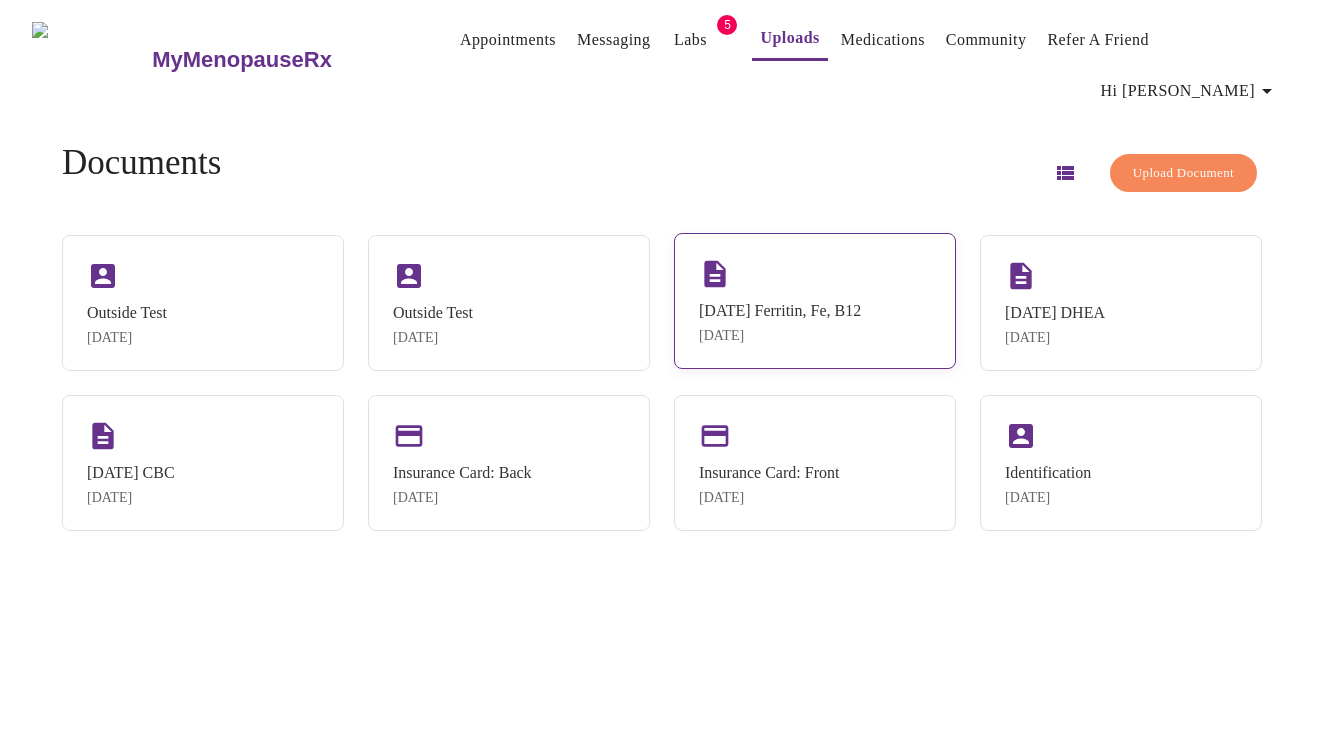 click on "[DATE] Ferritin, Fe, B12 [DATE]" at bounding box center (815, 301) 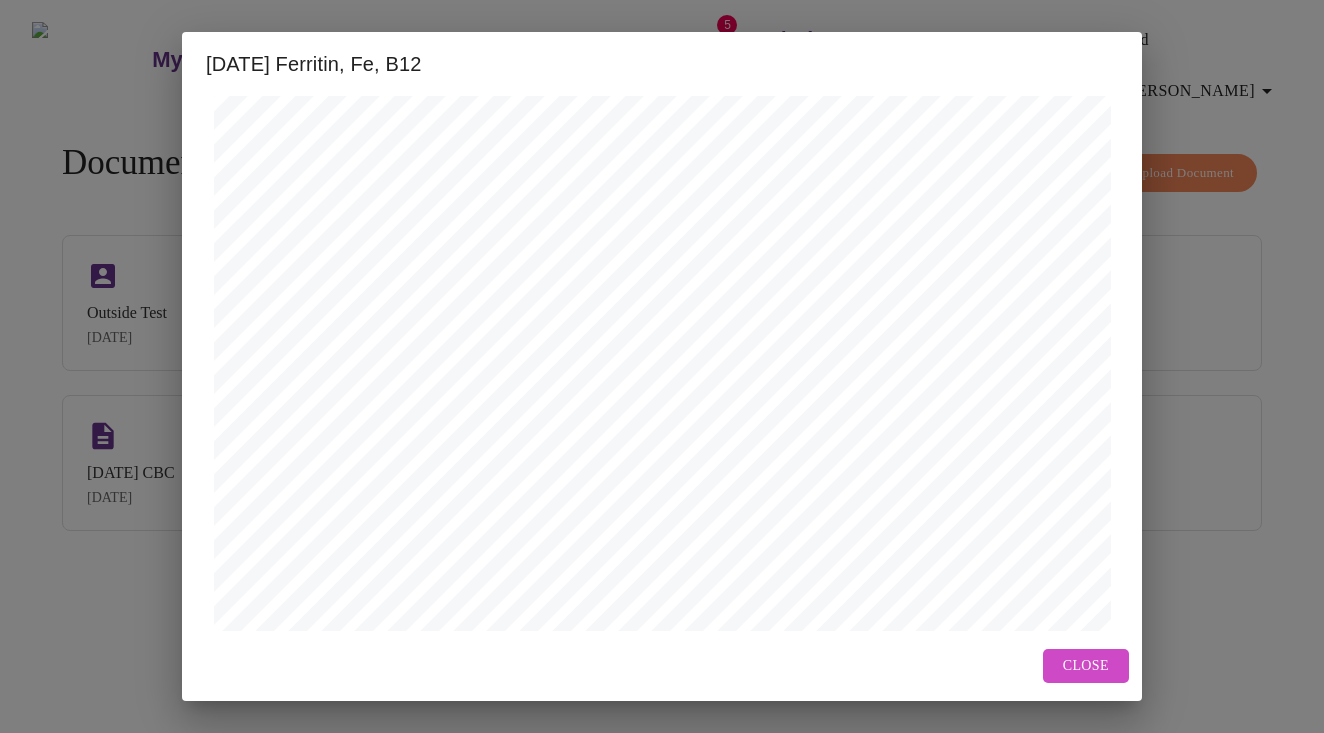 scroll, scrollTop: 327, scrollLeft: 0, axis: vertical 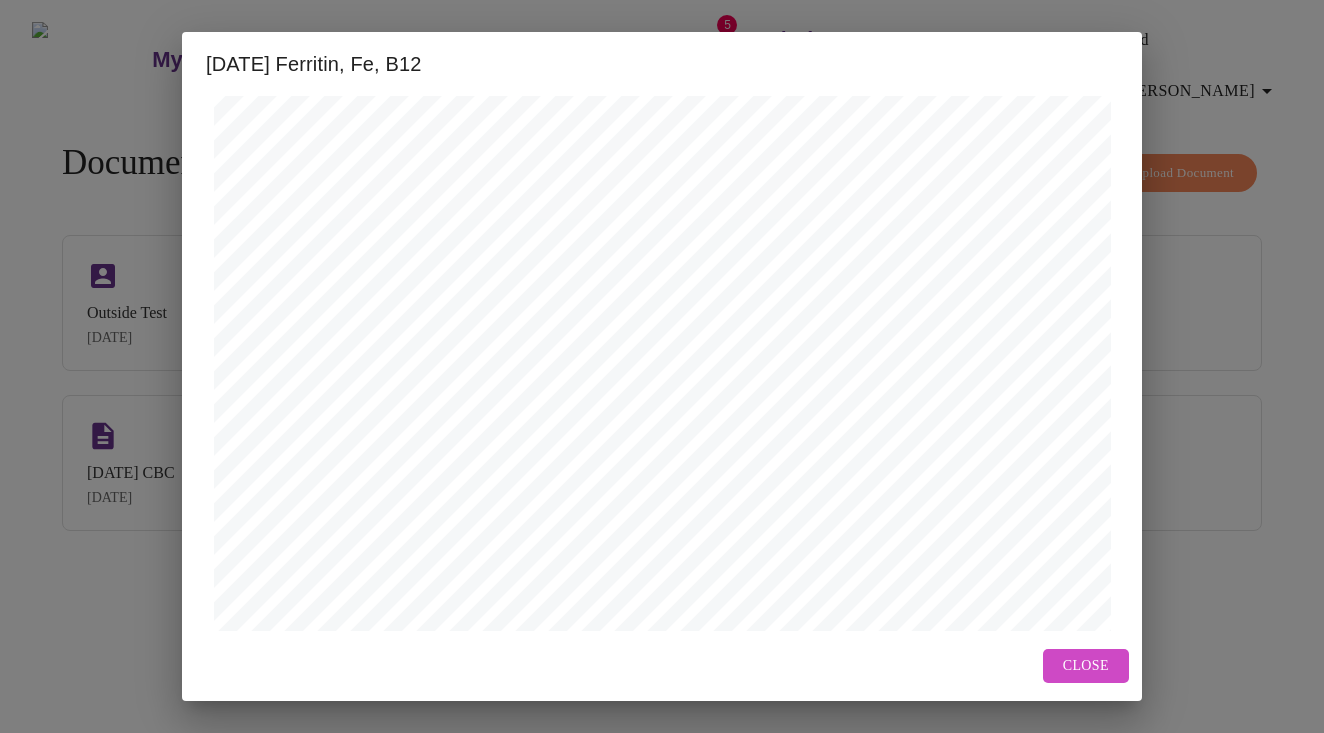 click on "Close" at bounding box center (1086, 666) 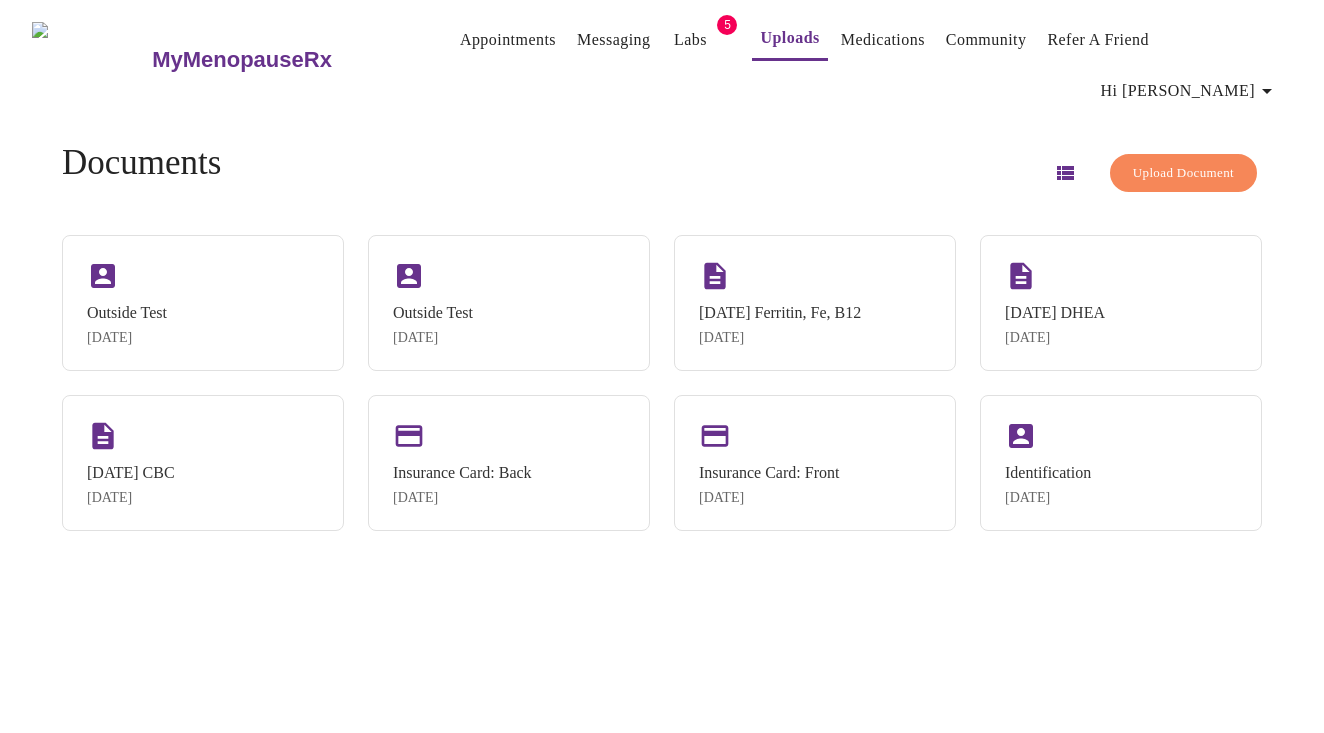click on "Upload Document" at bounding box center (1183, 173) 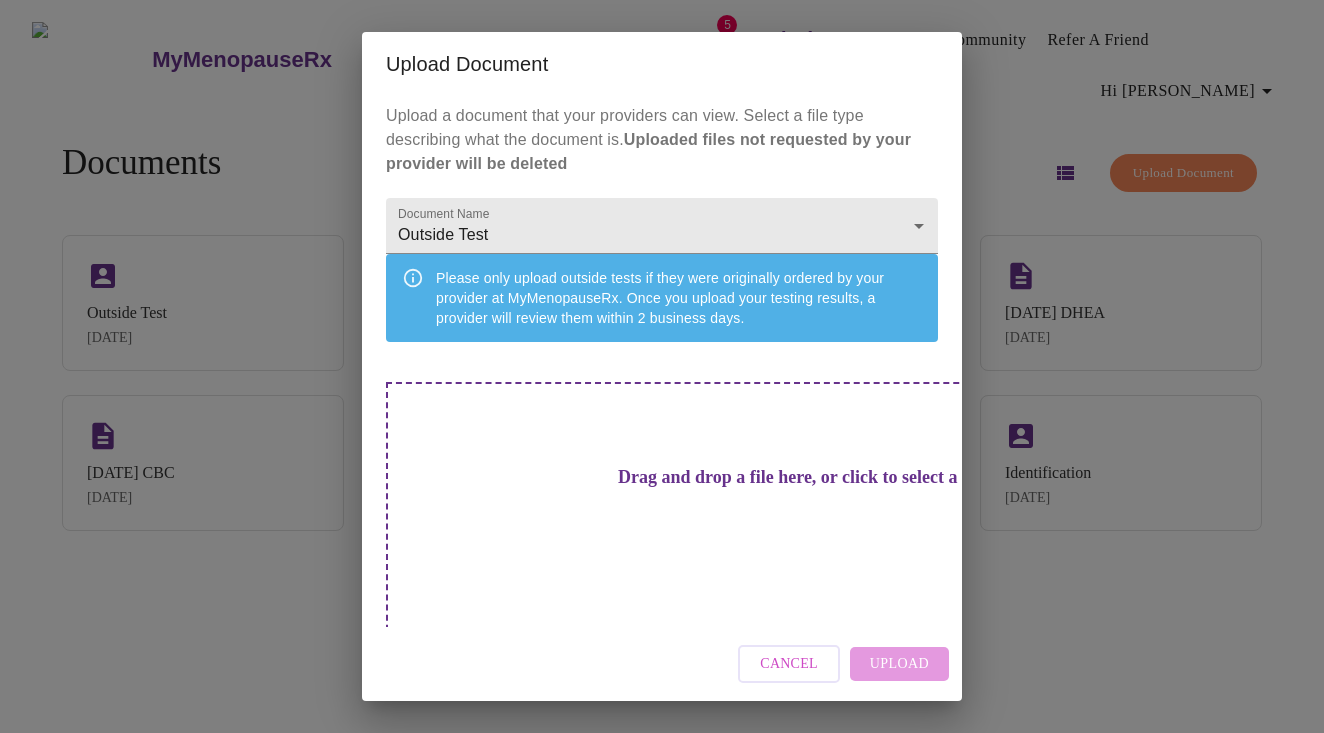 click on "Drag and drop a file here, or click to select a file" at bounding box center (802, 477) 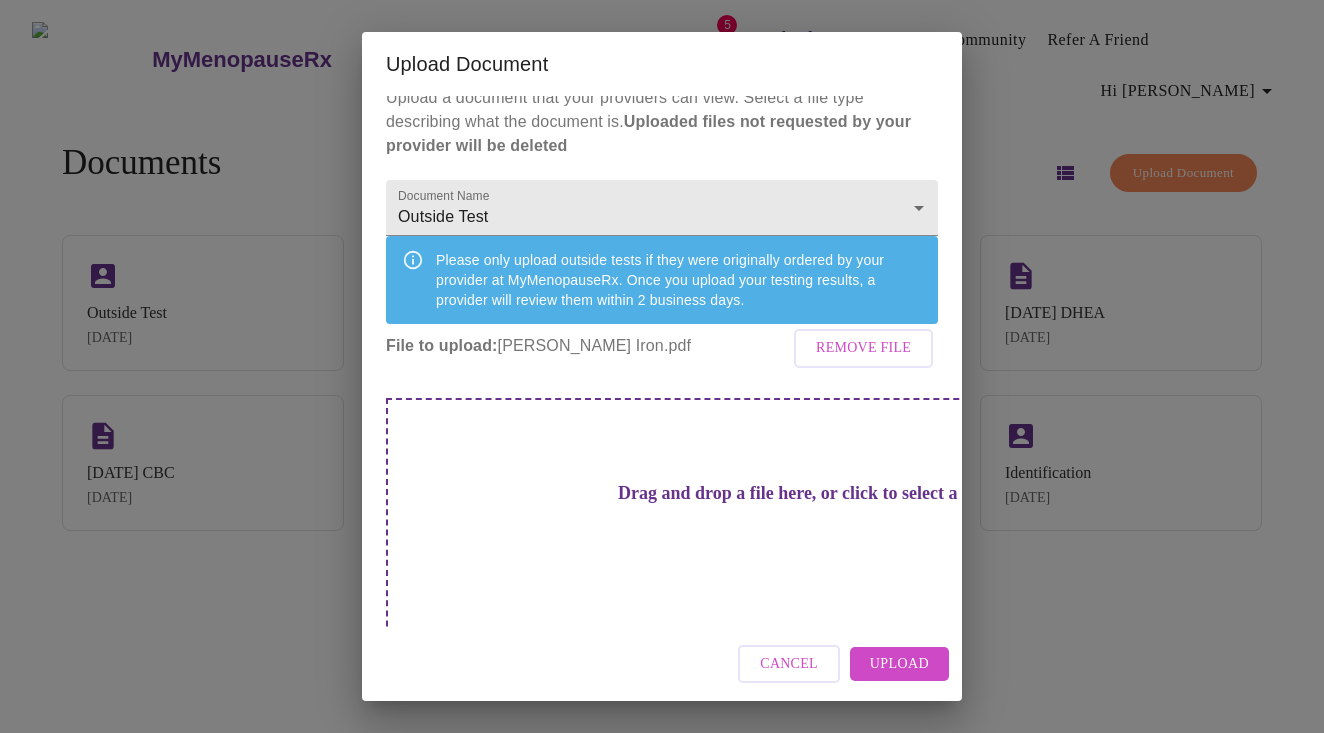 scroll, scrollTop: 17, scrollLeft: 0, axis: vertical 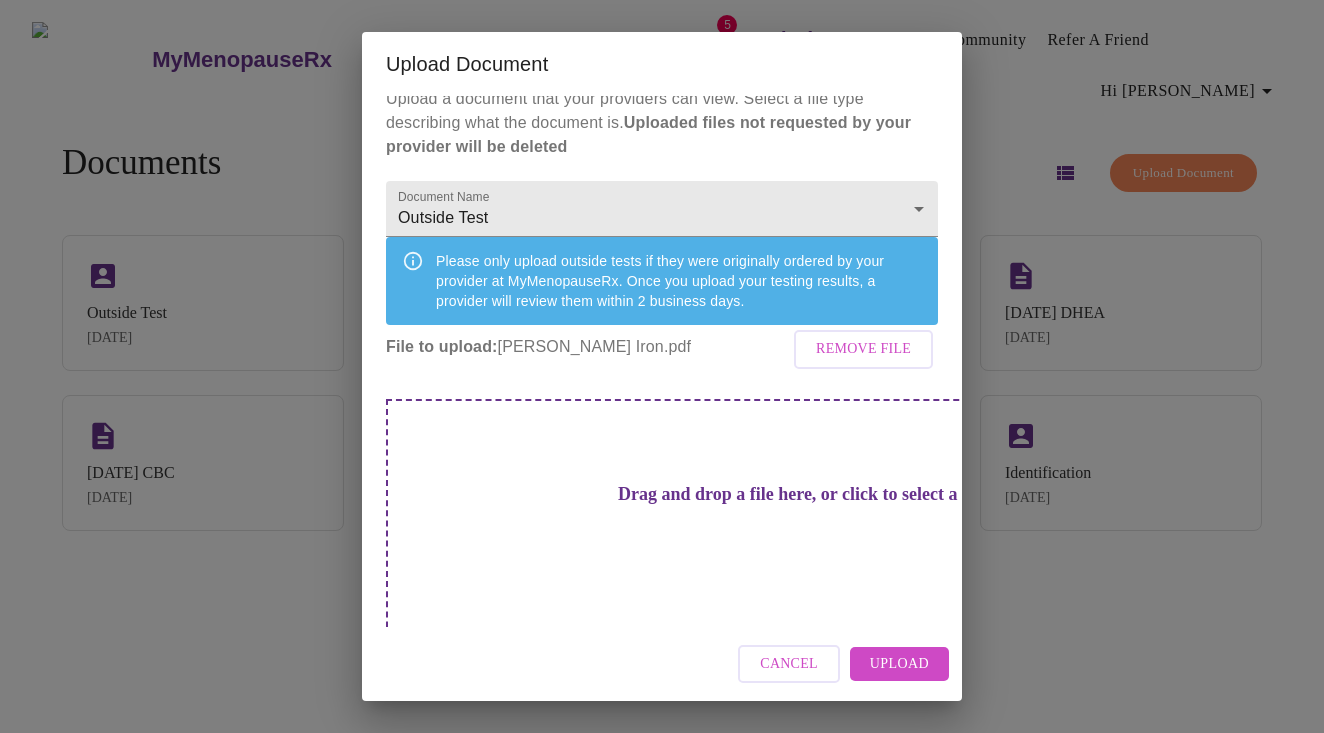 click on "Upload" at bounding box center [899, 664] 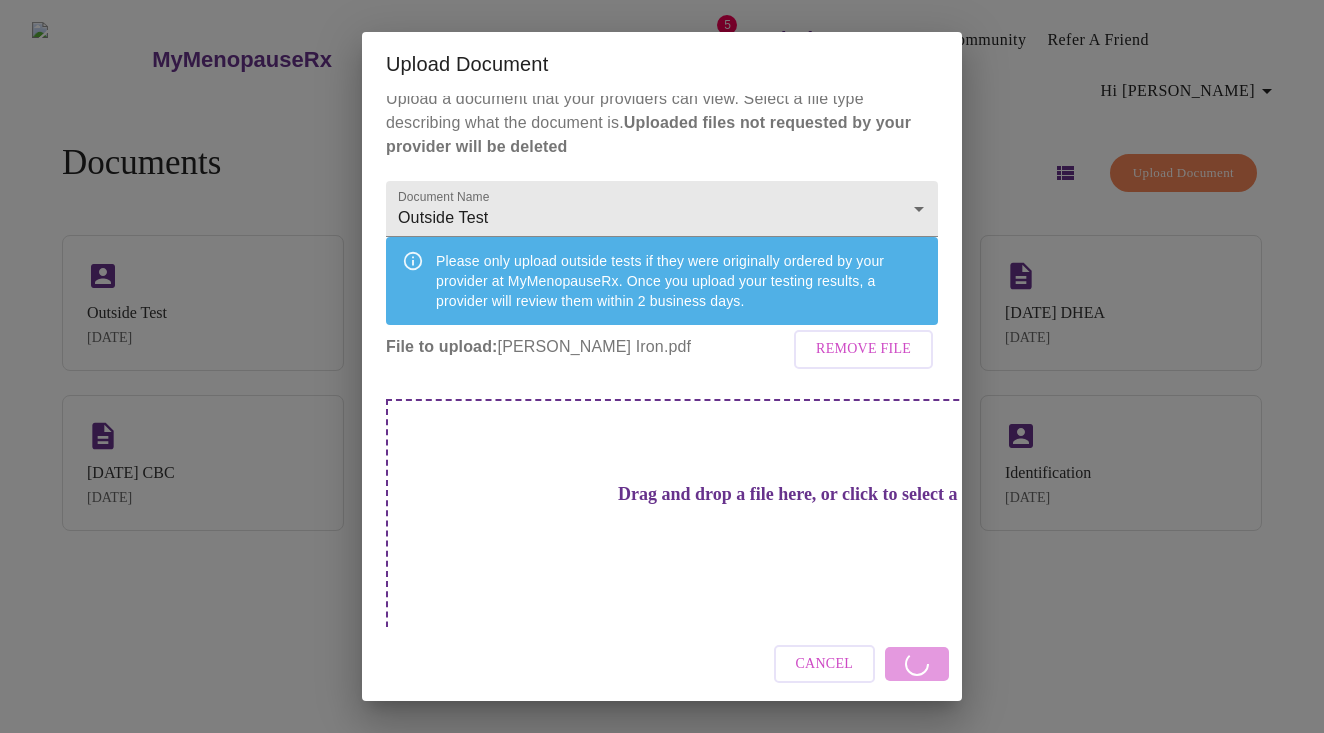 scroll, scrollTop: 0, scrollLeft: 0, axis: both 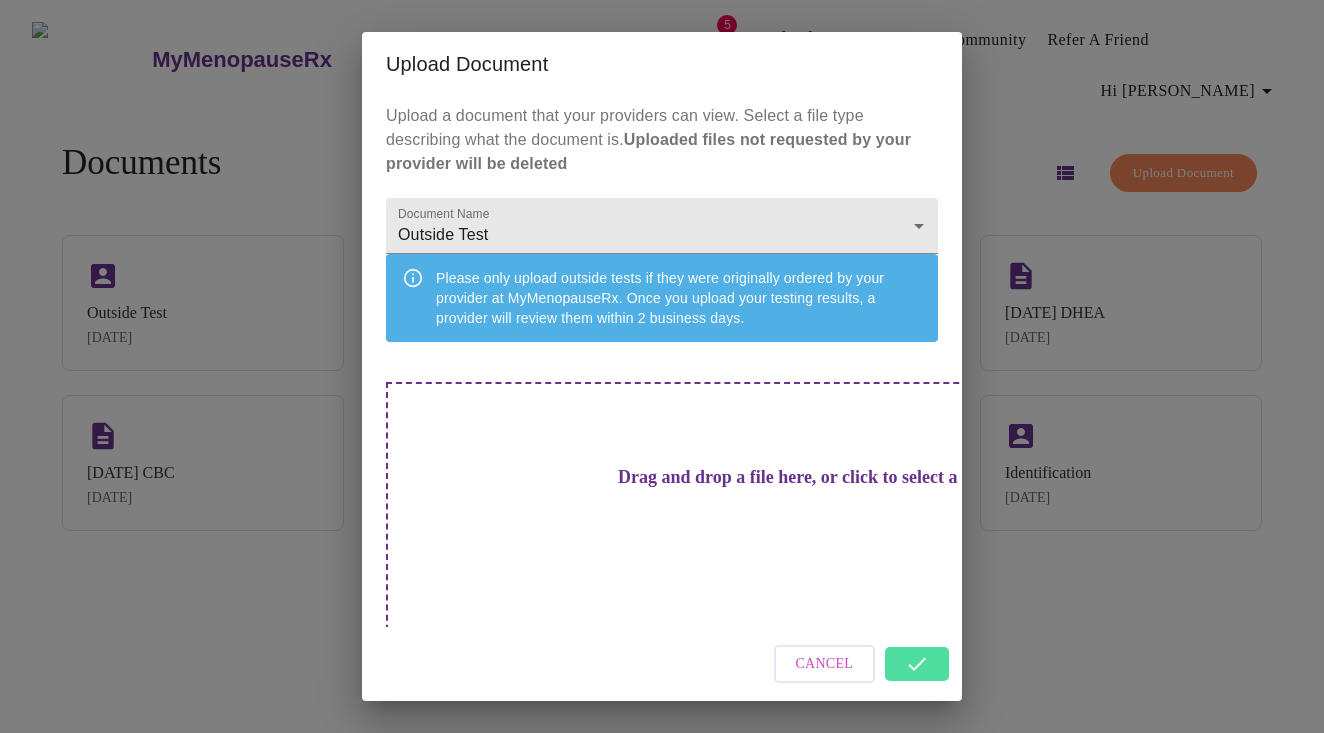 click on "Cancel" at bounding box center [825, 664] 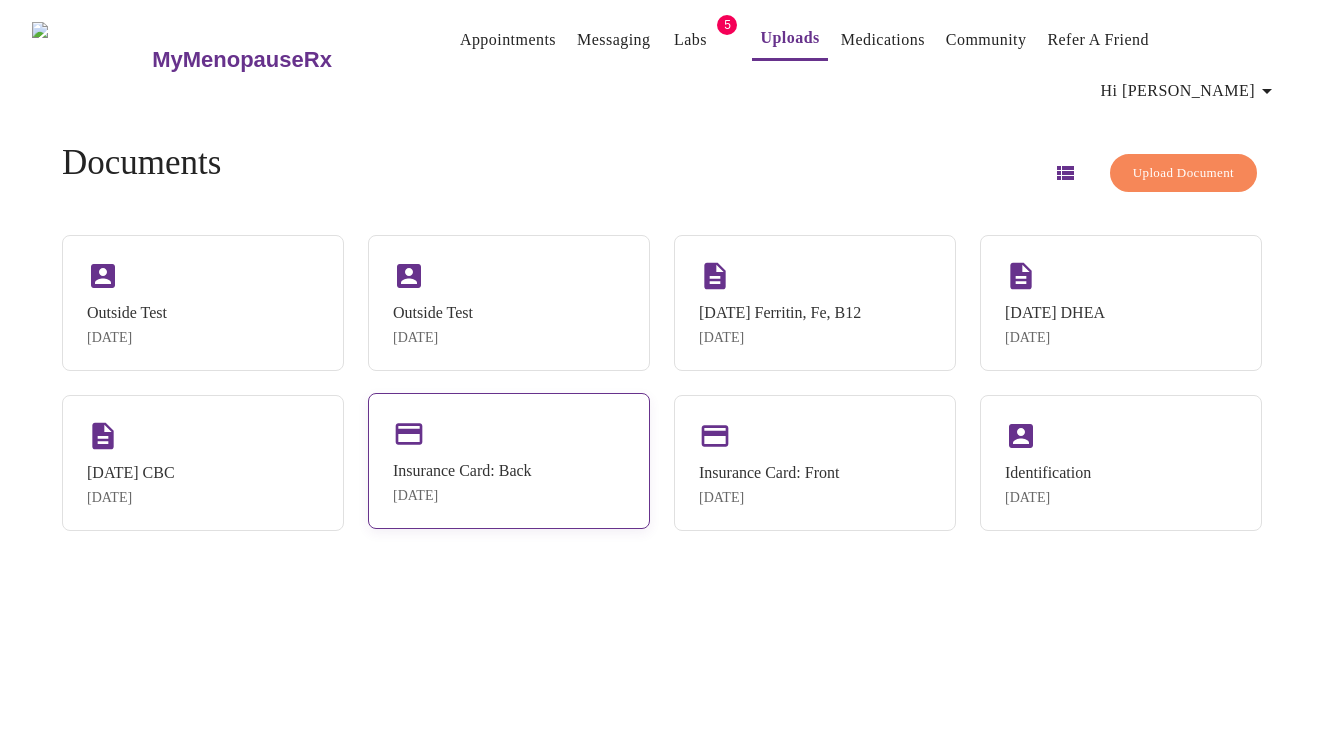 scroll, scrollTop: 0, scrollLeft: 0, axis: both 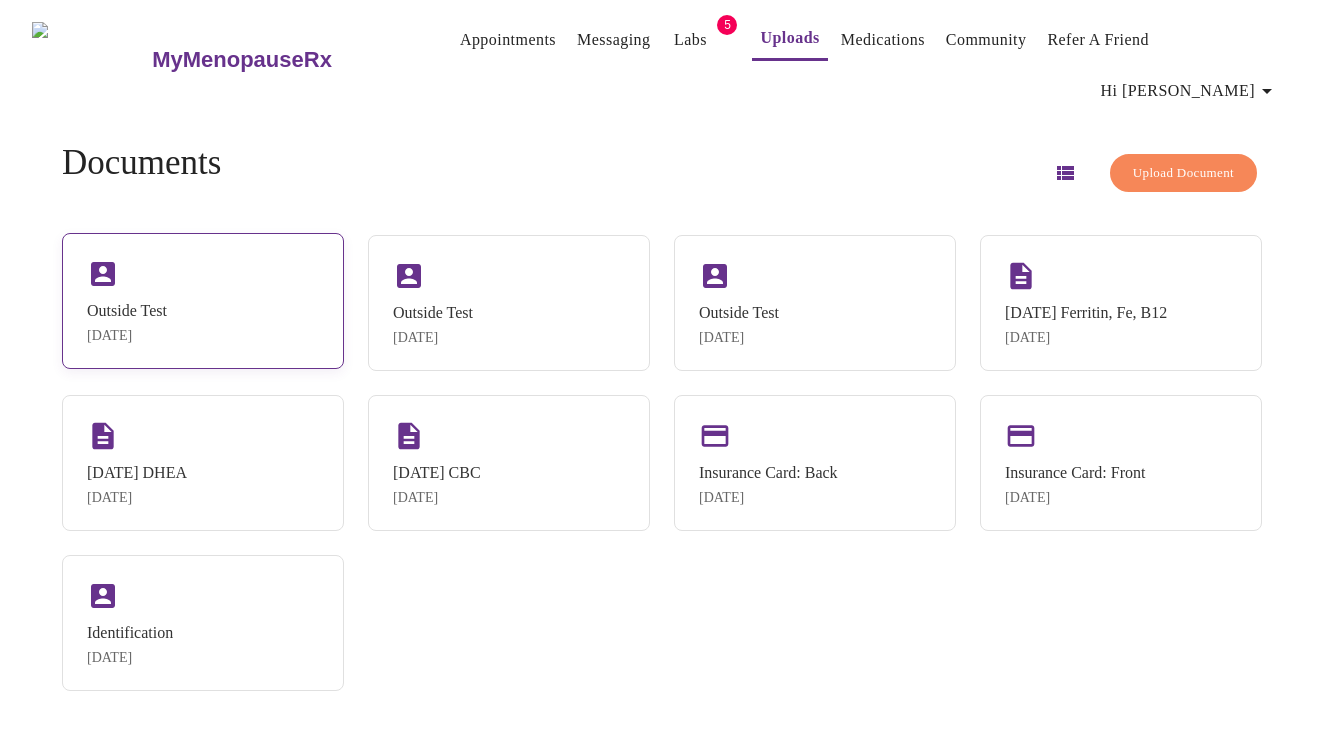 click on "Outside Test [DATE]" at bounding box center (203, 301) 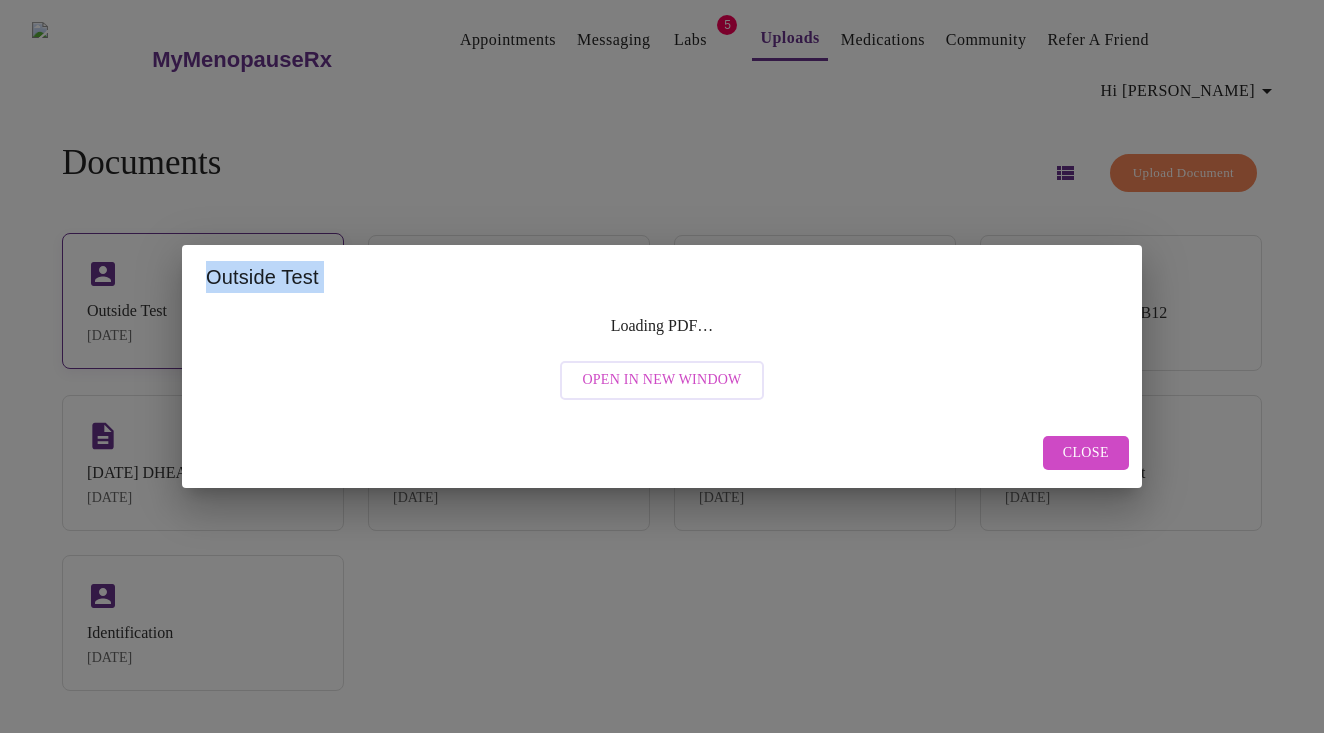 click on "Outside Test" at bounding box center (662, 277) 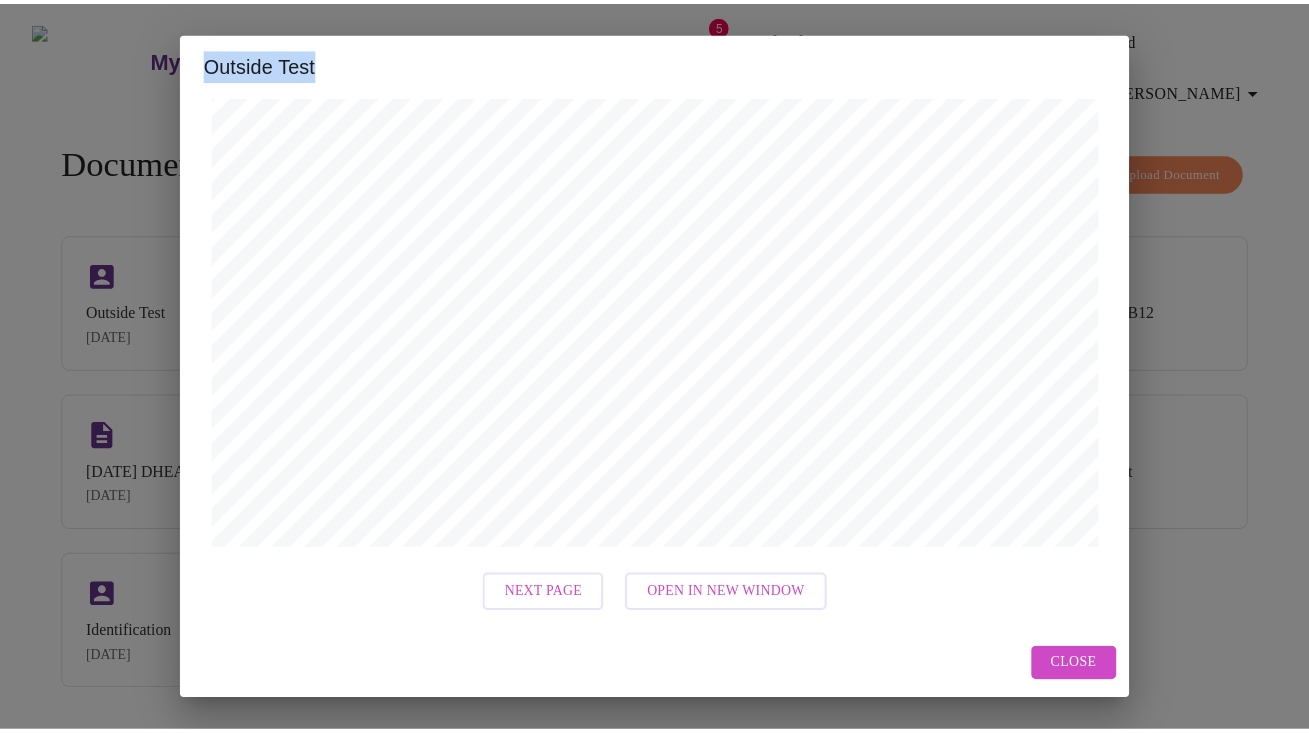 scroll, scrollTop: 716, scrollLeft: 0, axis: vertical 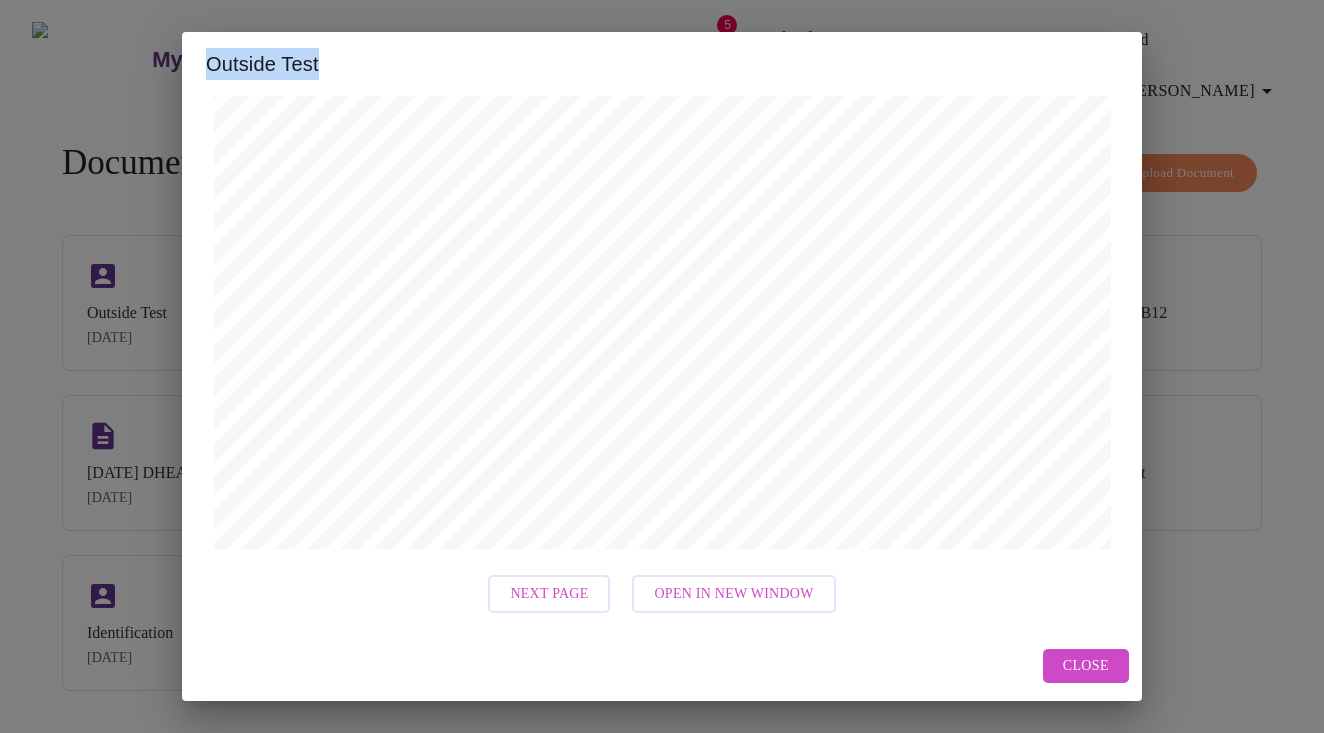 click on "Close" at bounding box center (1086, 666) 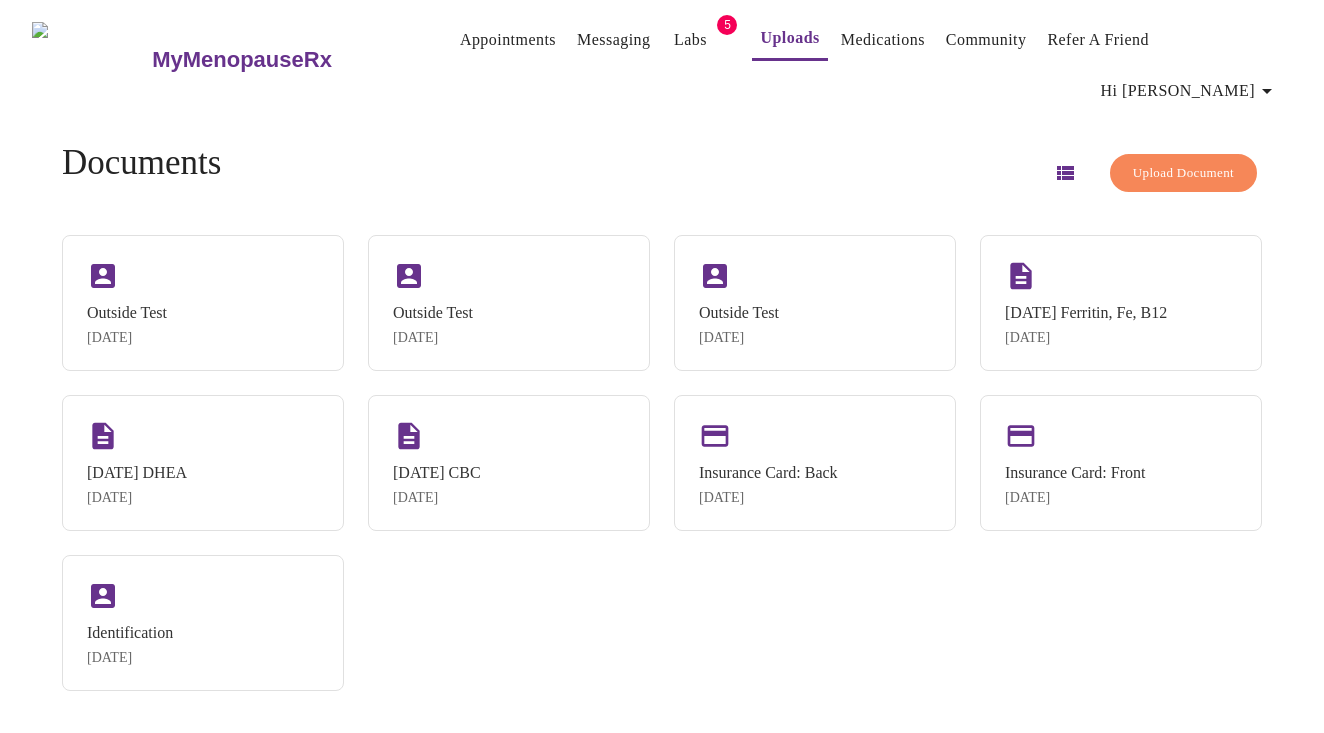 click on "Labs" at bounding box center (690, 40) 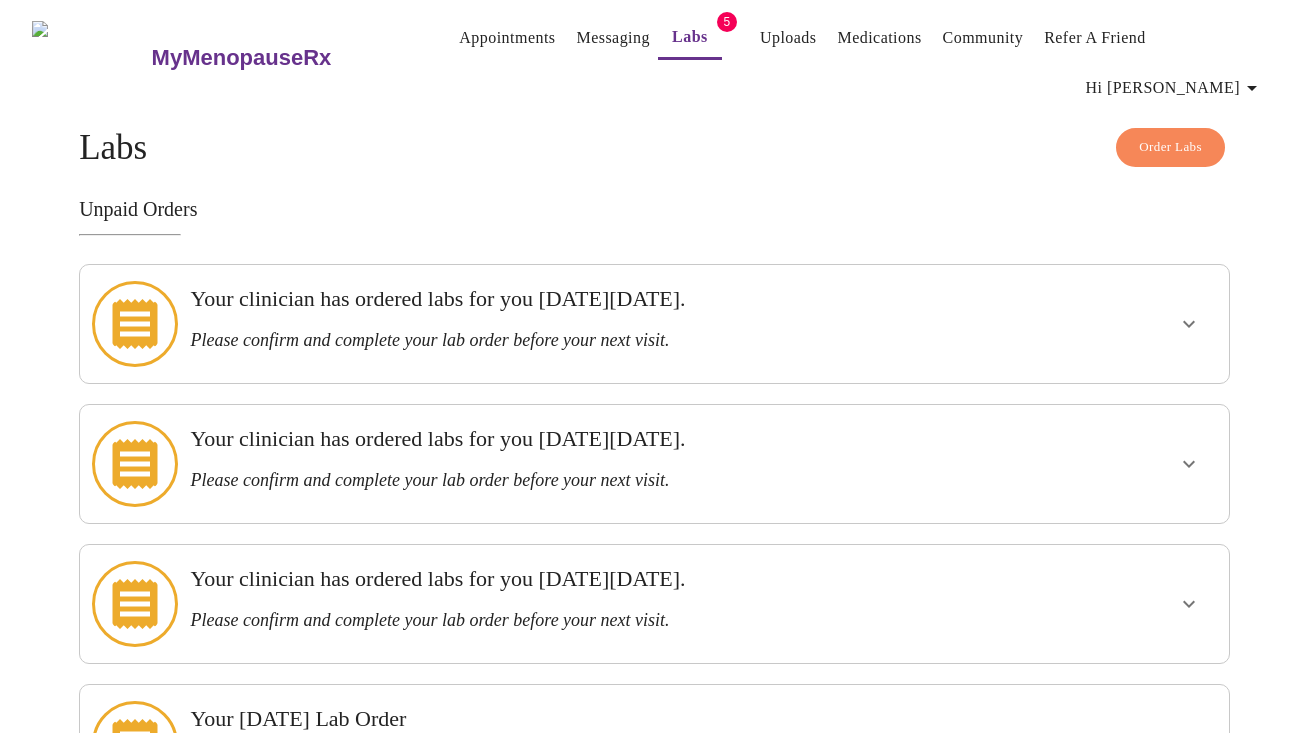 click on "Your clinician has ordered labs for you [DATE][DATE]. Please confirm and complete your lab order before your next visit. Your clinician has ordered labs for you [DATE][DATE]. Please confirm and complete your lab order before your next visit. Your clinician has ordered labs for you [DATE][DATE]. Please confirm and complete your lab order before your next visit. Your [DATE] Lab Order Please pay for your order so the labs can be sent to Quest Diagnostics. Your clinician has ordered labs for you [DATE][DATE]. Please confirm and complete your lab order before your next visit." at bounding box center (654, 604) 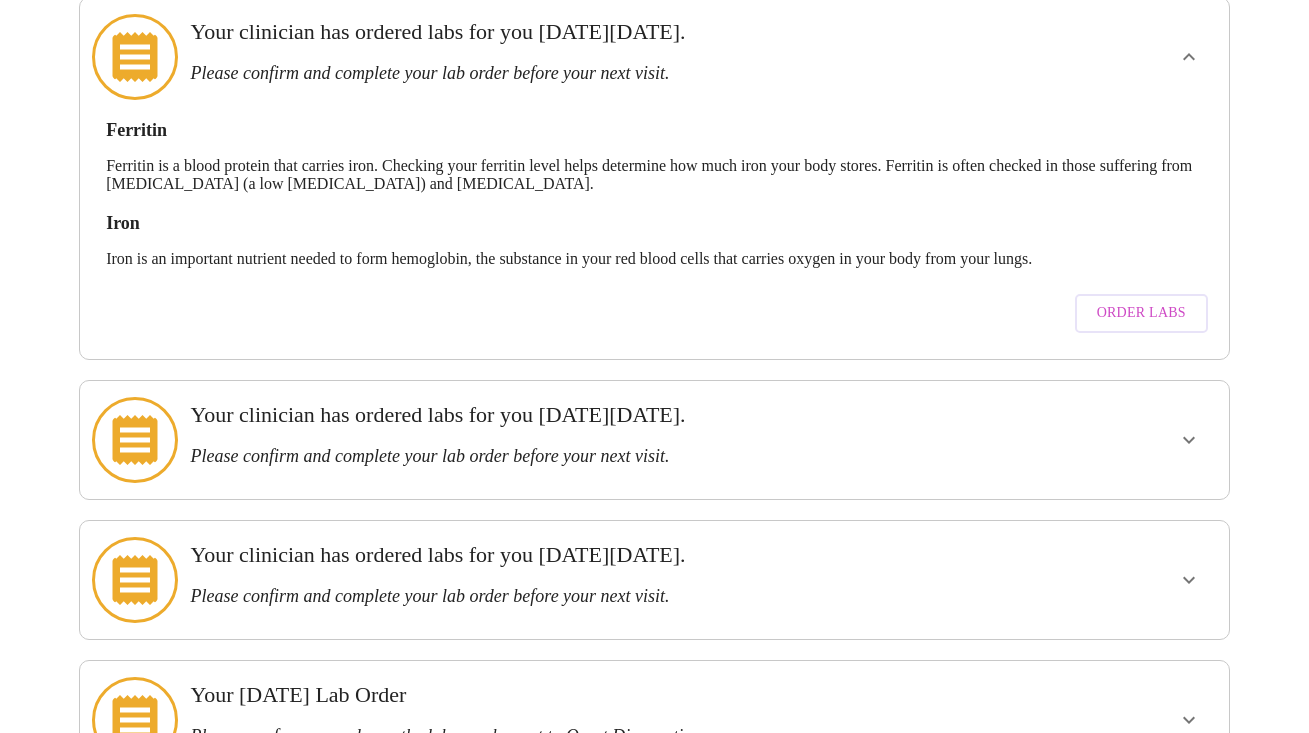 scroll, scrollTop: 287, scrollLeft: 0, axis: vertical 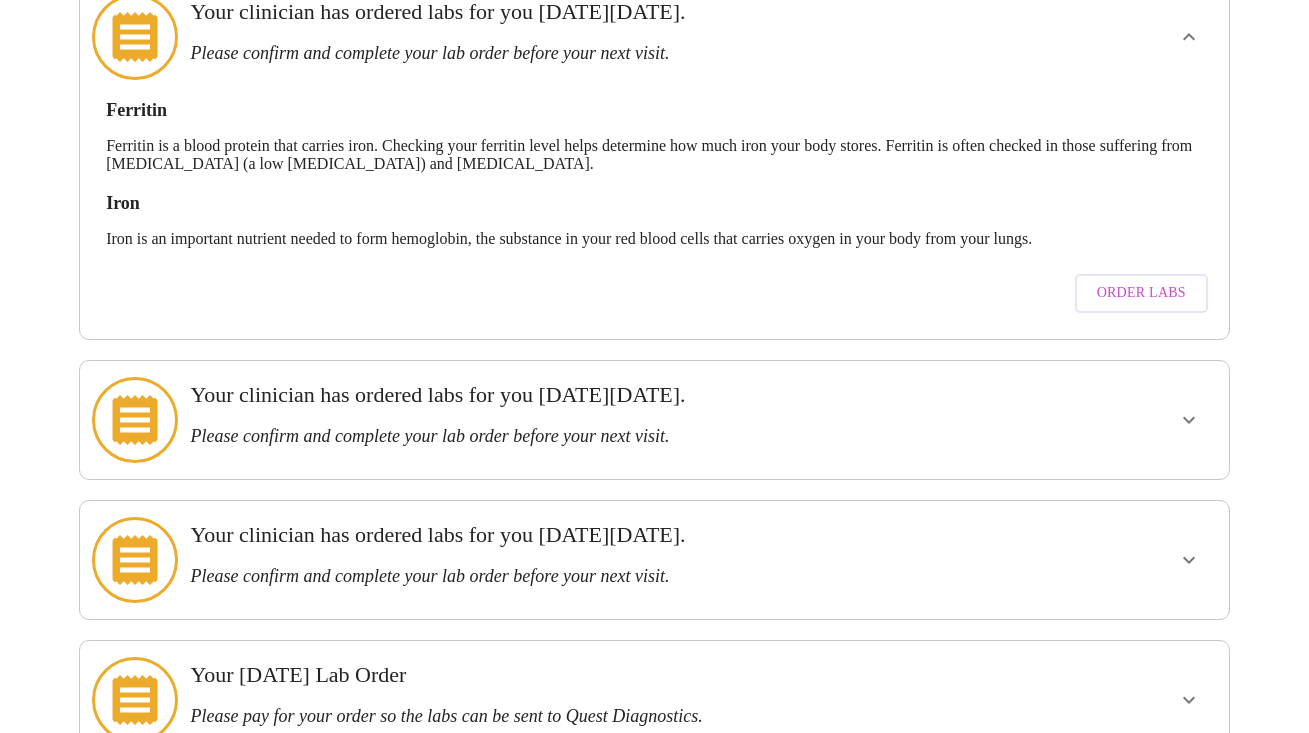 click at bounding box center [1189, 420] 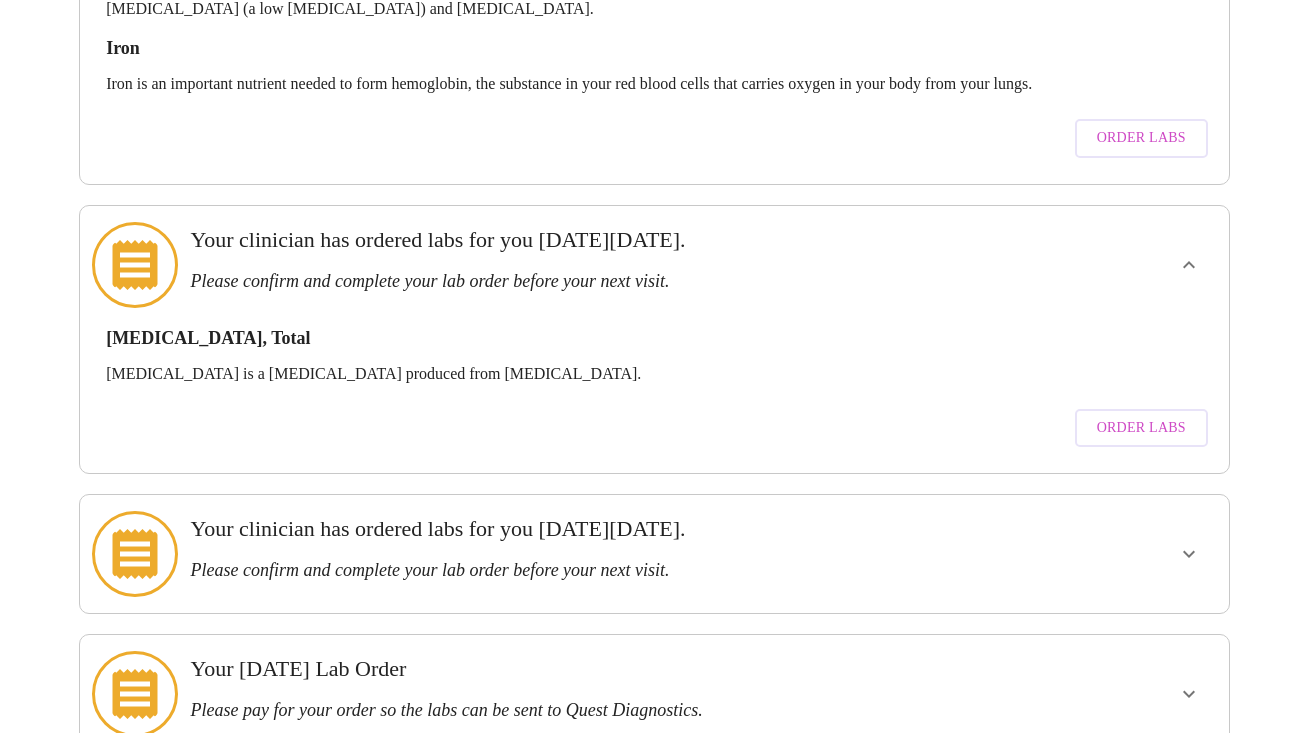 scroll, scrollTop: 513, scrollLeft: 0, axis: vertical 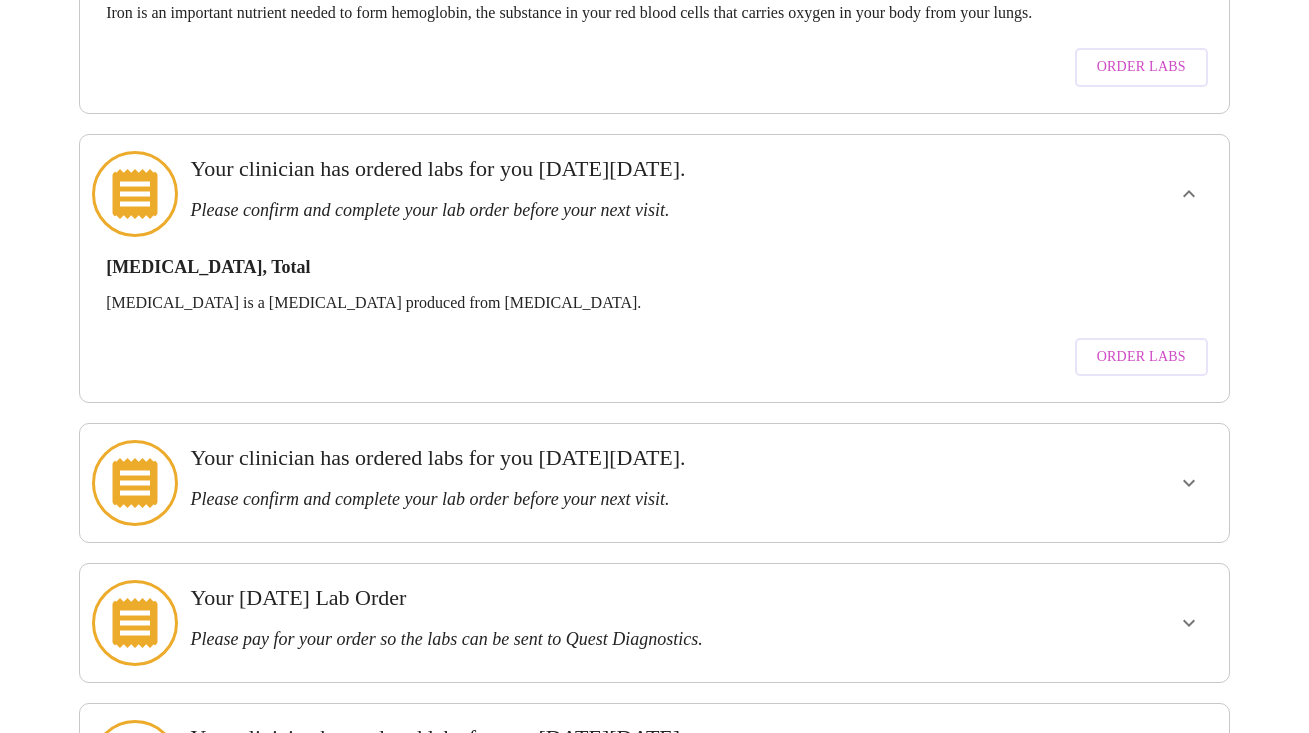 click at bounding box center [1189, 483] 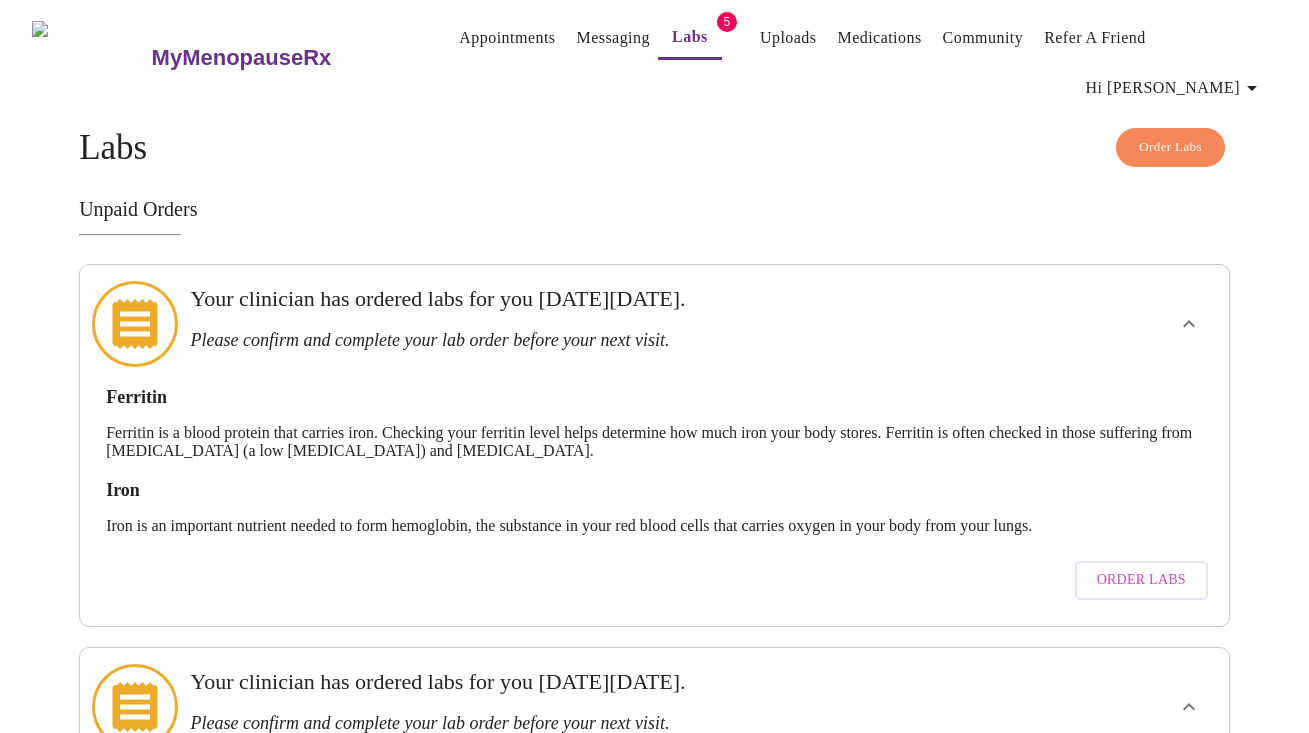 scroll, scrollTop: 0, scrollLeft: 0, axis: both 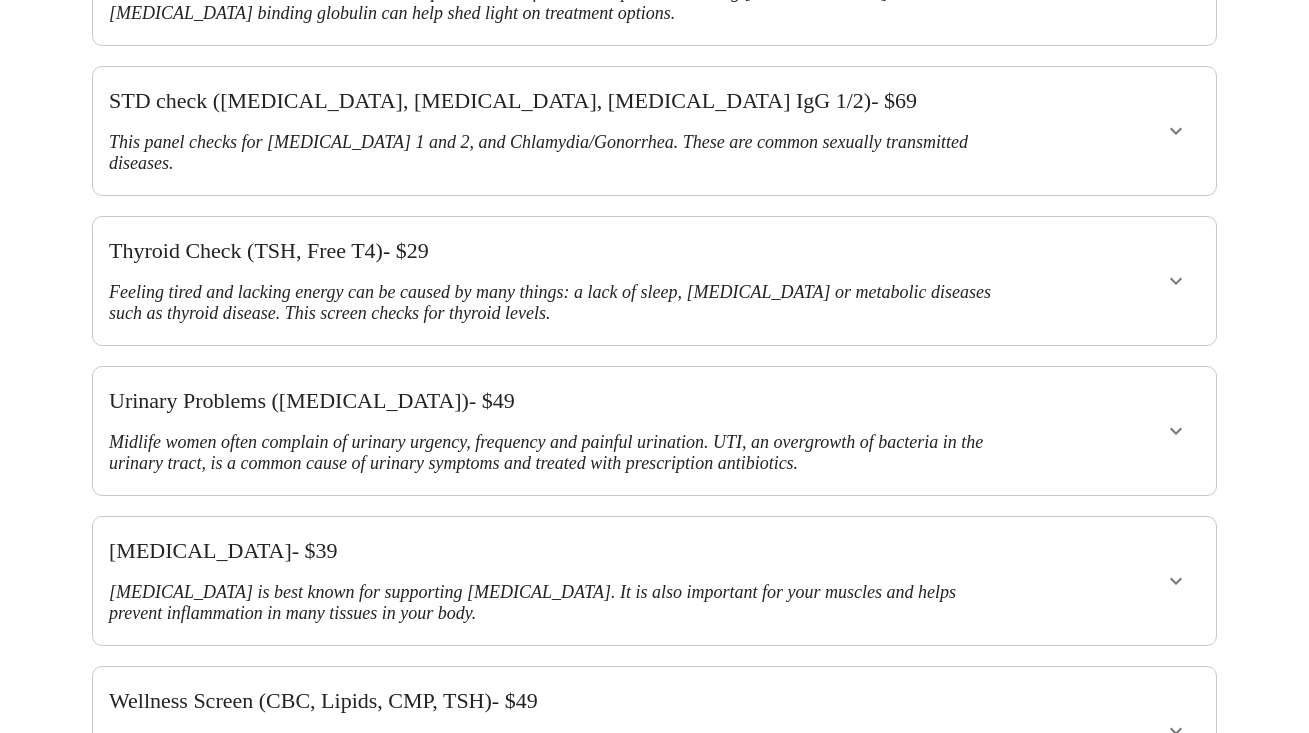 click 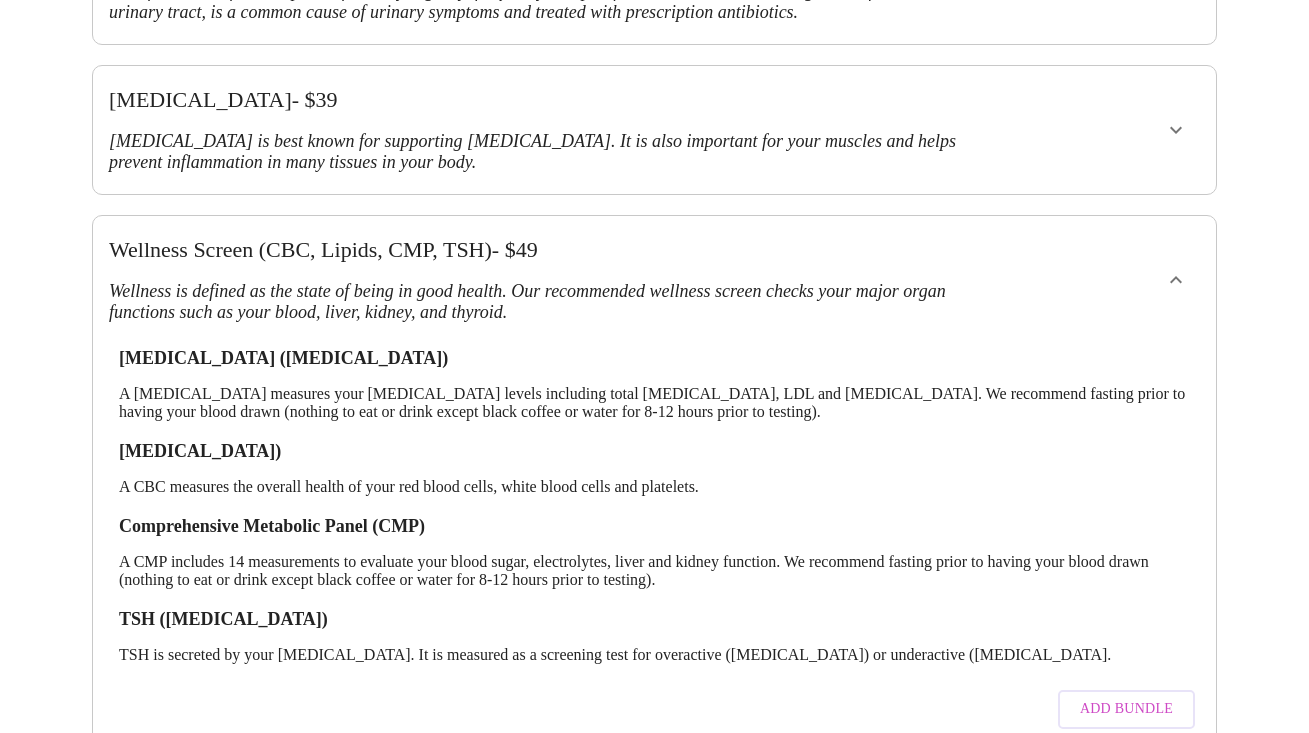 scroll, scrollTop: 1202, scrollLeft: 0, axis: vertical 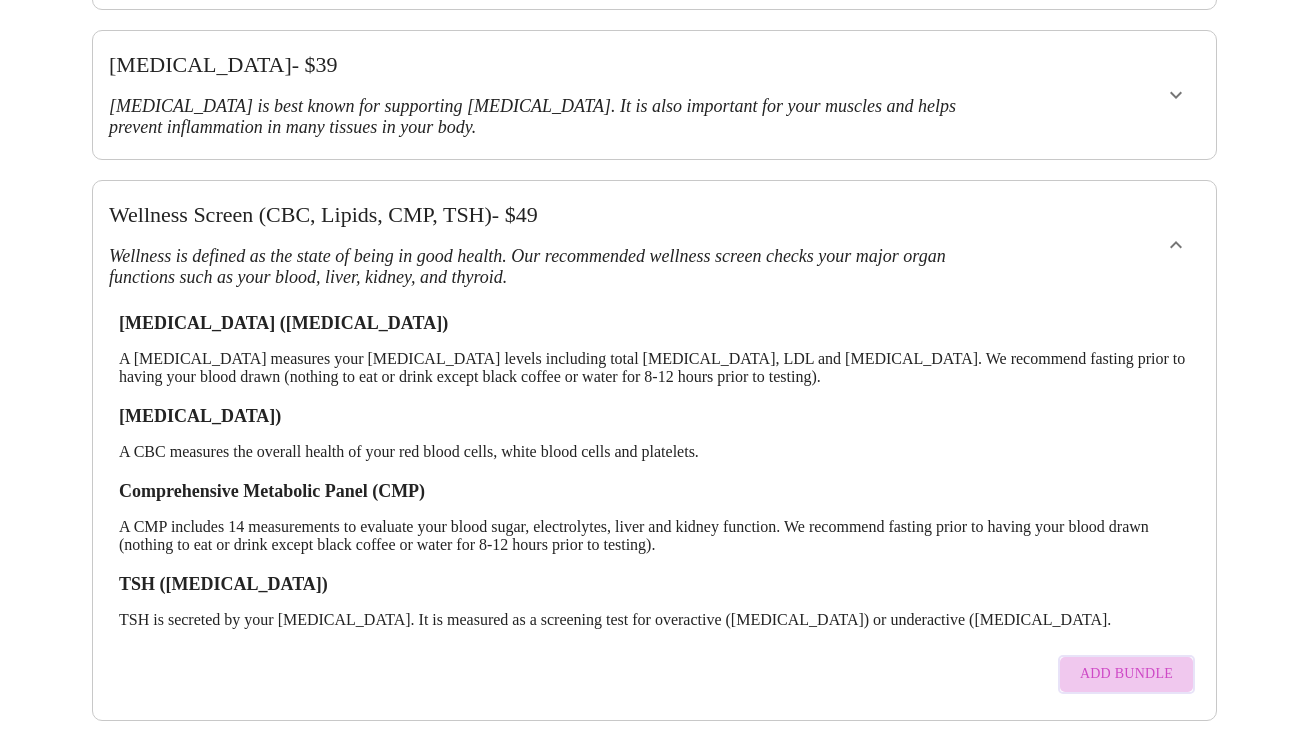 click on "Add Bundle" at bounding box center [1126, 674] 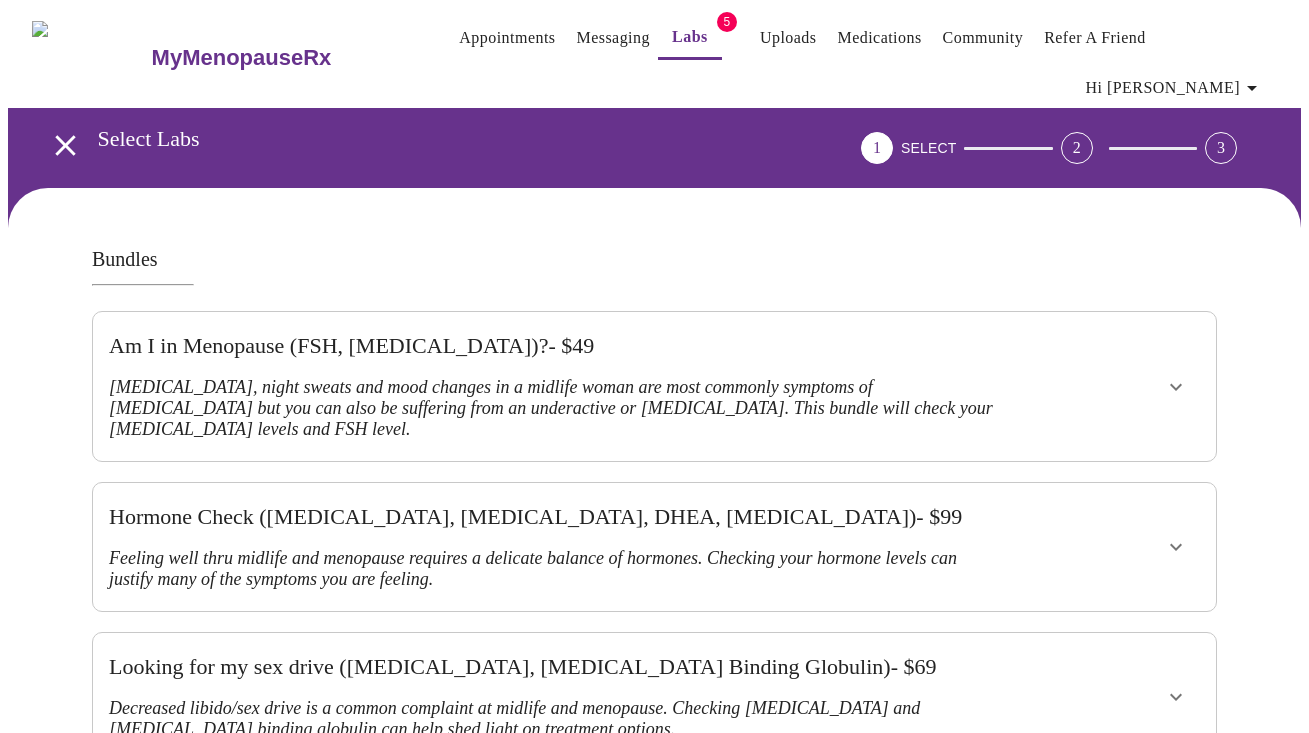 scroll, scrollTop: 0, scrollLeft: 0, axis: both 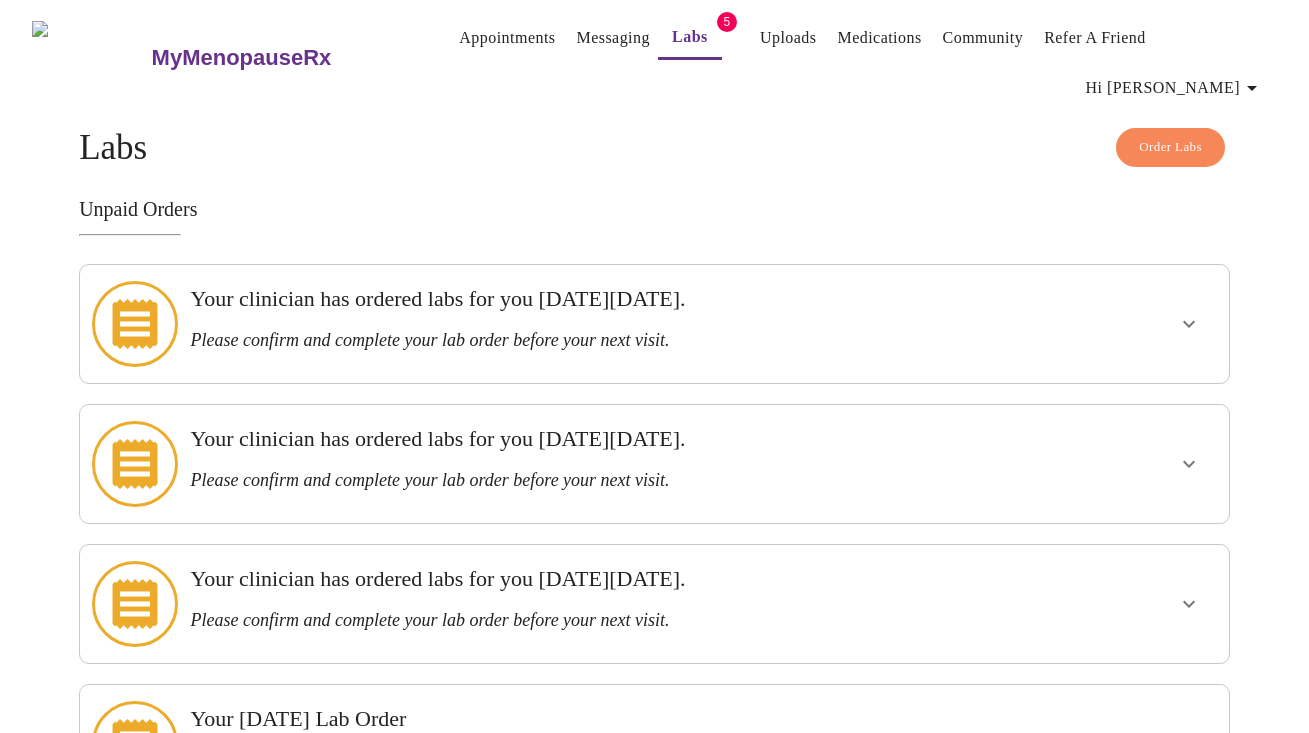 click 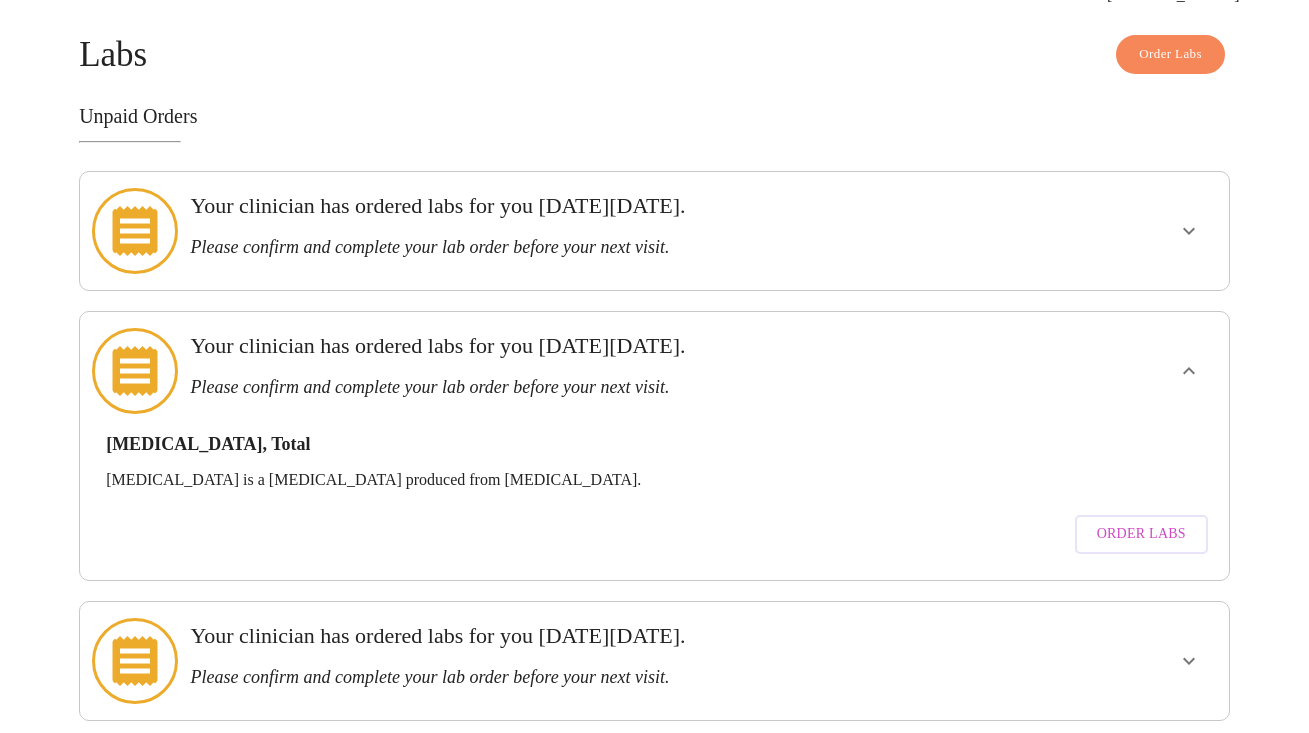 scroll, scrollTop: 94, scrollLeft: 0, axis: vertical 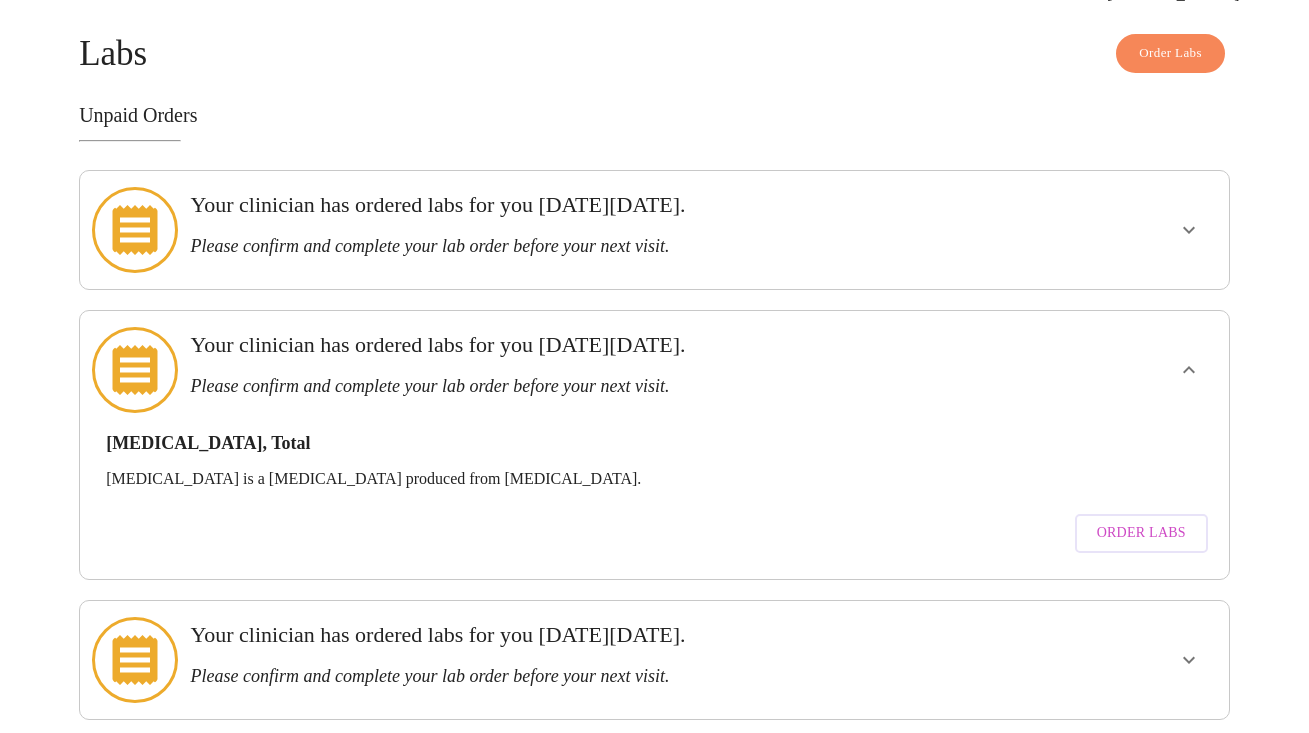 click on "Order Labs" at bounding box center (1141, 533) 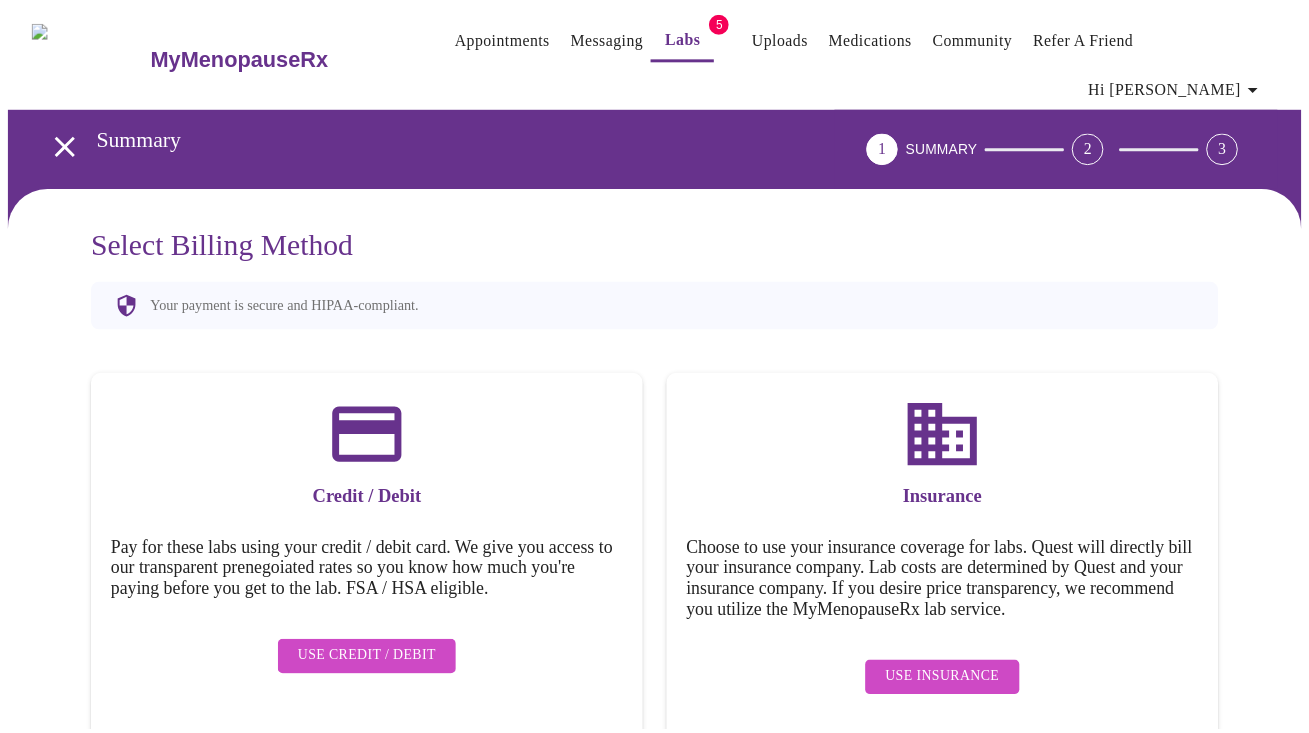 scroll, scrollTop: 0, scrollLeft: 0, axis: both 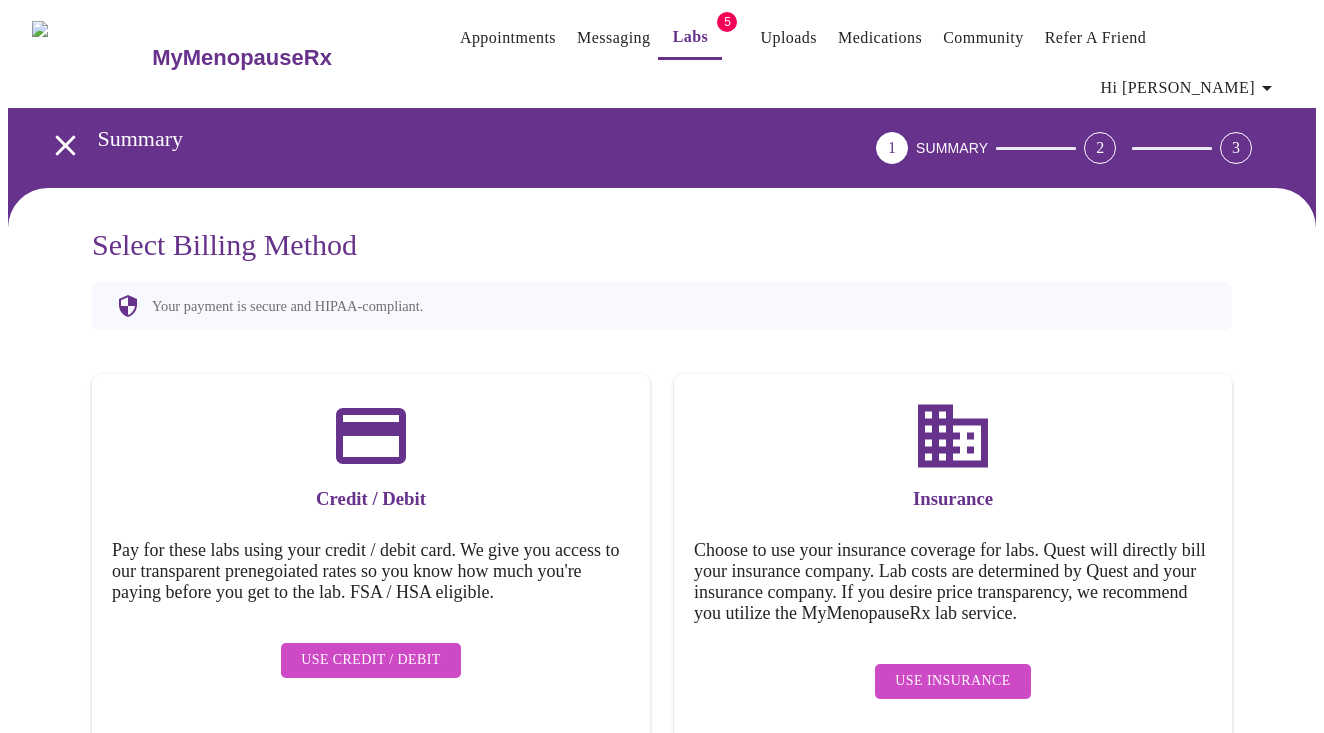click on "Use Credit / Debit" at bounding box center (371, 660) 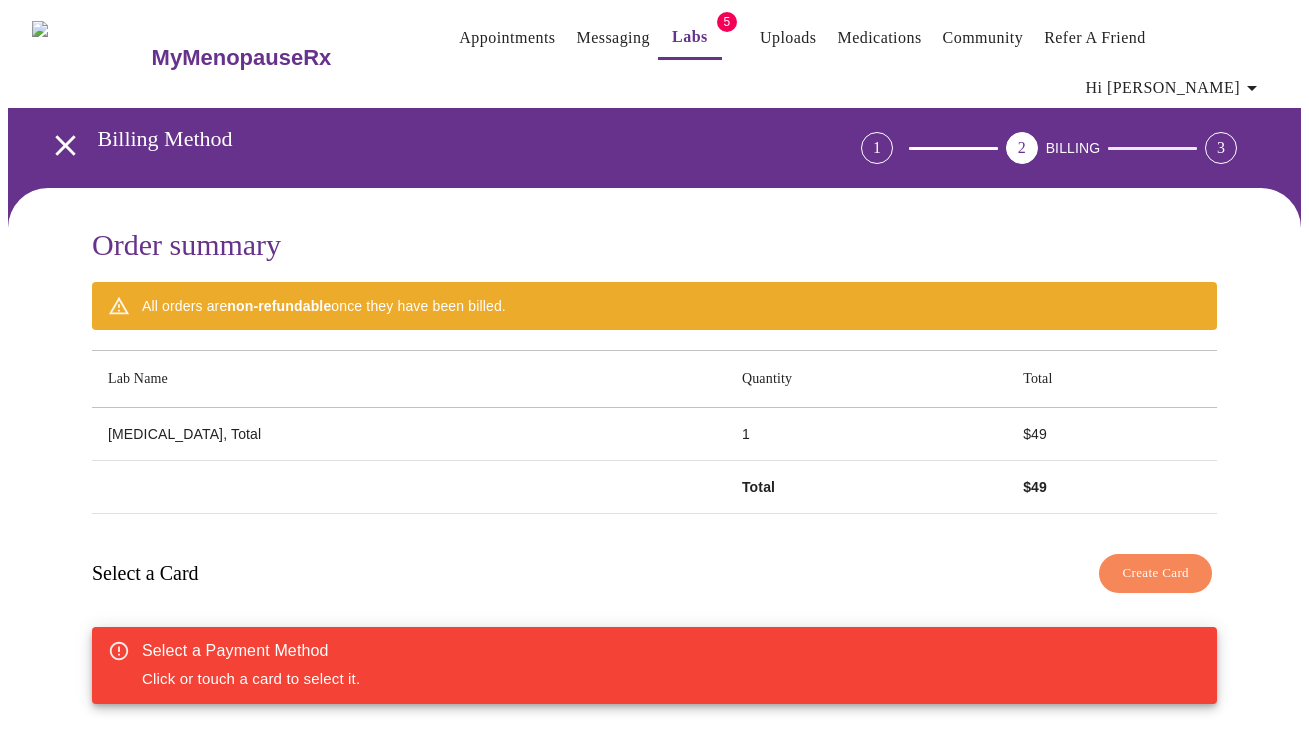 click 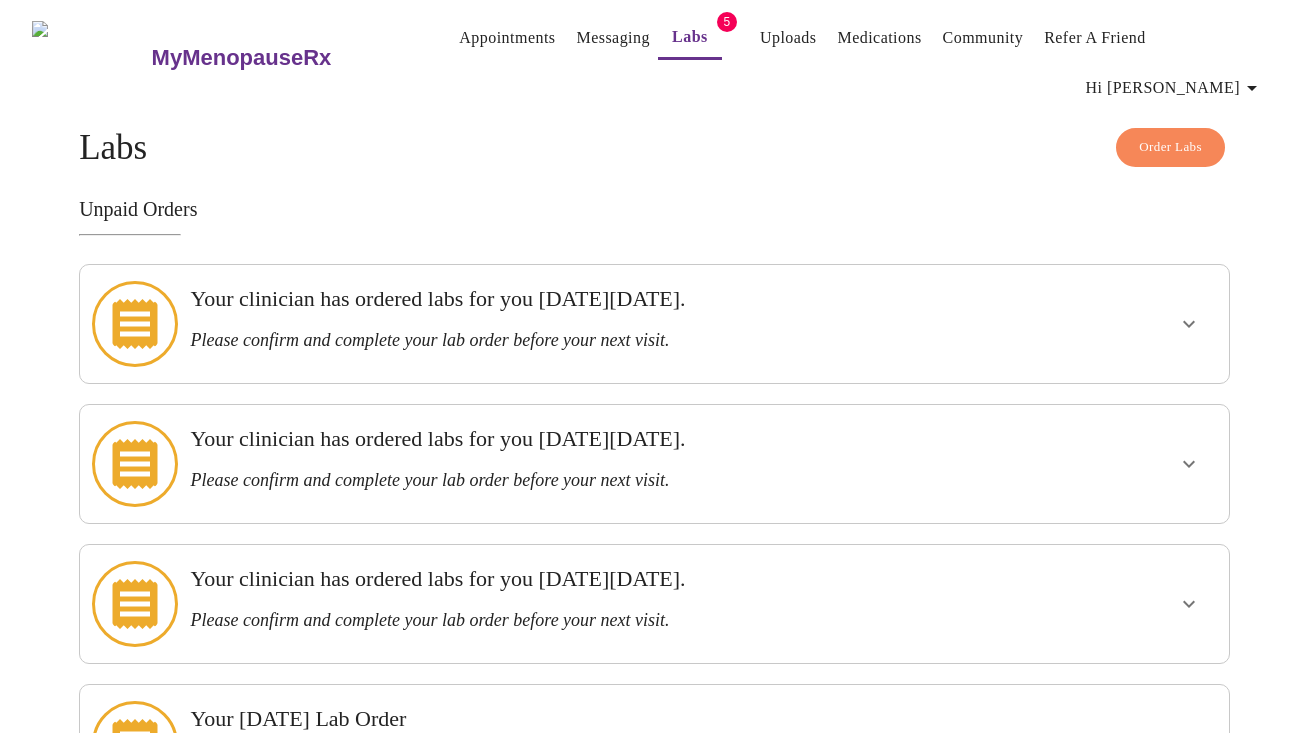 click 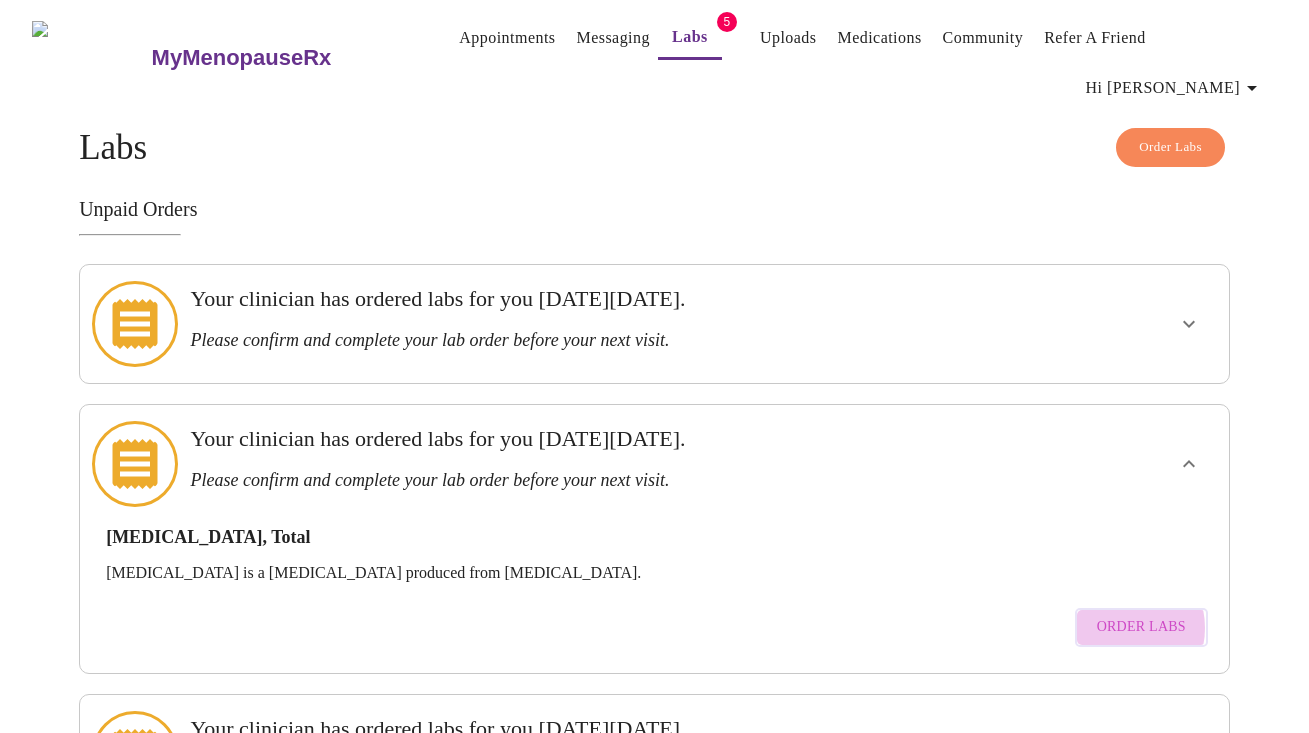 click on "Order Labs" at bounding box center [1141, 627] 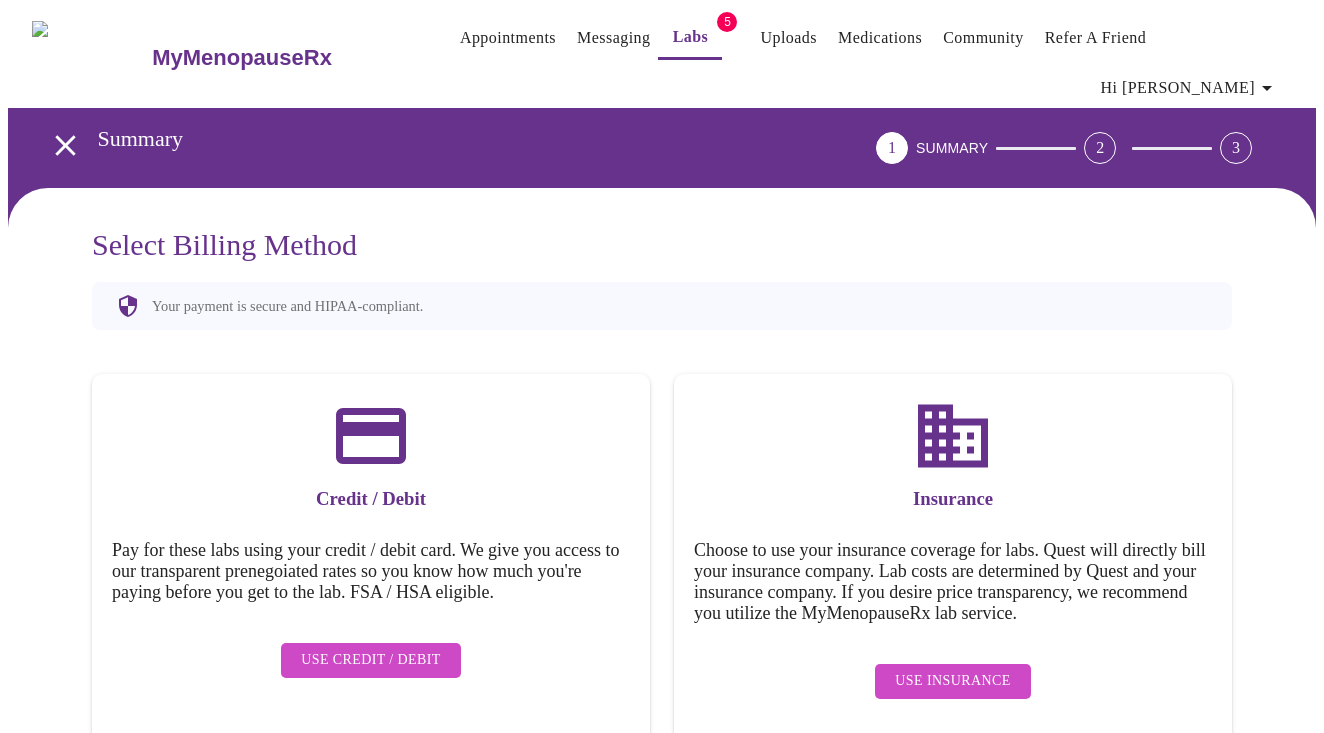 click on "Use Insurance" at bounding box center [952, 681] 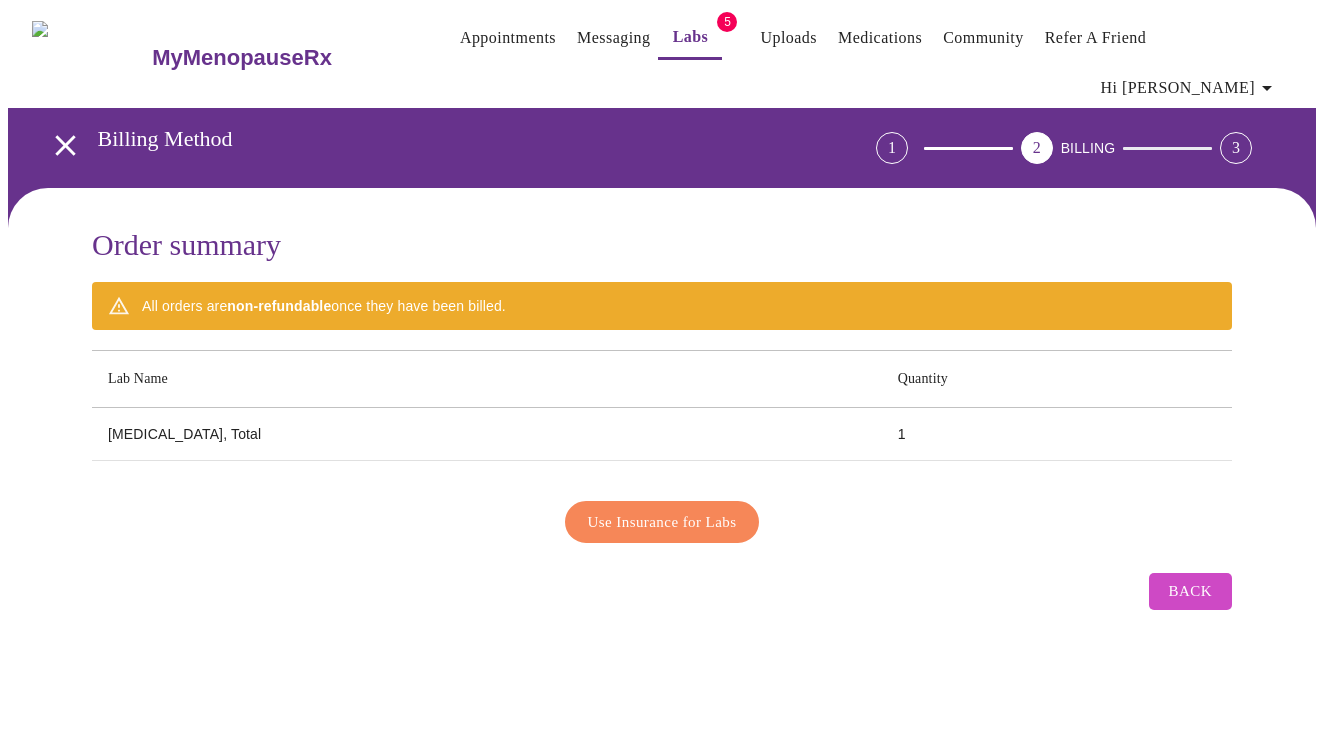 click on "Use Insurance for Labs" at bounding box center [662, 522] 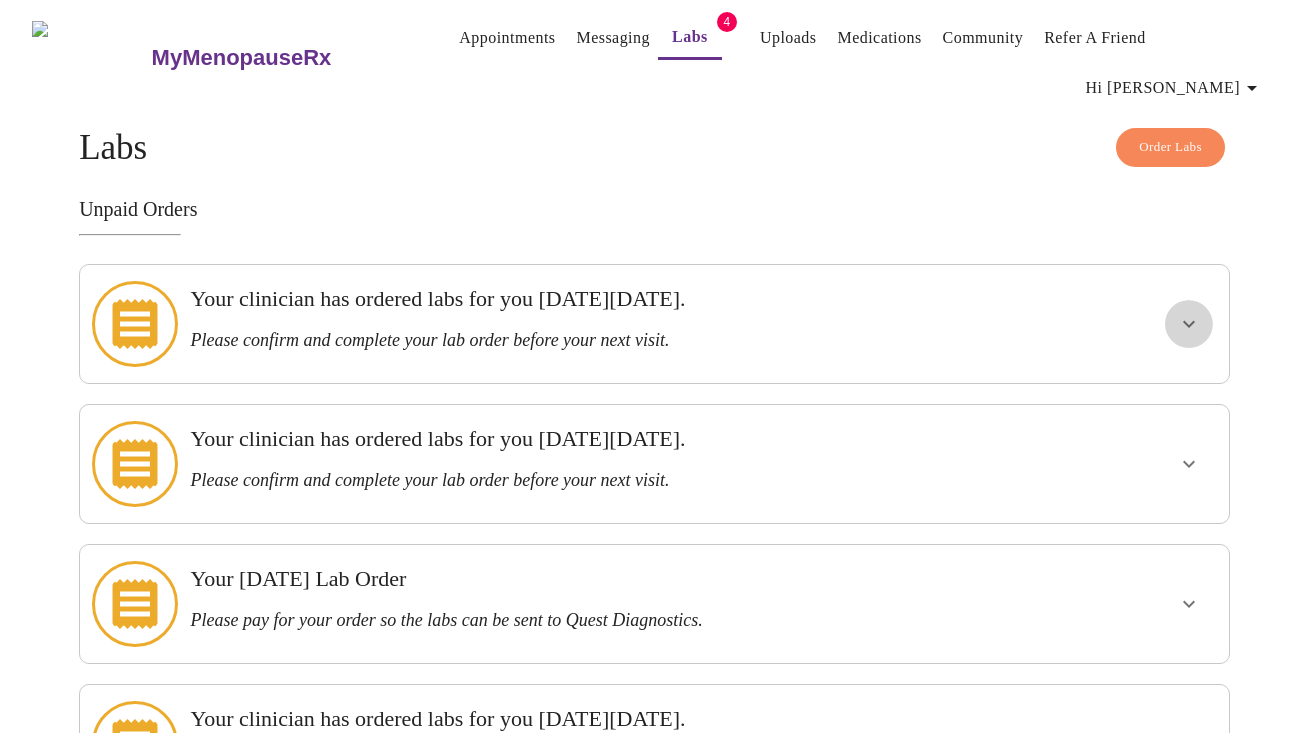 click 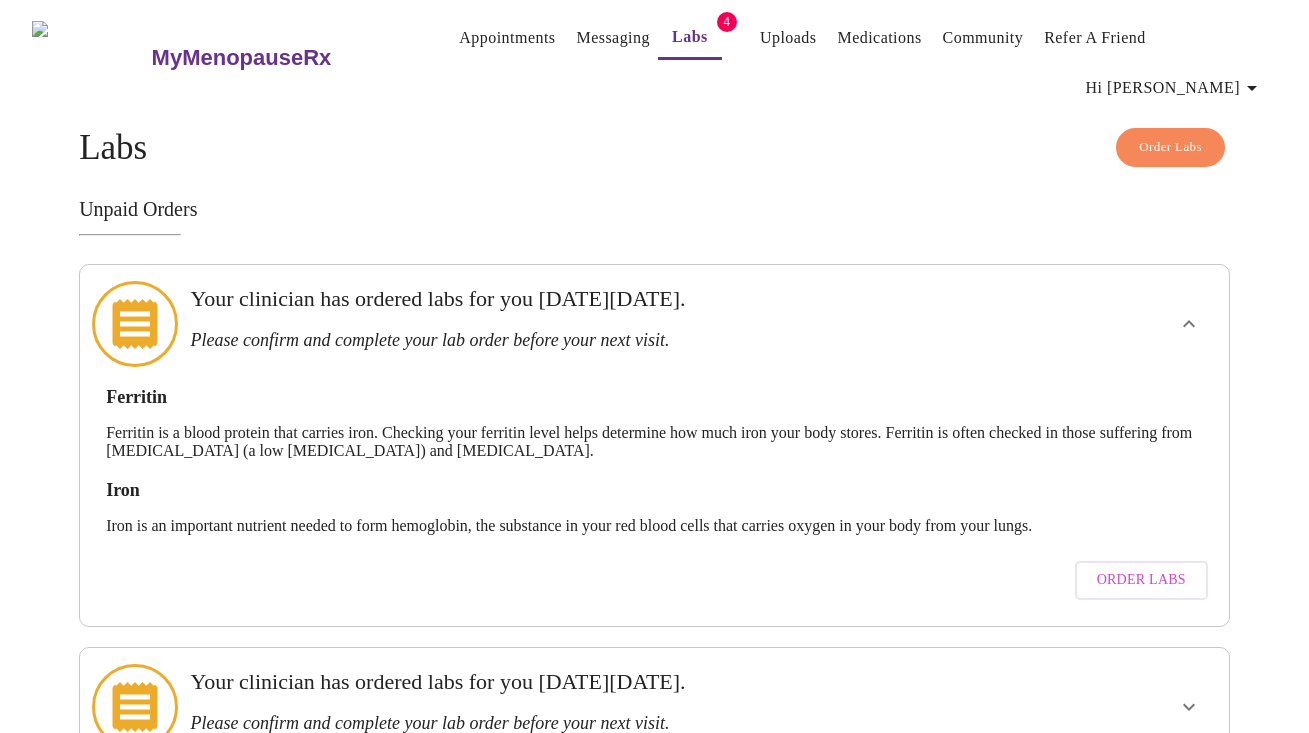 click 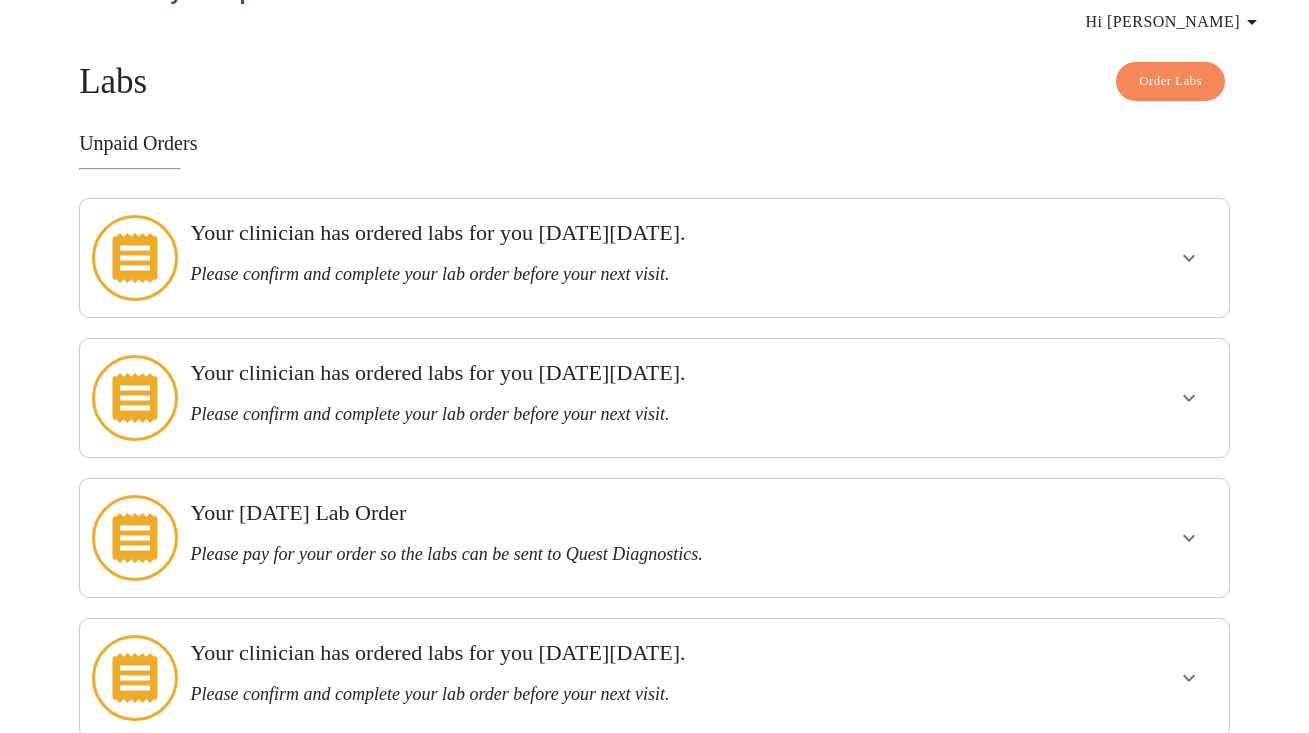 scroll, scrollTop: 95, scrollLeft: 0, axis: vertical 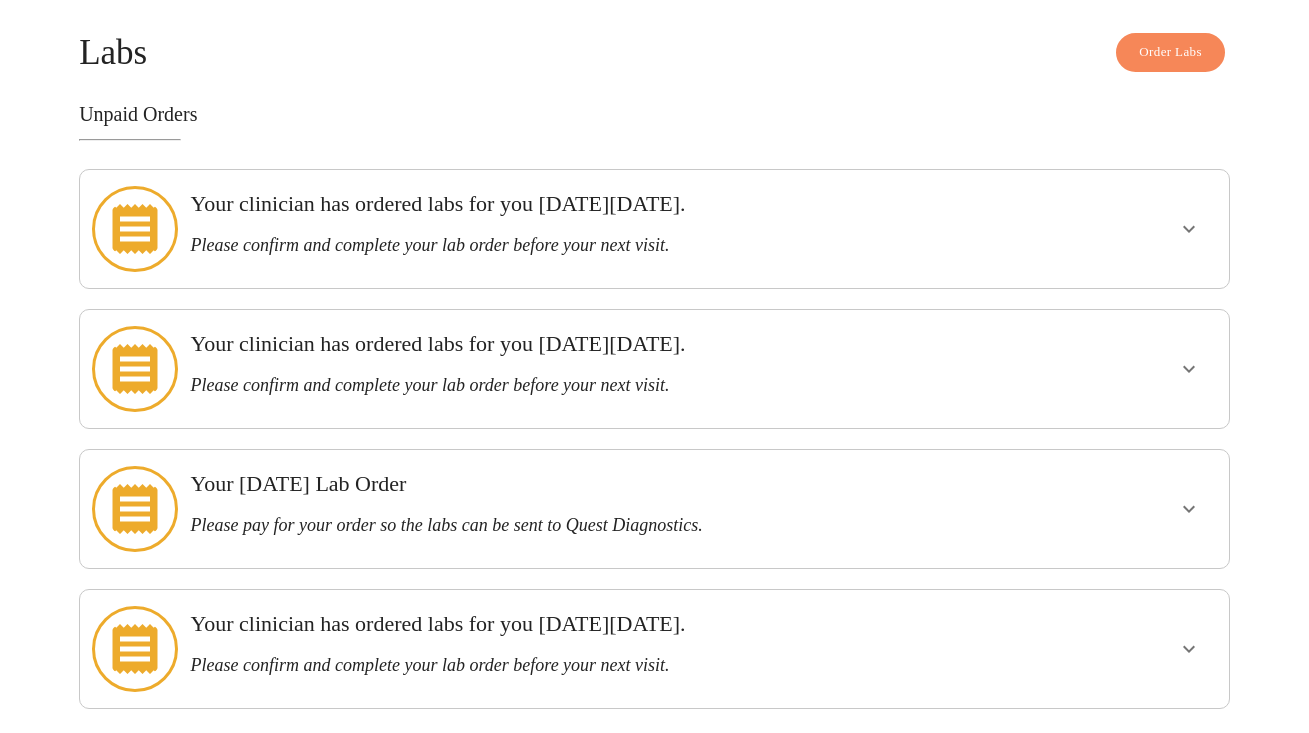 click 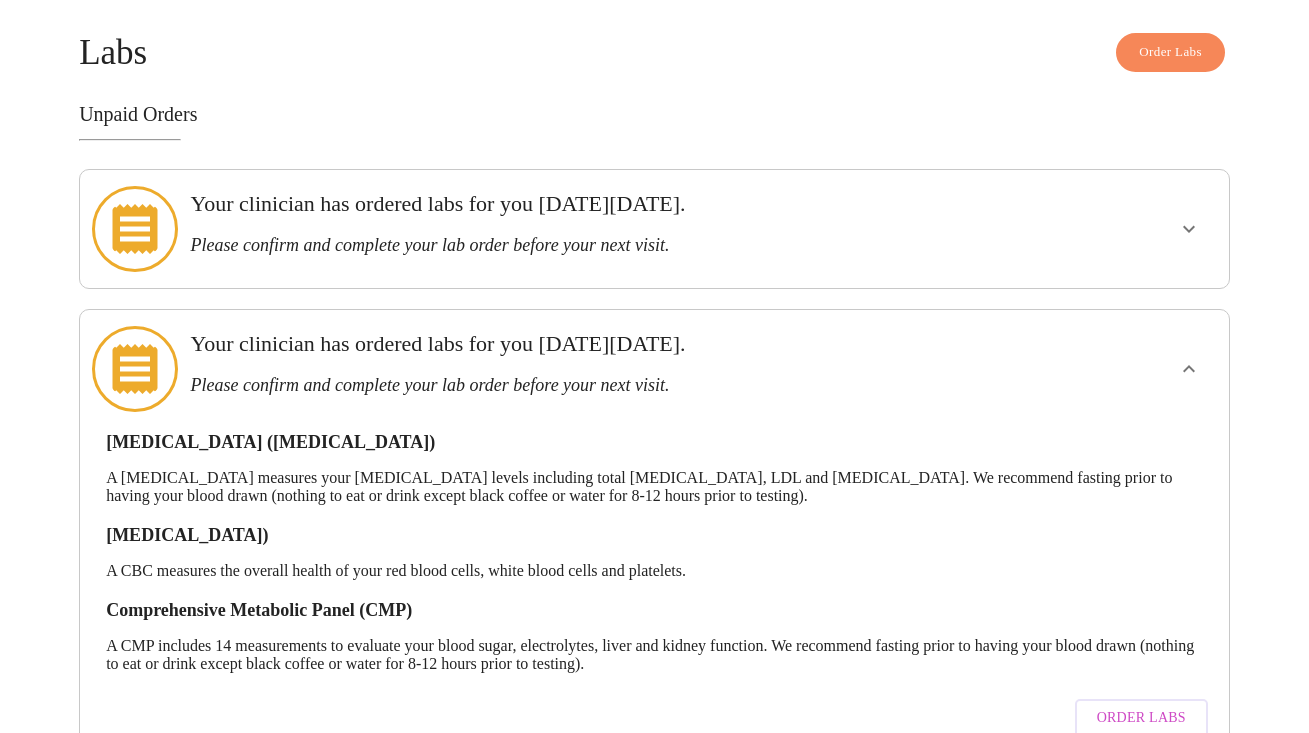 click 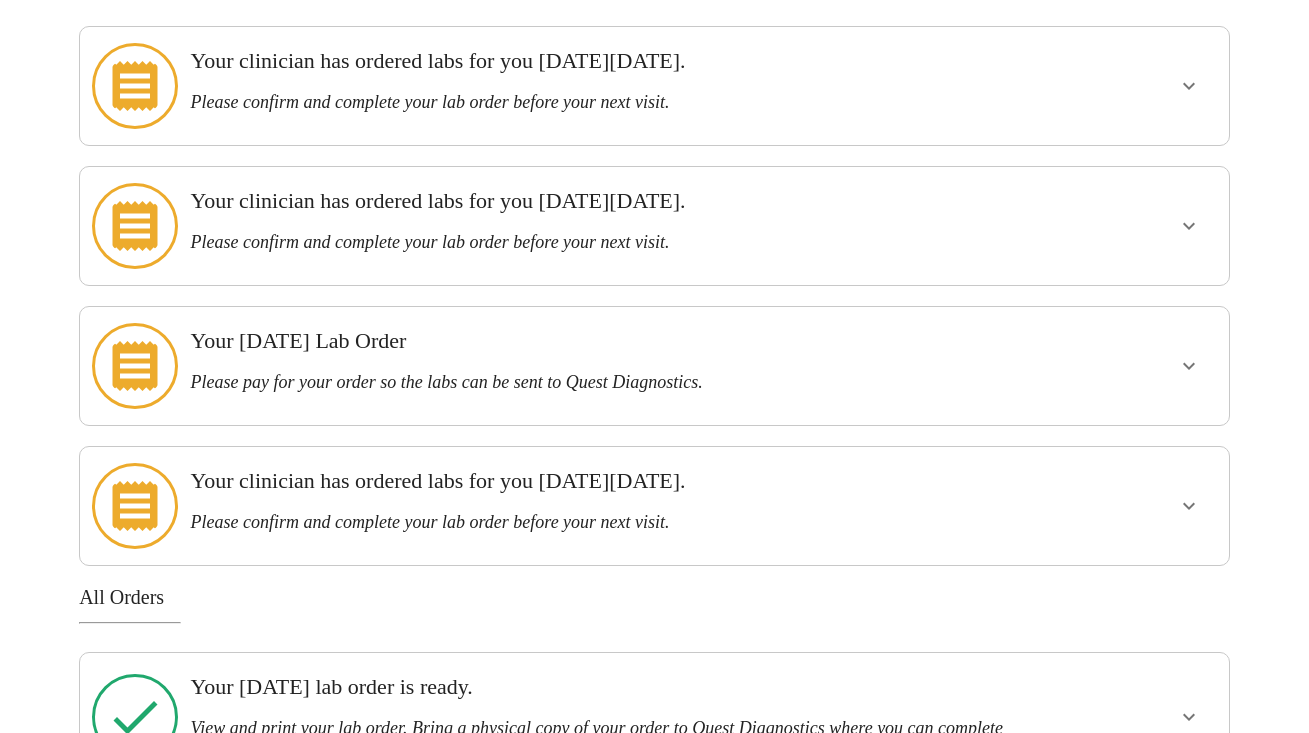 scroll, scrollTop: 261, scrollLeft: 0, axis: vertical 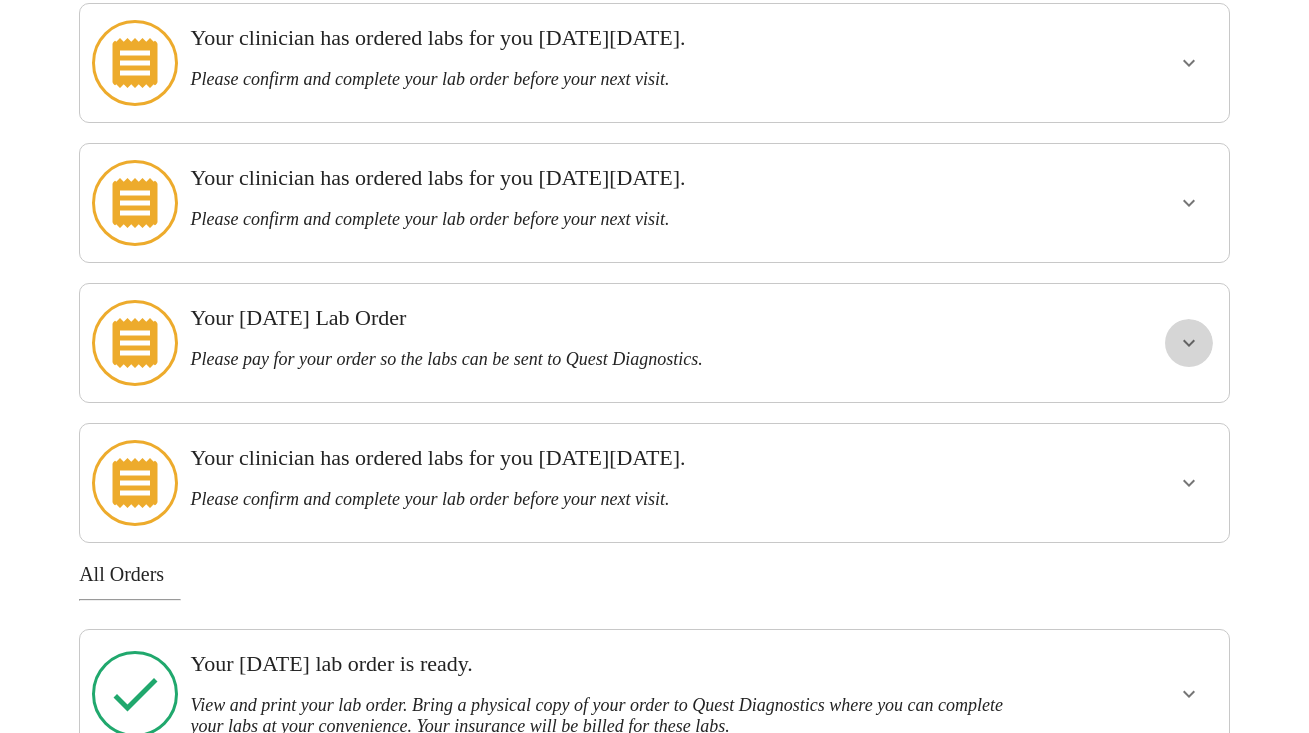click 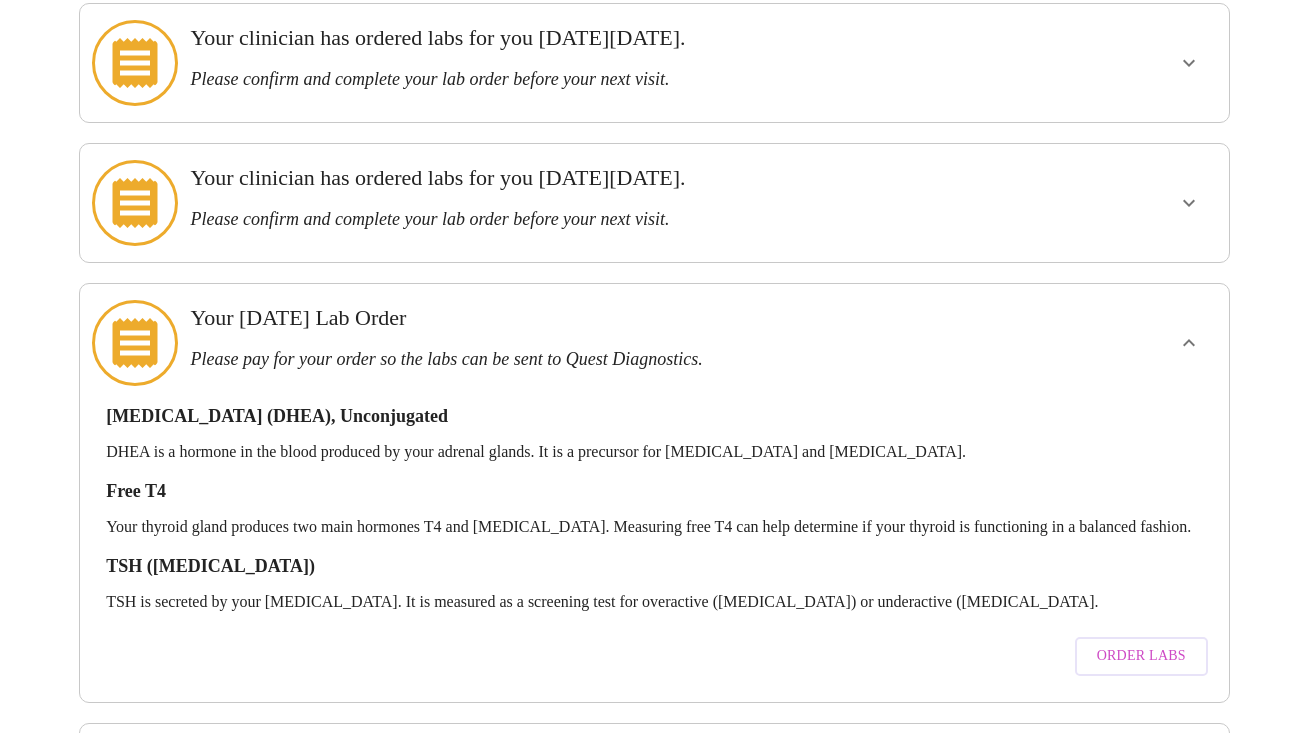 click 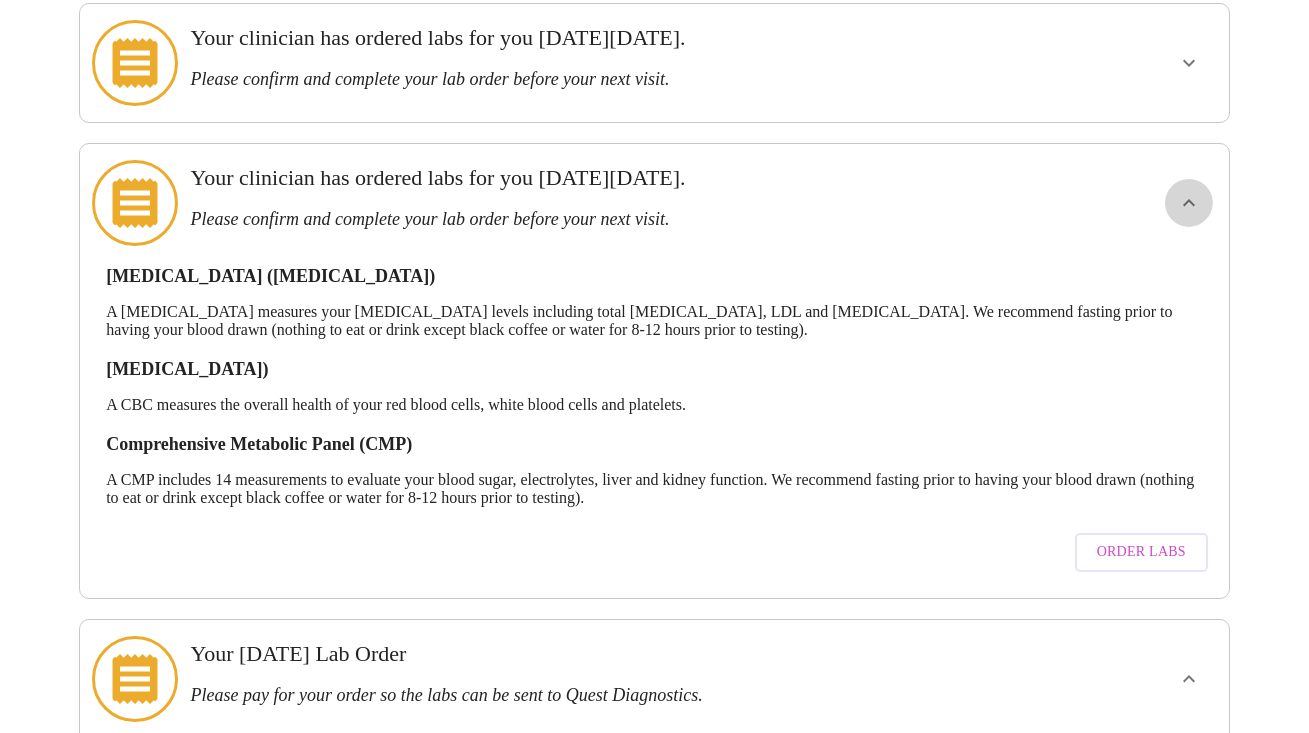 click 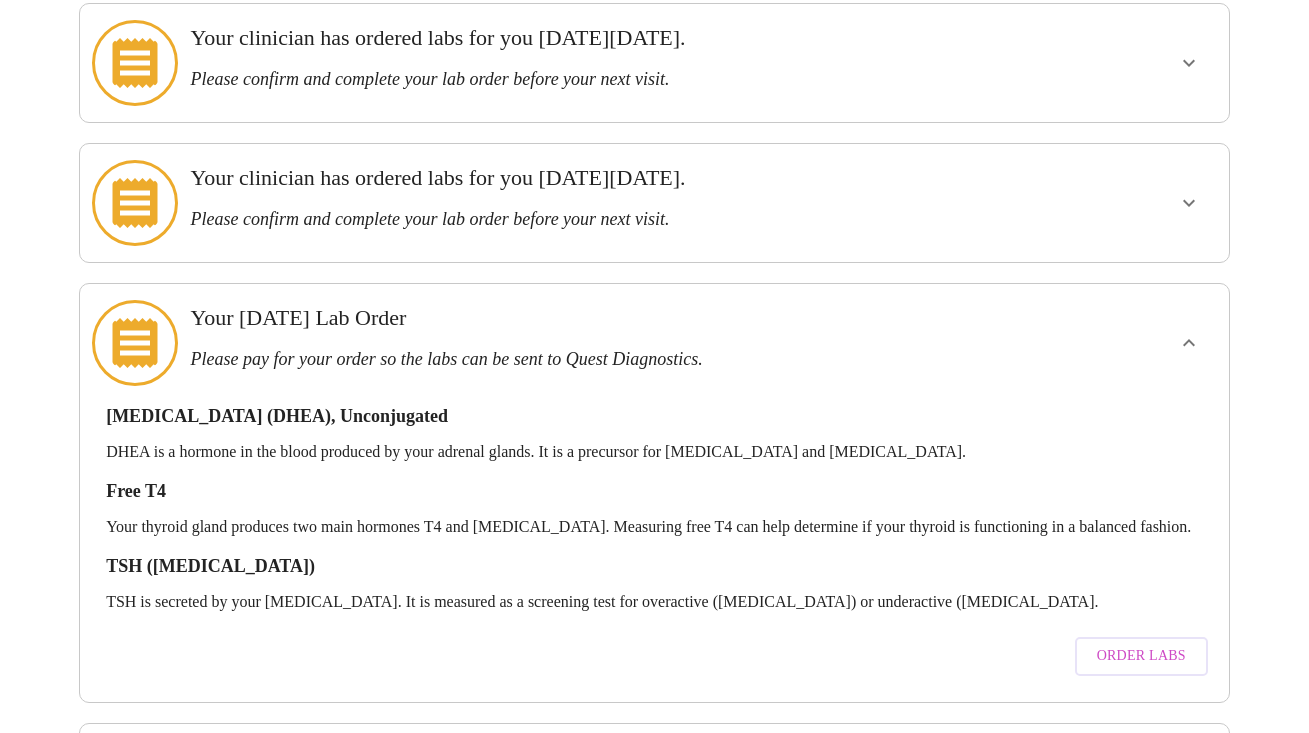 click 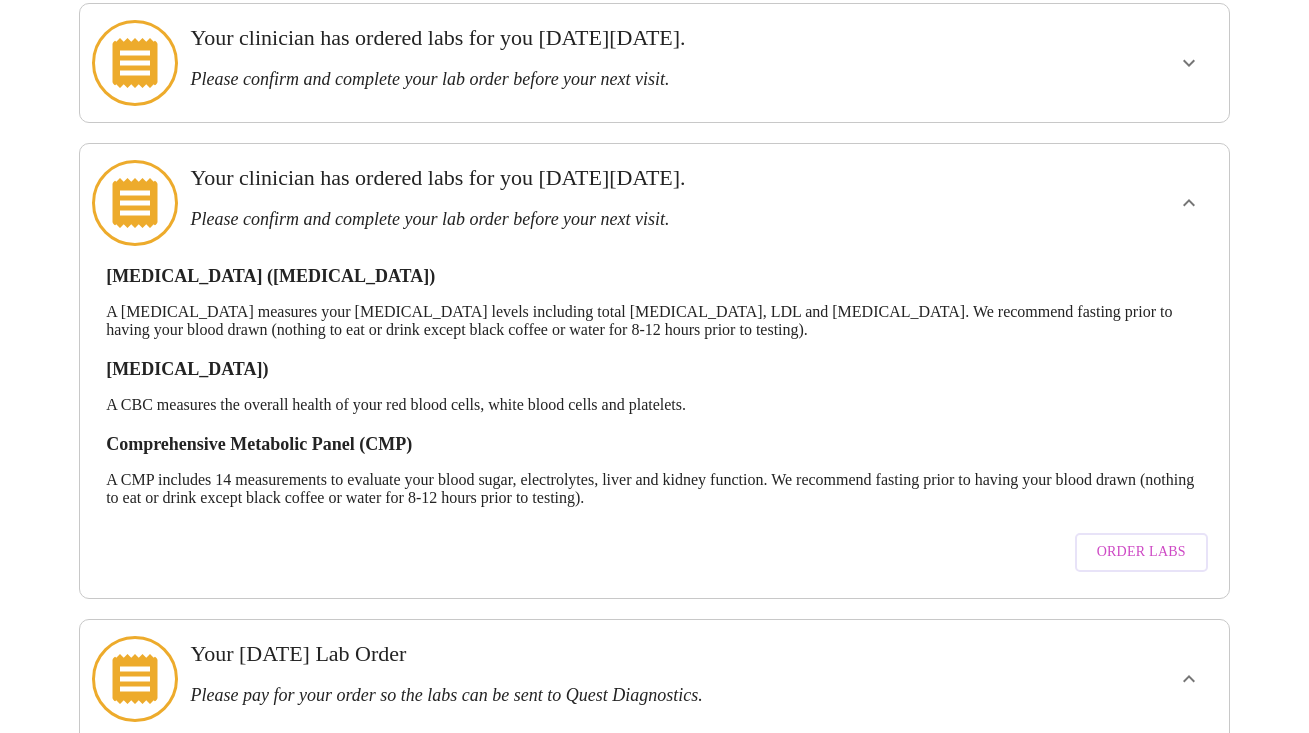 click 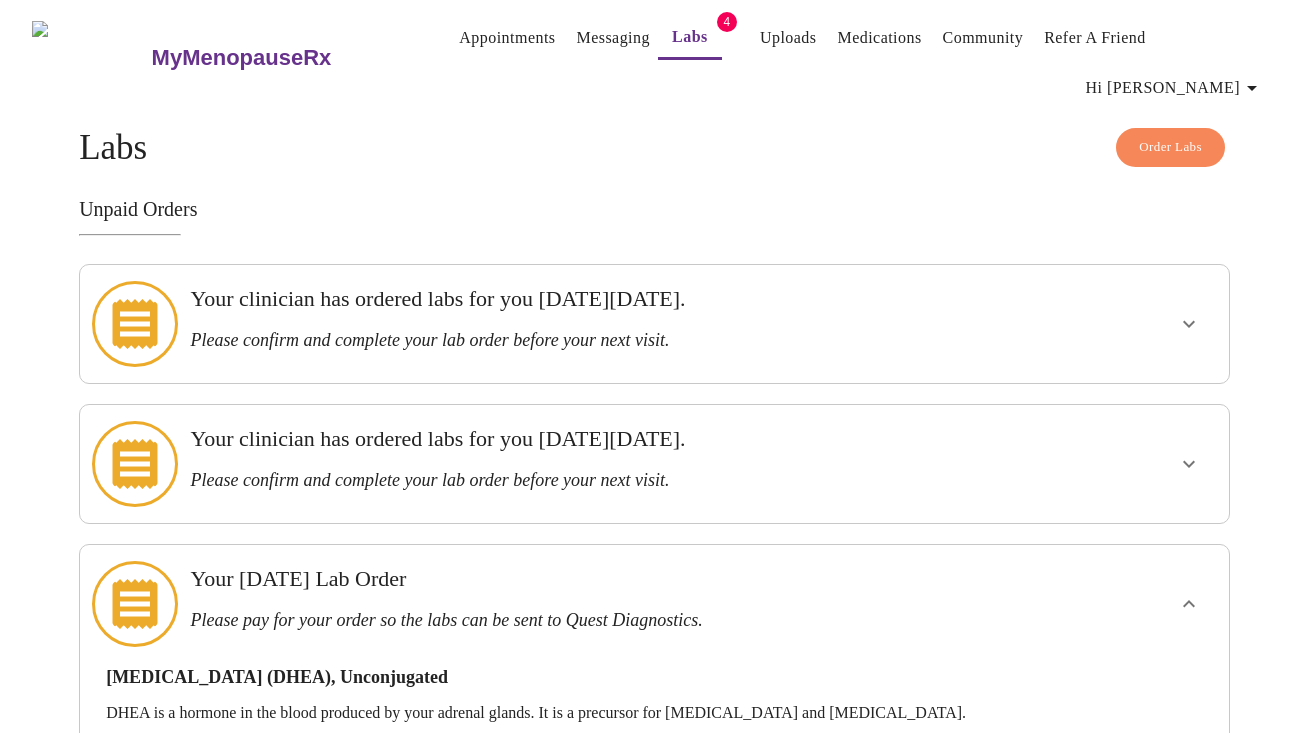 scroll, scrollTop: 0, scrollLeft: 0, axis: both 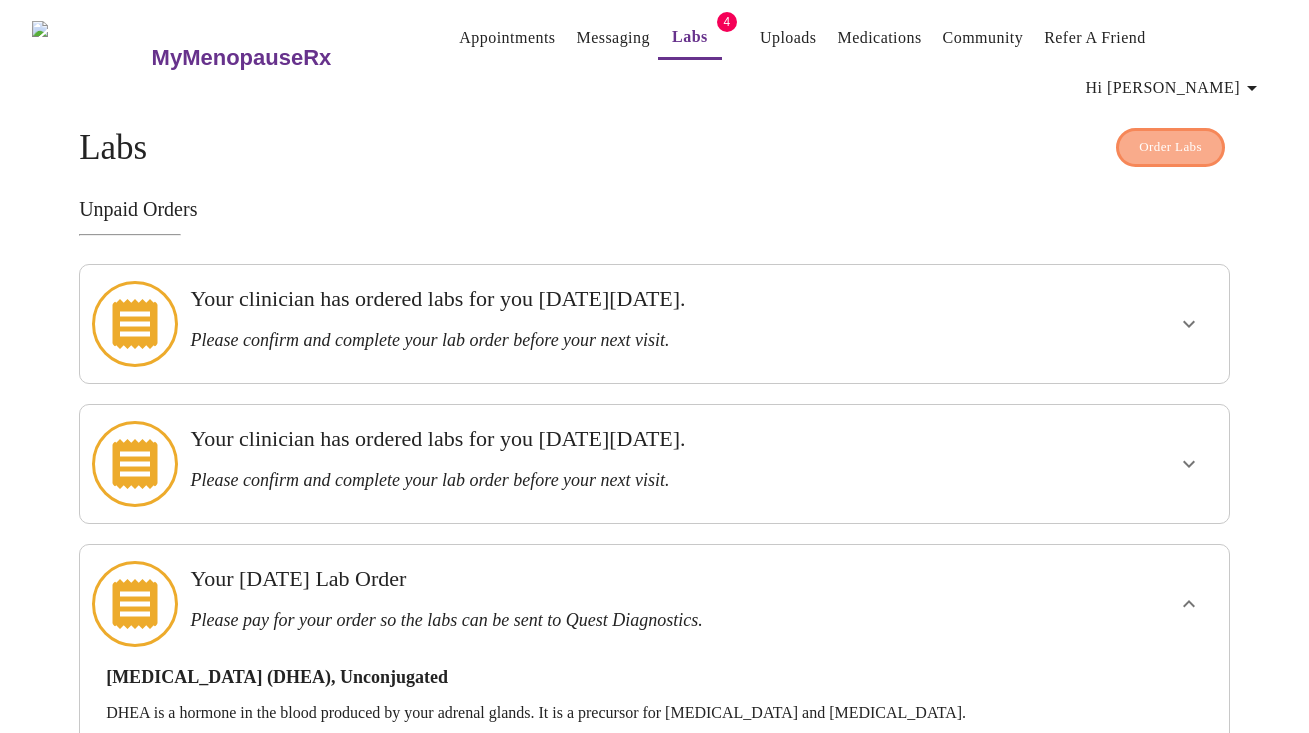 click on "Order Labs" at bounding box center [1170, 147] 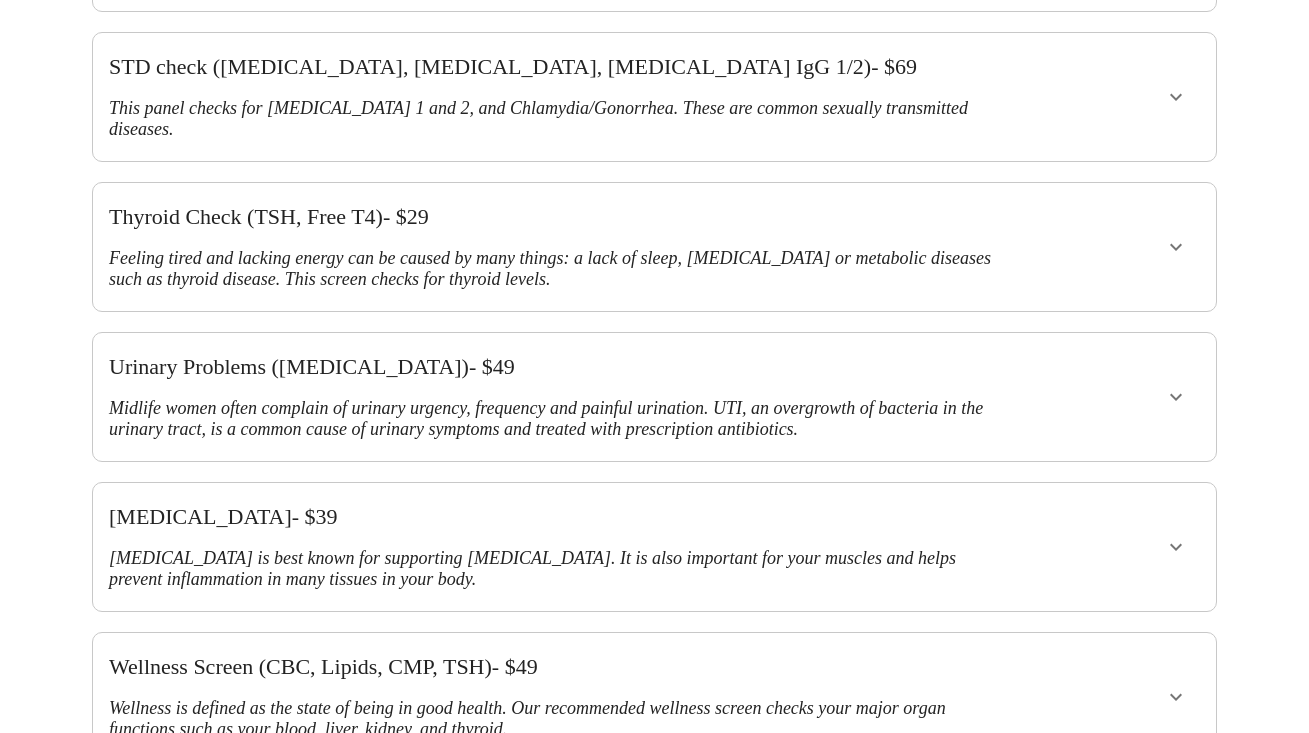 scroll, scrollTop: 748, scrollLeft: 0, axis: vertical 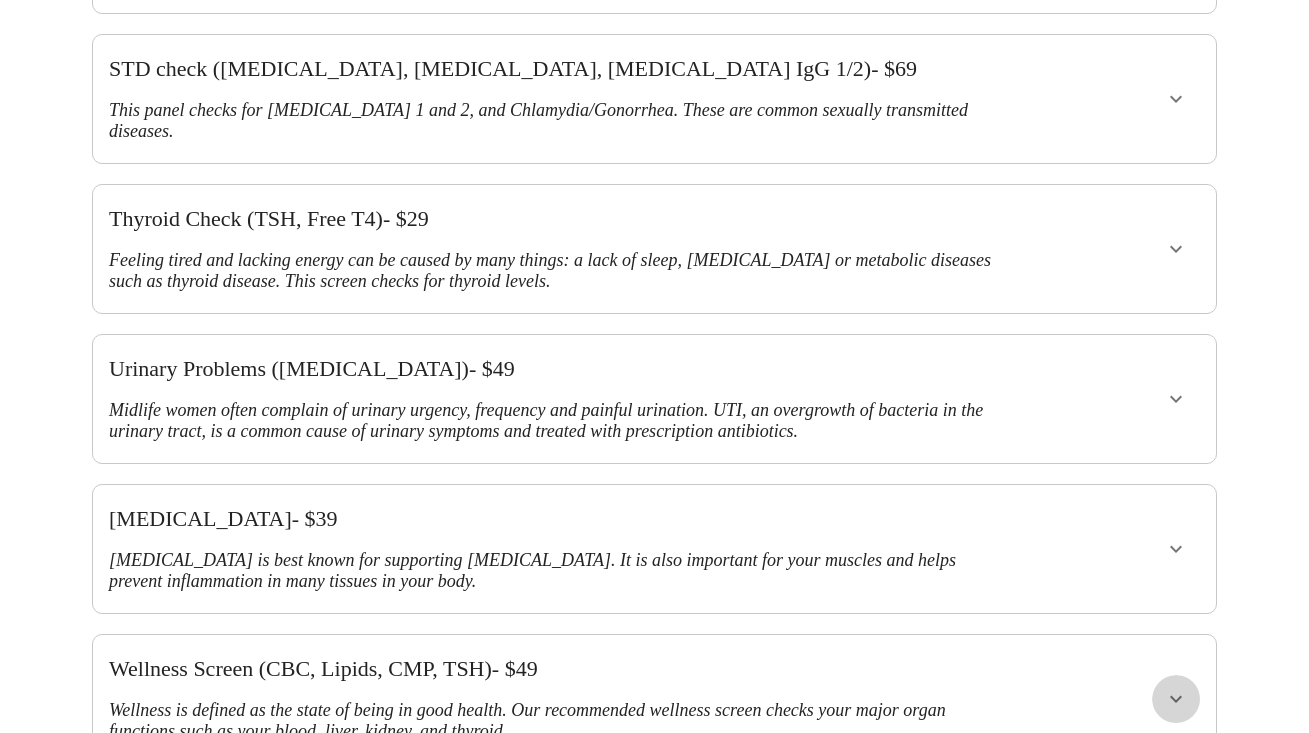 click at bounding box center [1176, 699] 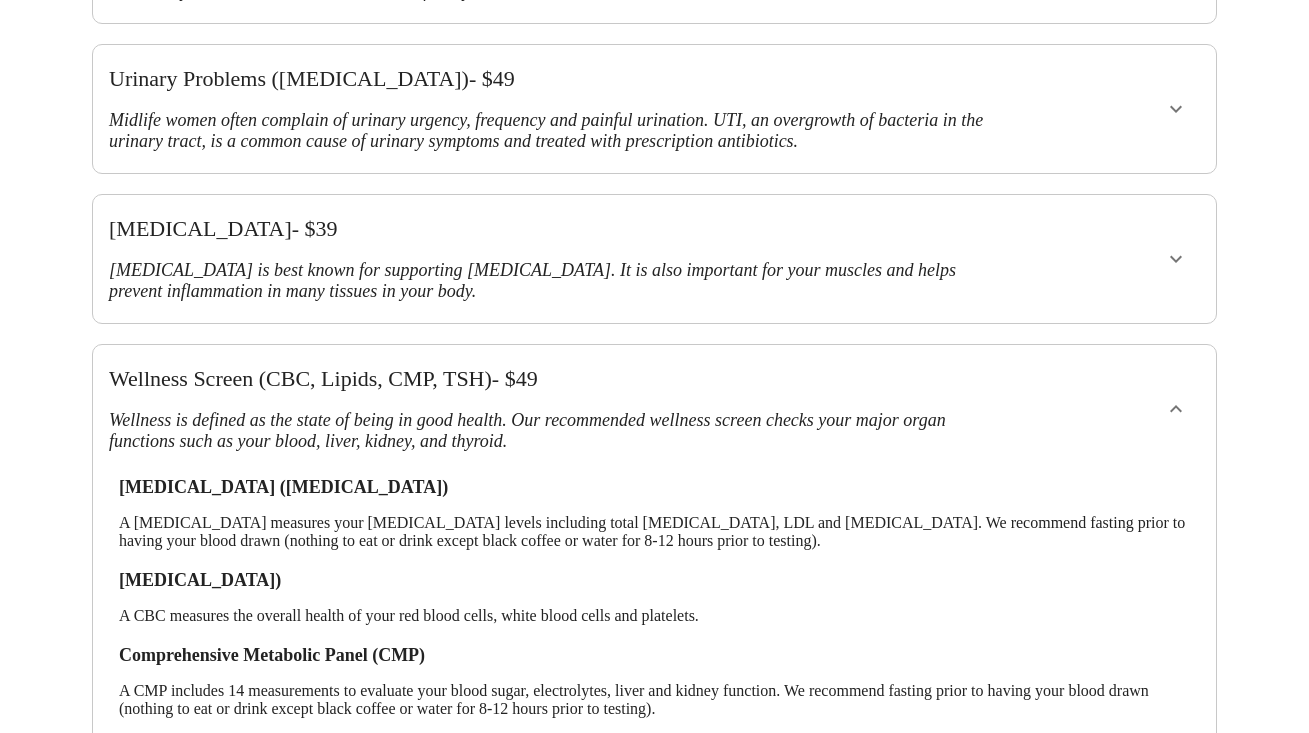 scroll, scrollTop: 1034, scrollLeft: 0, axis: vertical 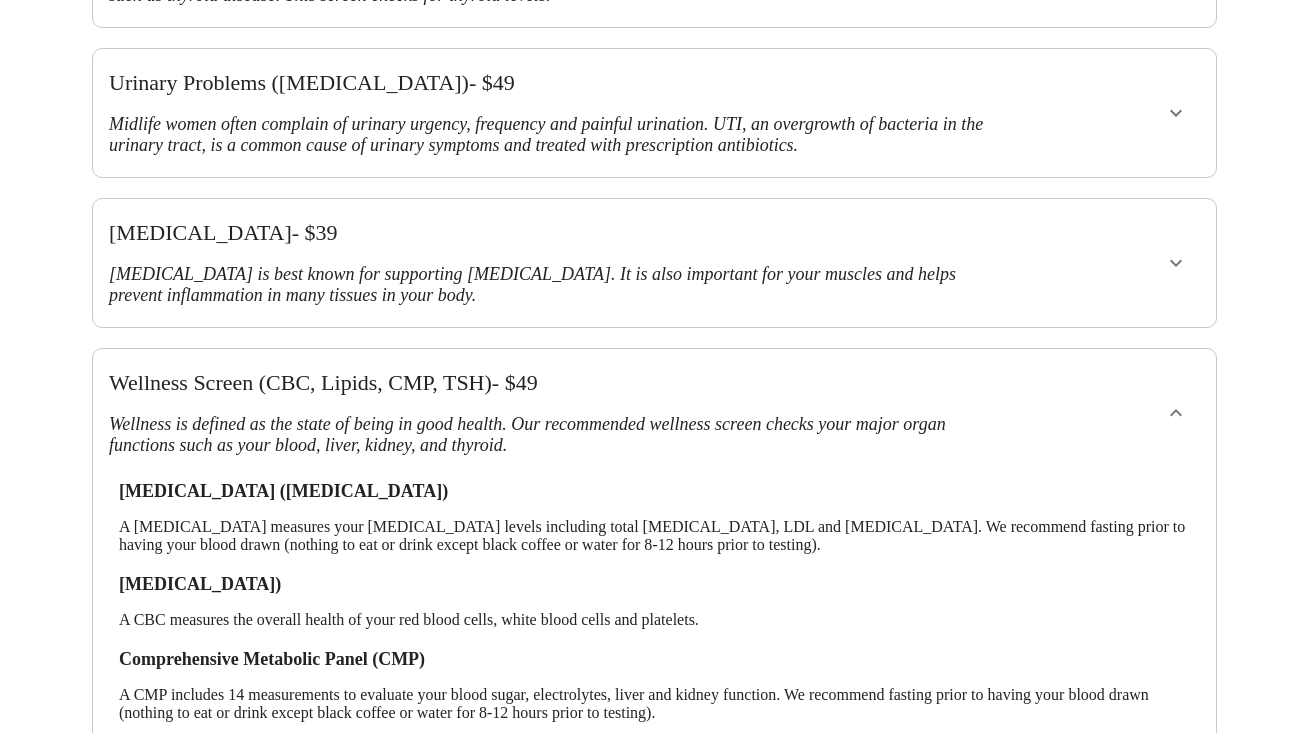 click on "Bundles Am I in Menopause (FSH, [MEDICAL_DATA])?   - $ 49 [MEDICAL_DATA], night sweats and mood changes in a midlife woman are most commonly symptoms of [MEDICAL_DATA] but you can also be suffering from an underactive or [MEDICAL_DATA]. This bundle will check your [MEDICAL_DATA] levels and FSH level.  Hormone Check ([MEDICAL_DATA], [MEDICAL_DATA], DHEA, [MEDICAL_DATA])  - $ 99 Feeling well thru midlife and menopause requires a delicate balance of hormones. Checking your hormone levels can justify many of the symptoms you are feeling. Looking for my sex drive ([MEDICAL_DATA], [MEDICAL_DATA] Binding Globulin)  - $ 69 Decreased libido/sex drive is a common complaint at midlife and menopause. Checking [MEDICAL_DATA] and [MEDICAL_DATA] binding globulin can help shed light on treatment options. STD check ([MEDICAL_DATA], [MEDICAL_DATA], [MEDICAL_DATA] IgG 1/2)  - $ 69 This panel checks for [MEDICAL_DATA] 1 and 2, and Chlamydia/Gonorrhea. These are common sexually transmitted diseases.  Thyroid Check (TSH, Free T4)  - $ 29 Urinary Problems ([MEDICAL_DATA])  - $ 49  - $" at bounding box center [654, 1586] 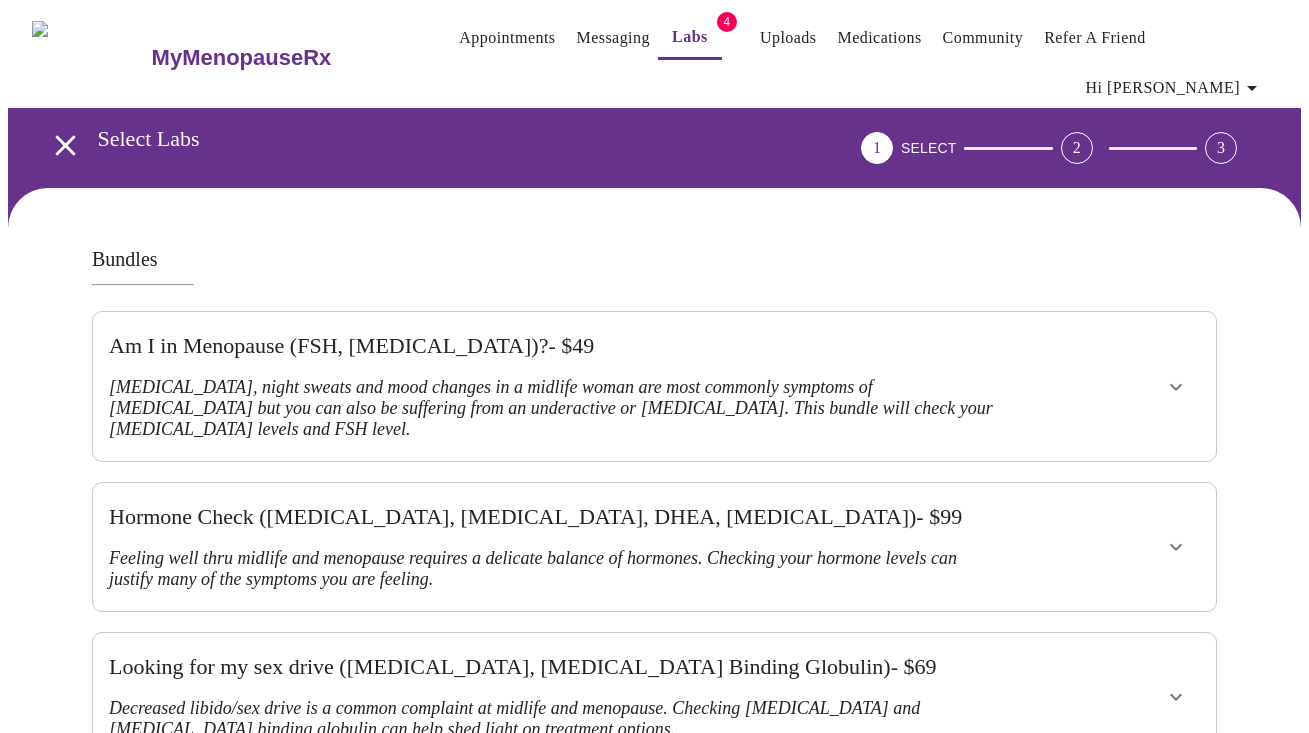scroll, scrollTop: 0, scrollLeft: 0, axis: both 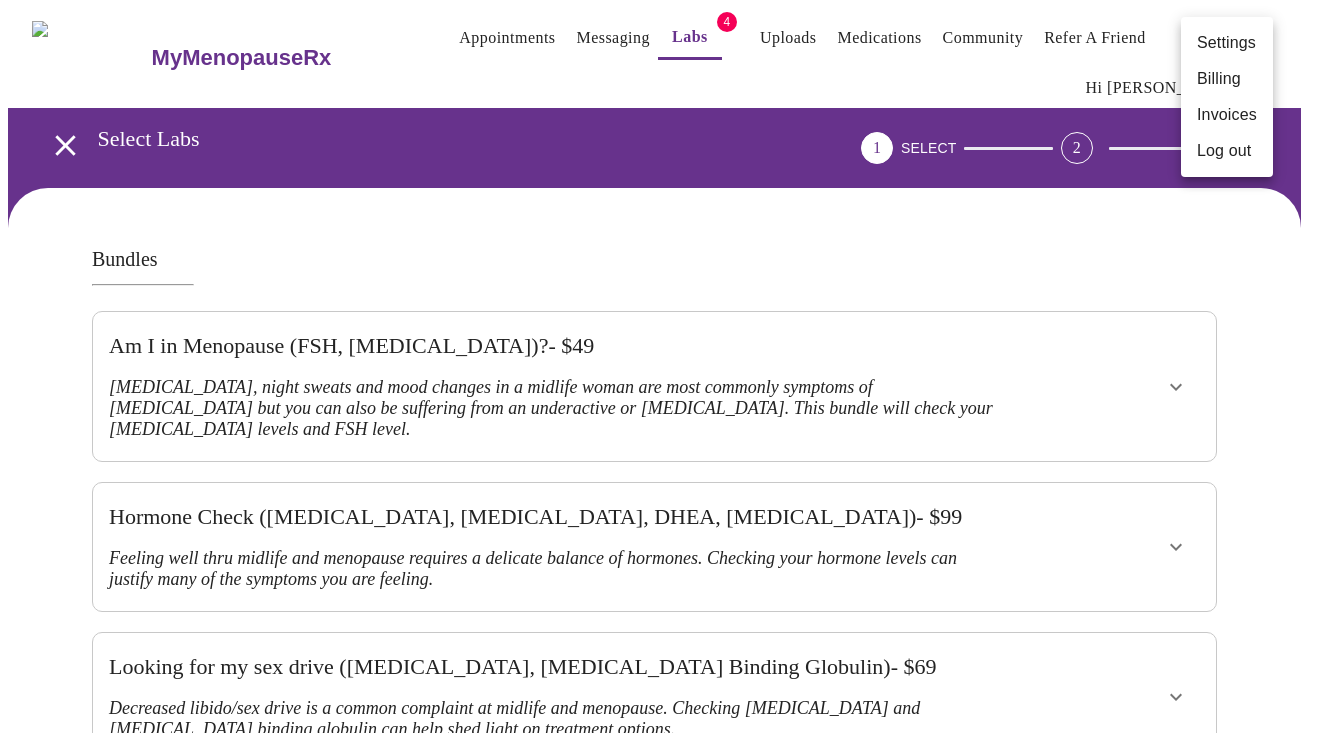 click on "Billing" at bounding box center [1227, 79] 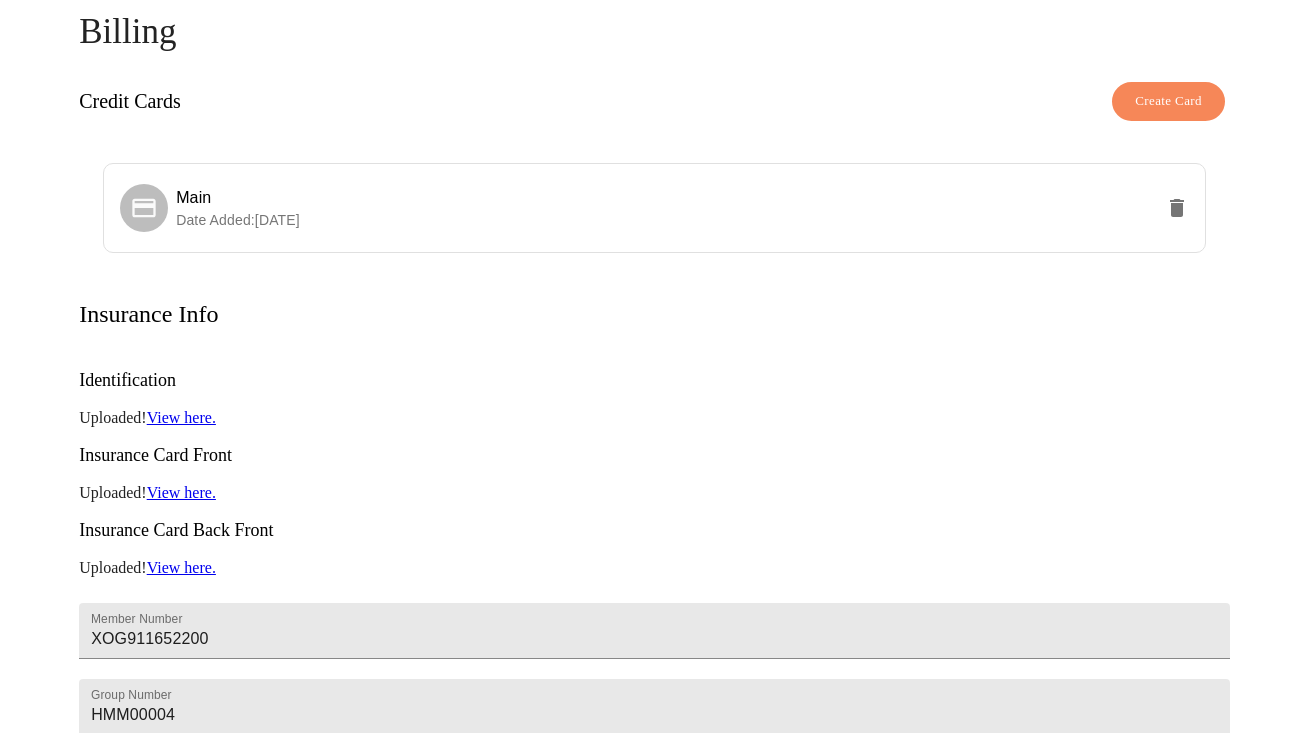 scroll, scrollTop: 165, scrollLeft: 0, axis: vertical 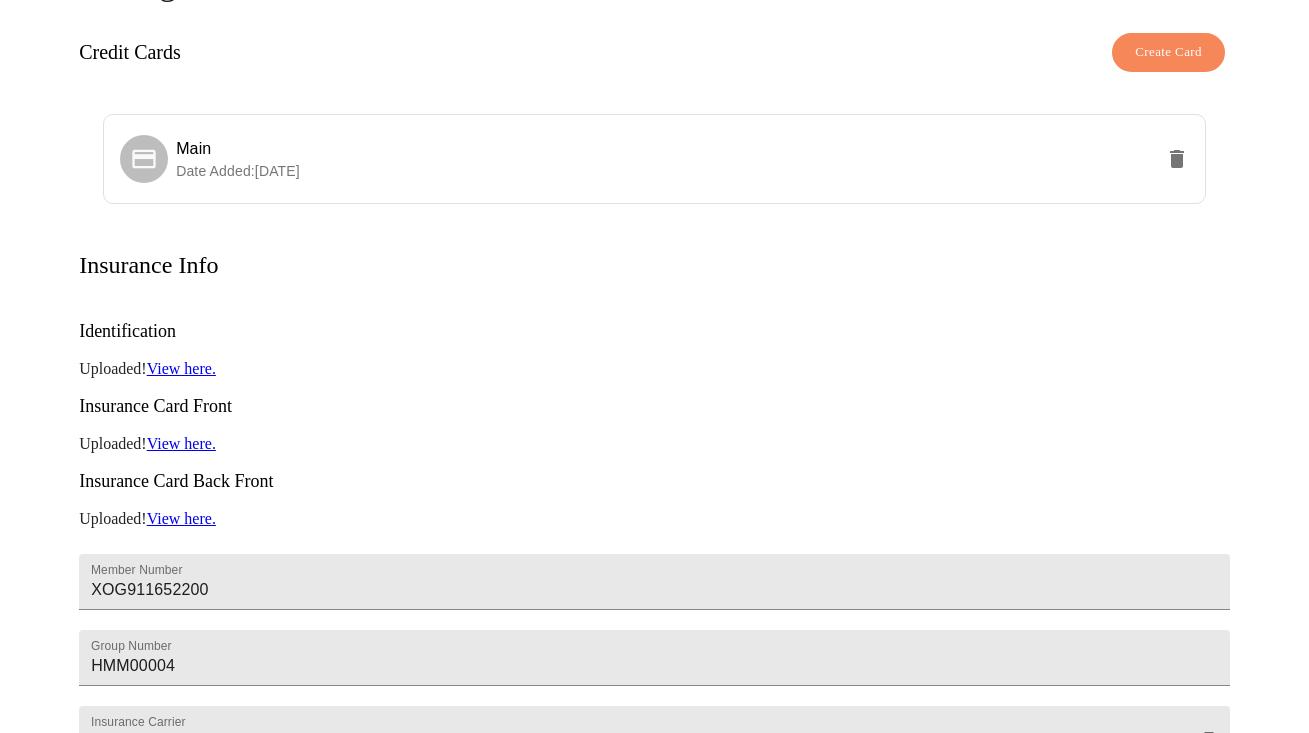 click on "View here." at bounding box center (181, 443) 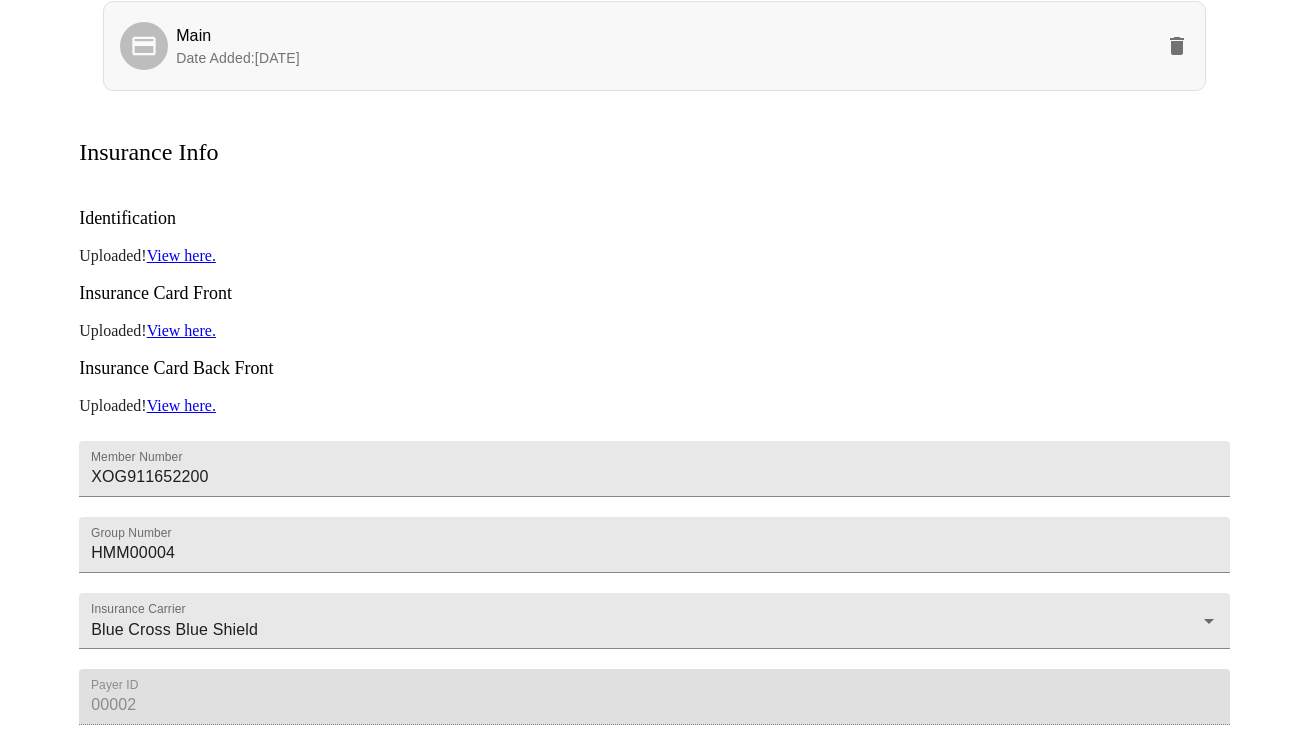 scroll, scrollTop: 278, scrollLeft: 0, axis: vertical 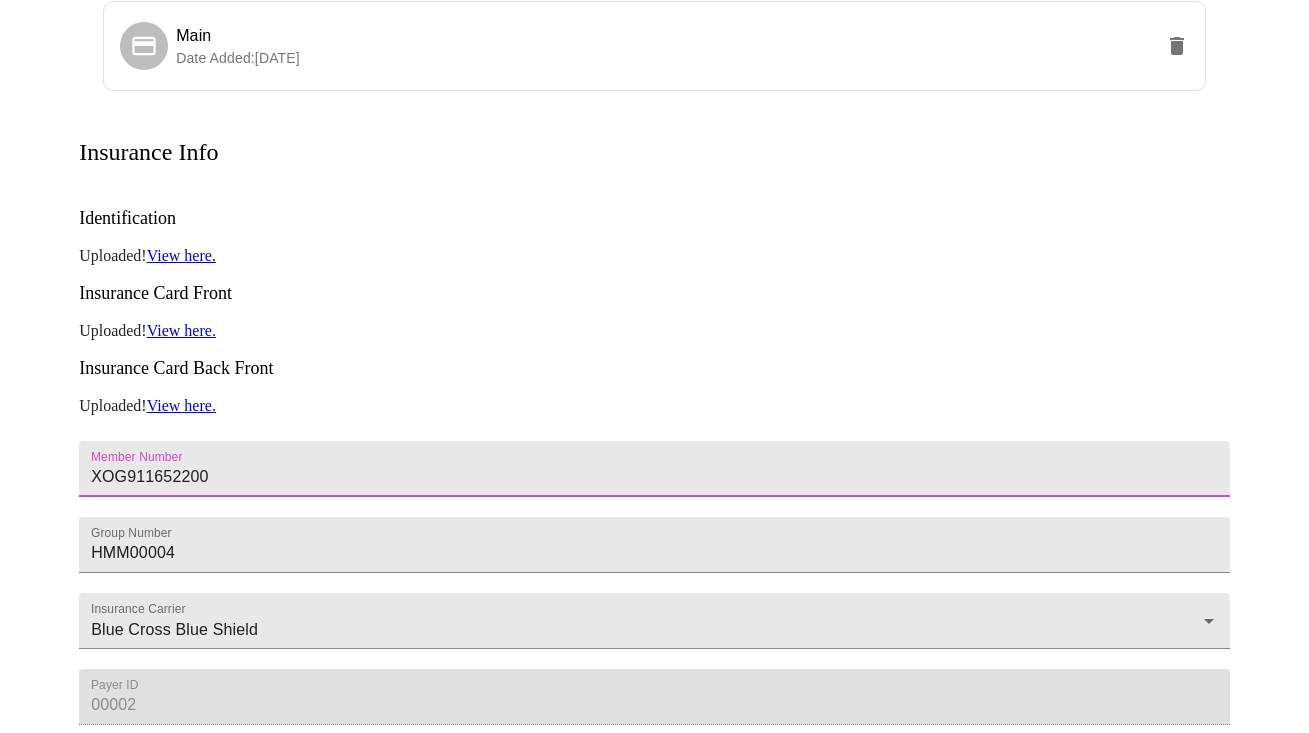 drag, startPoint x: 262, startPoint y: 377, endPoint x: -60, endPoint y: 326, distance: 326.0138 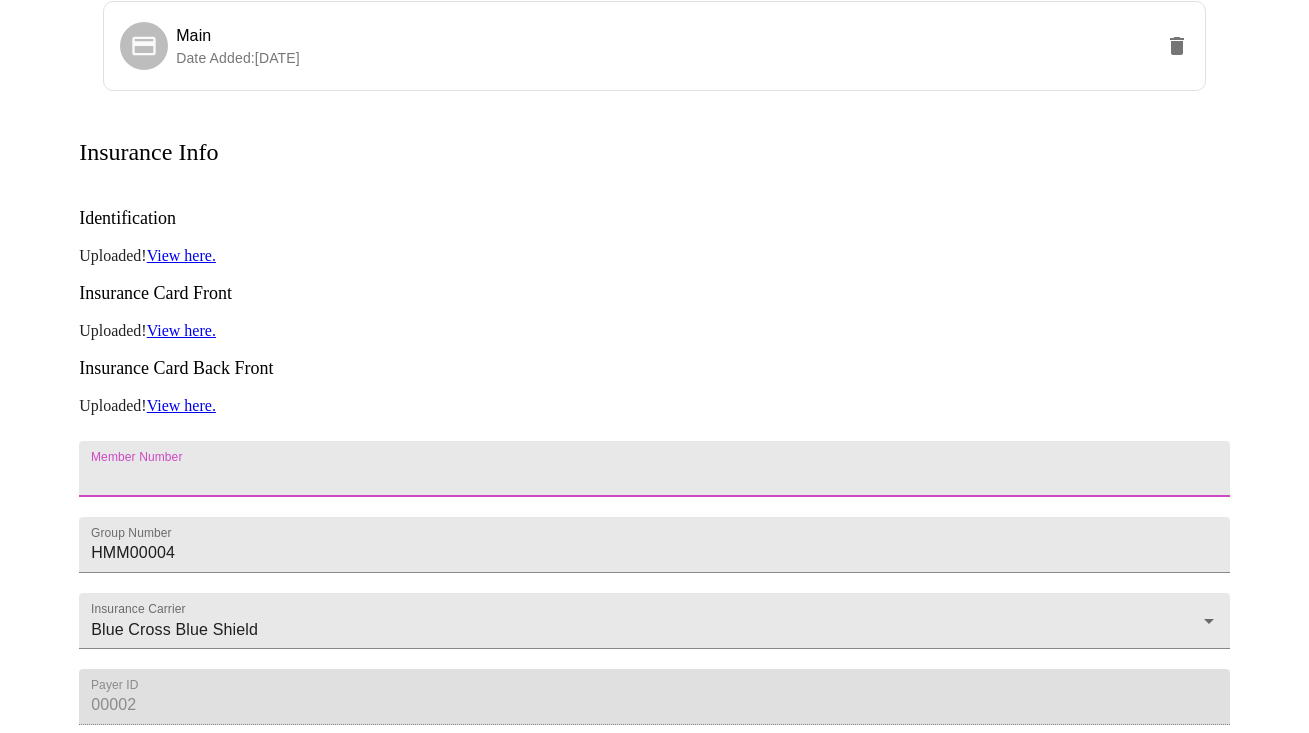 type on "\" 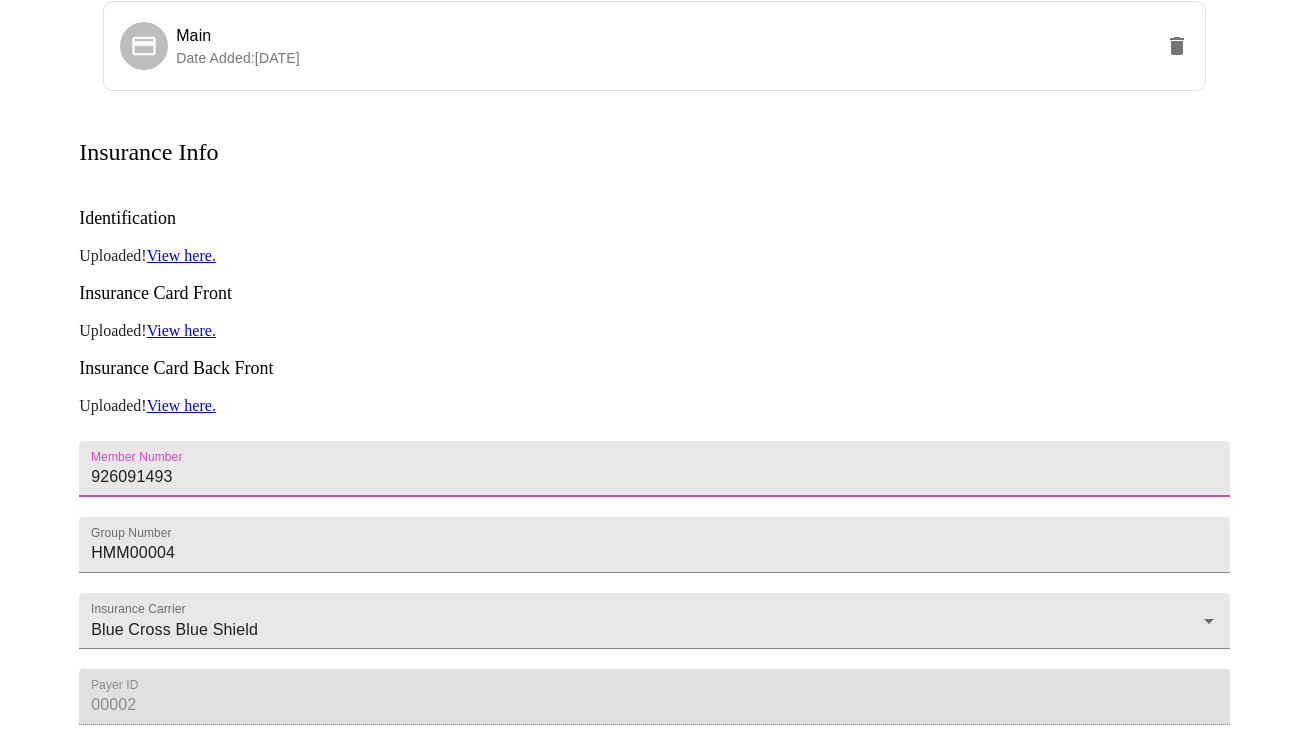 type on "926091493" 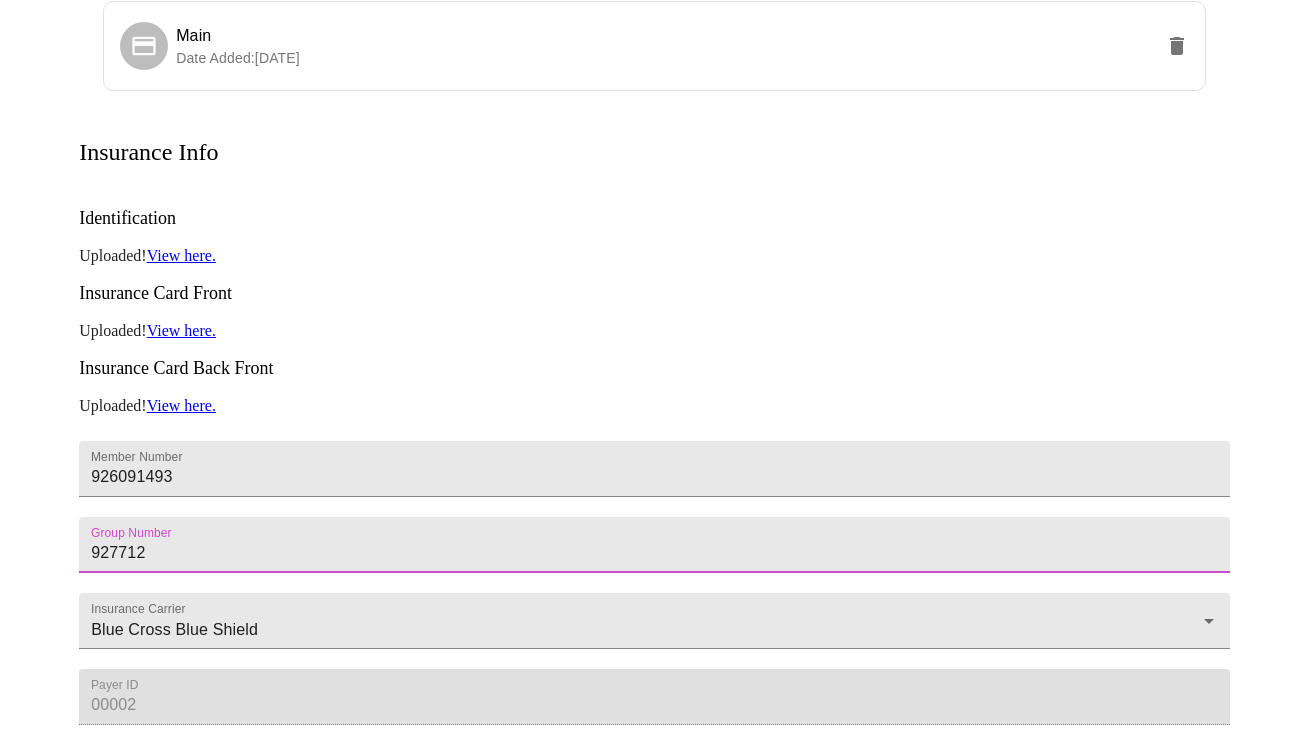 type on "927712" 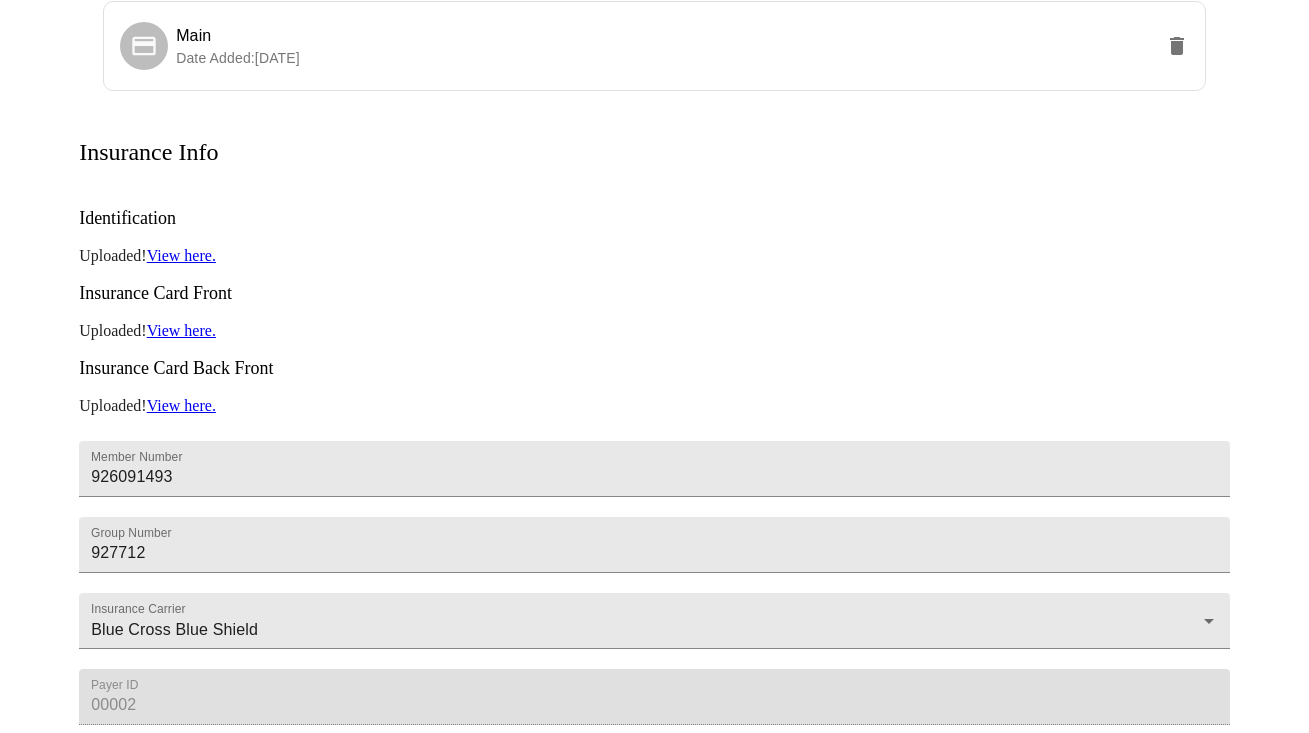 scroll, scrollTop: 321, scrollLeft: 0, axis: vertical 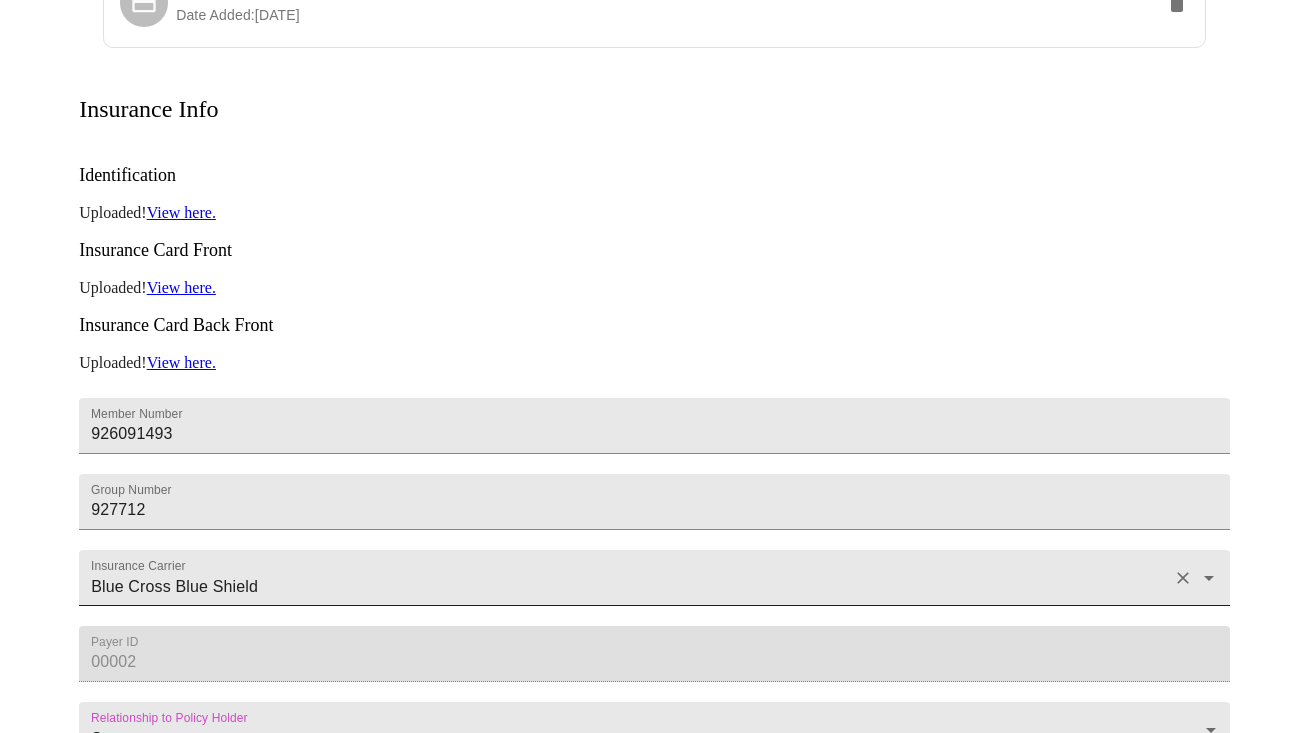 click on "Blue Cross Blue Shield" at bounding box center [626, 587] 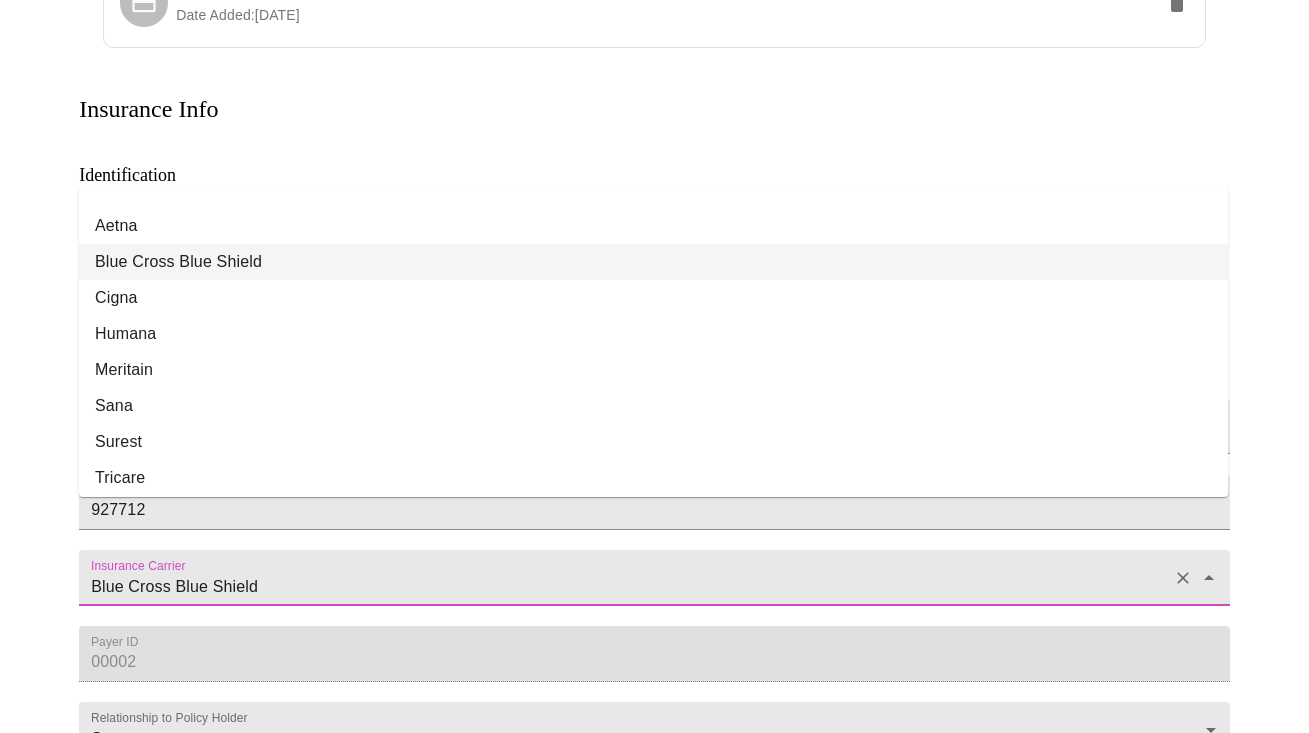 click on "Blue Cross Blue Shield" at bounding box center [626, 587] 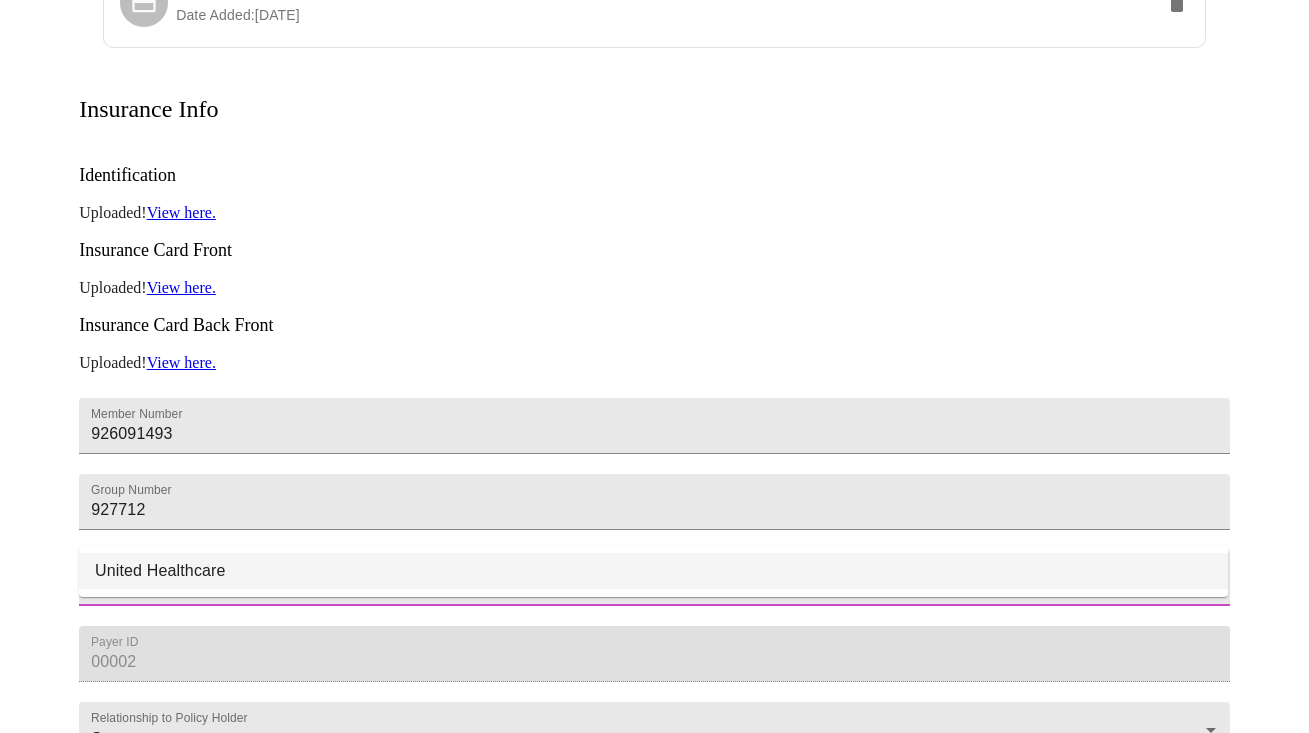 type on "uni" 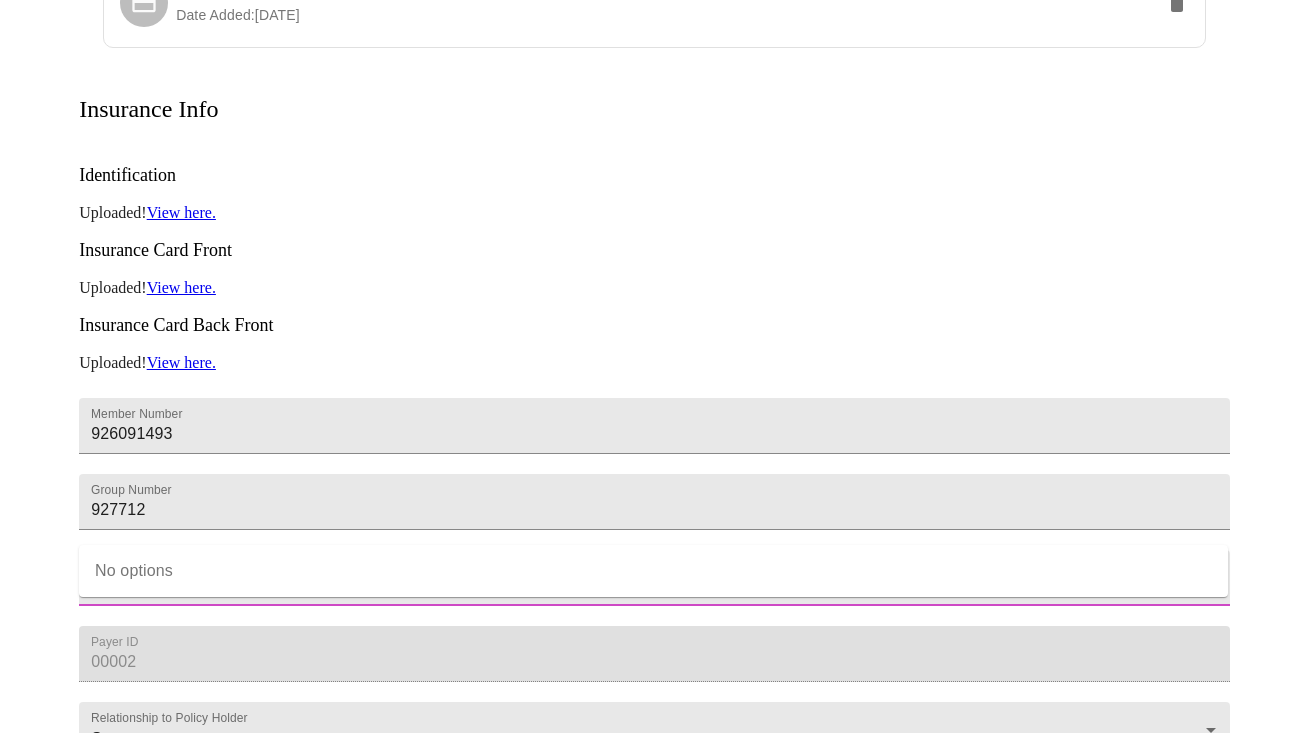 click 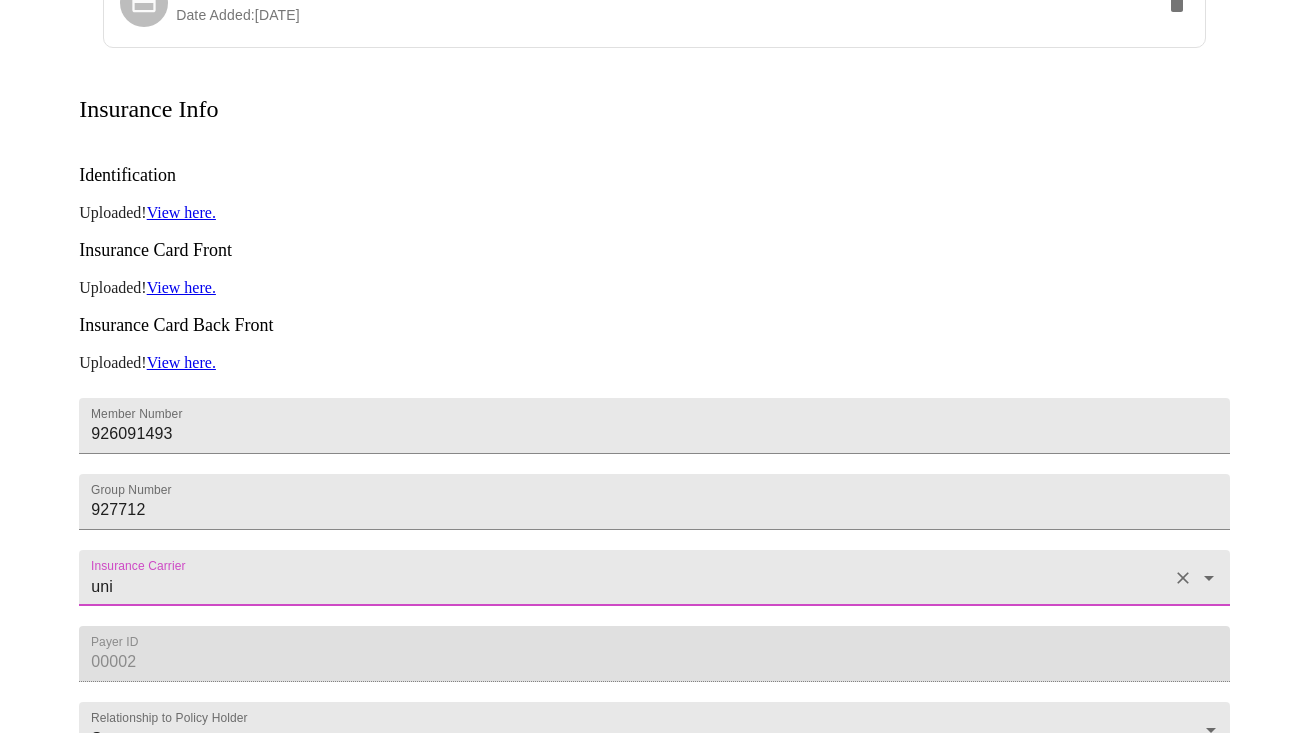 click 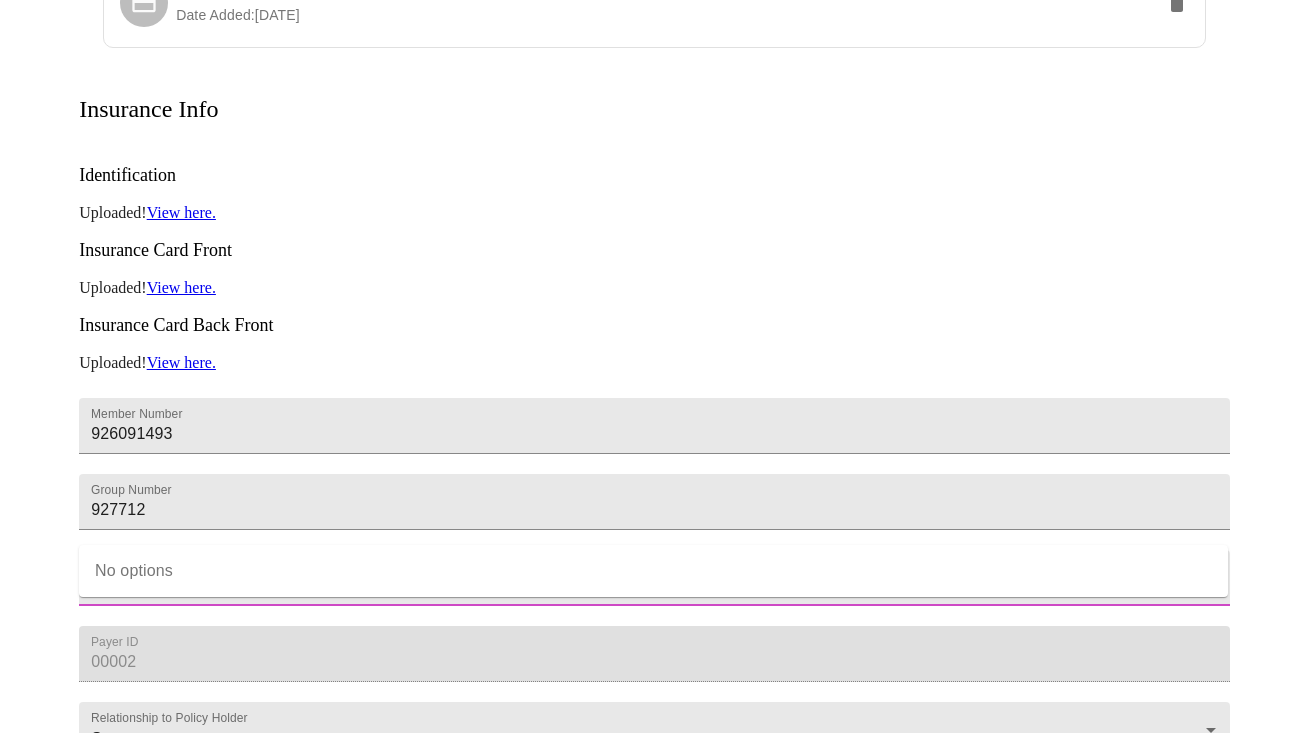 click 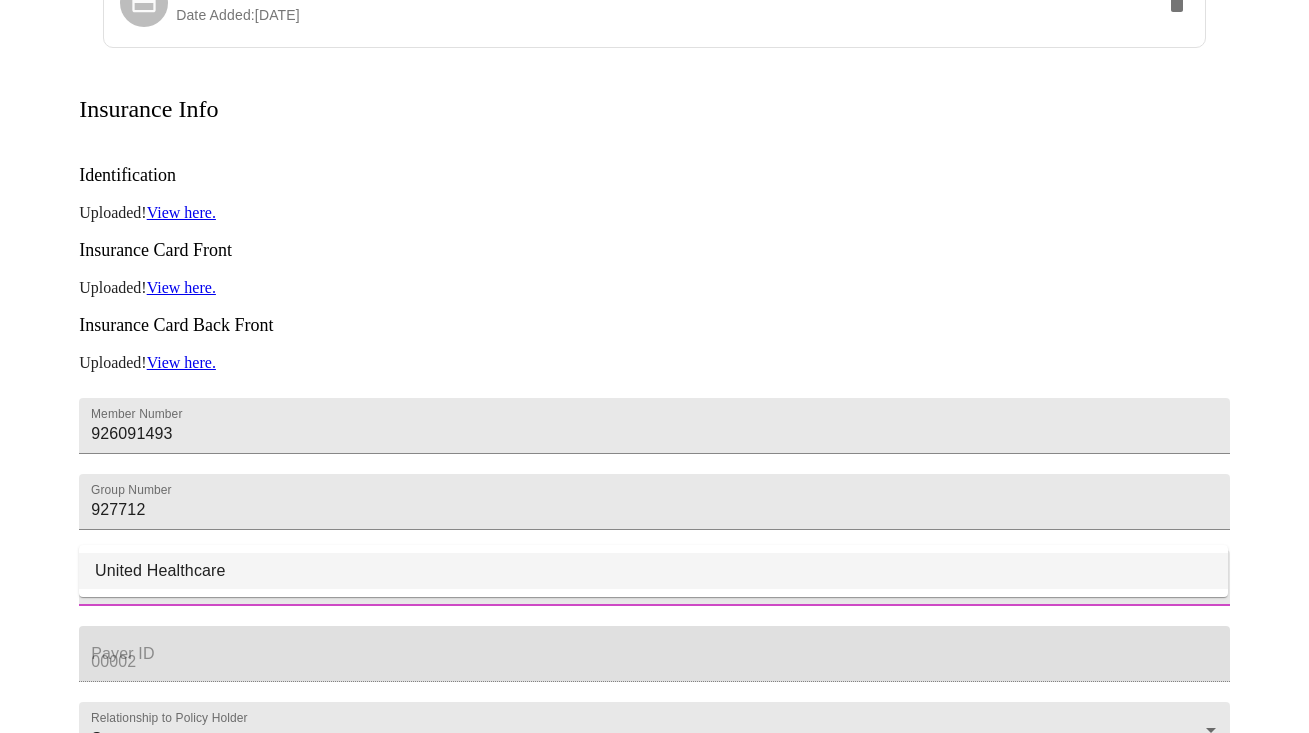 click on "United Healthcare" at bounding box center (653, 571) 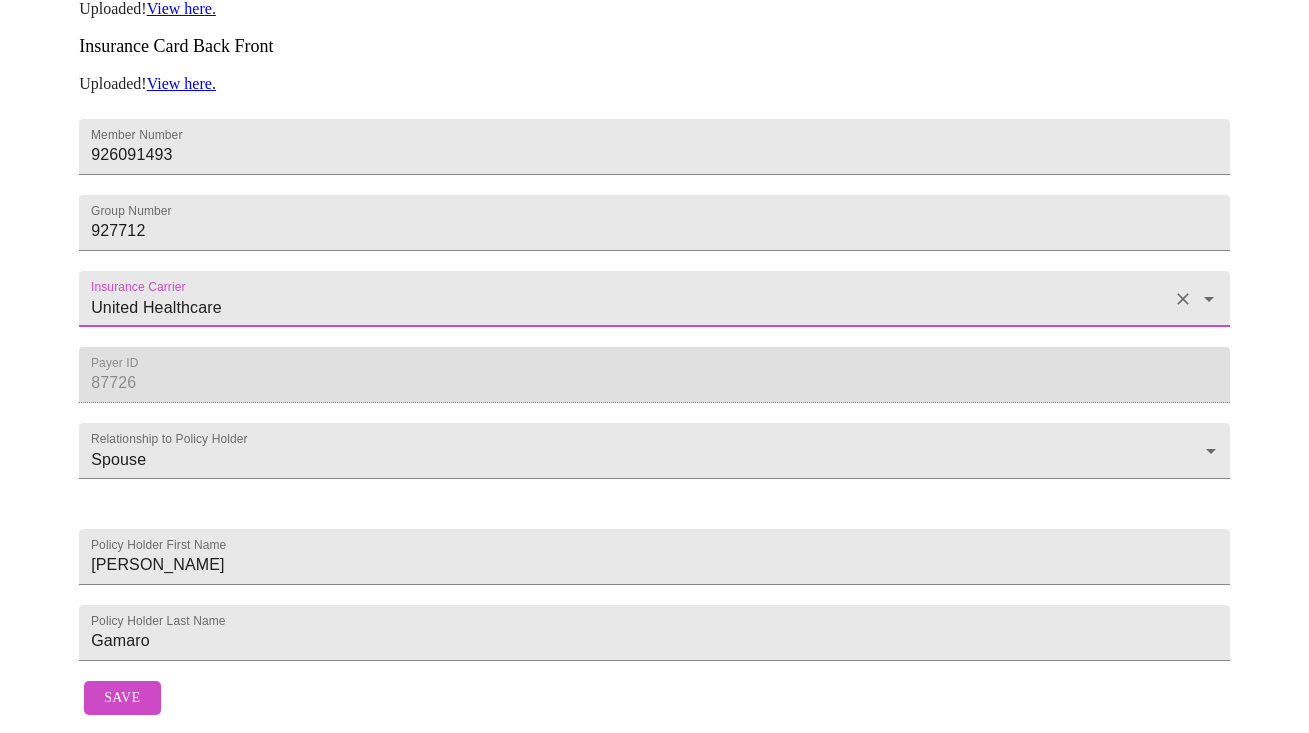scroll, scrollTop: 623, scrollLeft: 0, axis: vertical 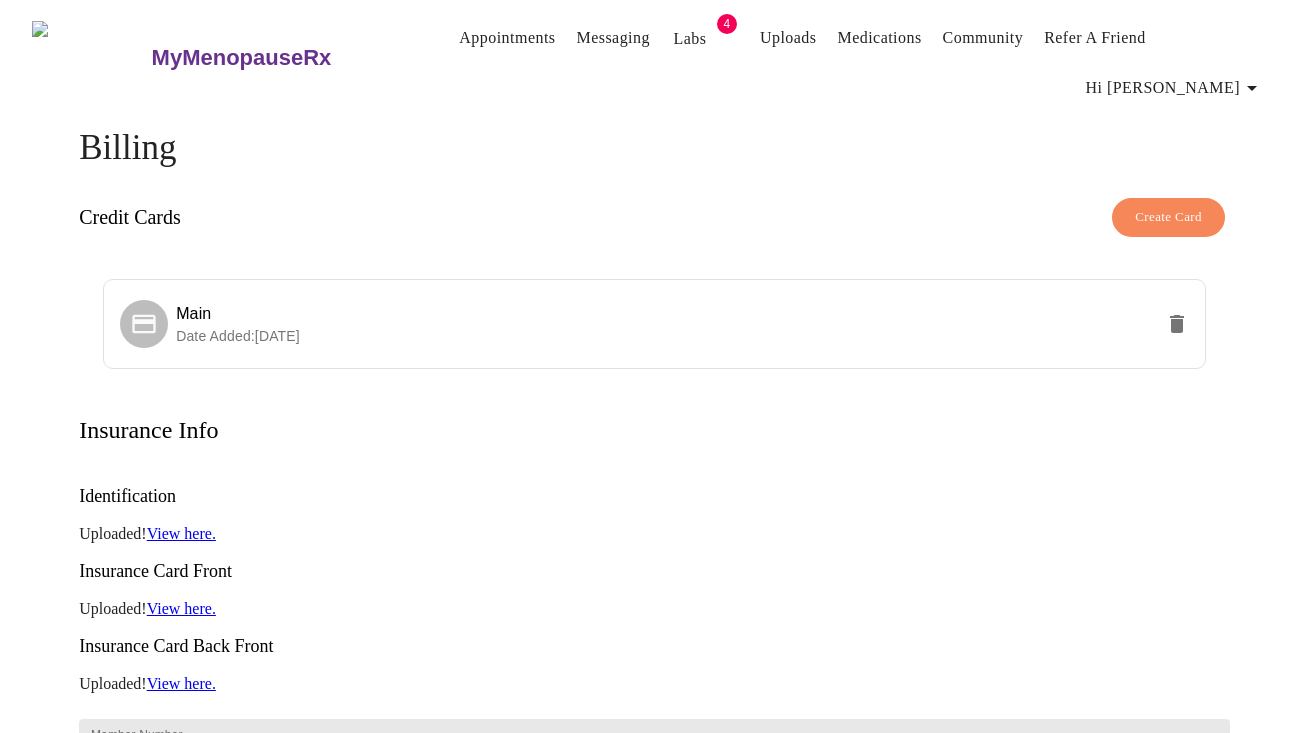 click on "Billing" at bounding box center (654, 148) 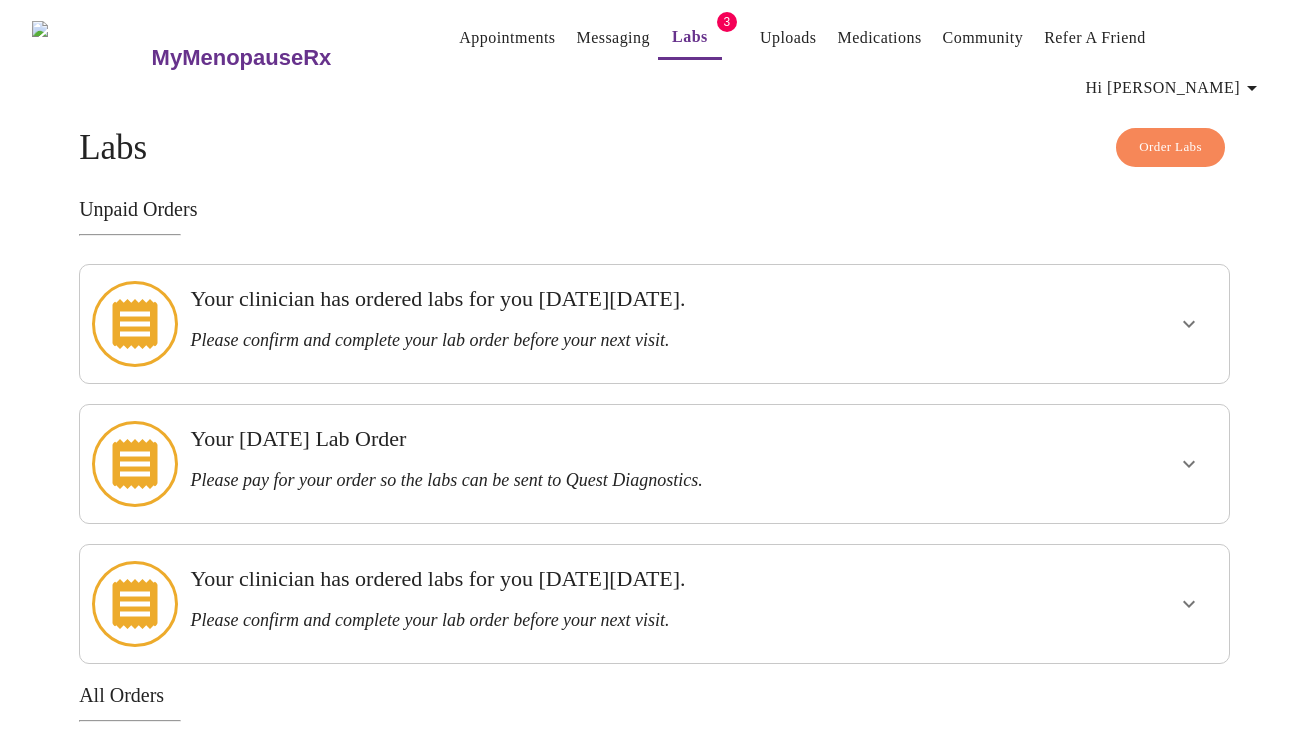 click at bounding box center [1189, 464] 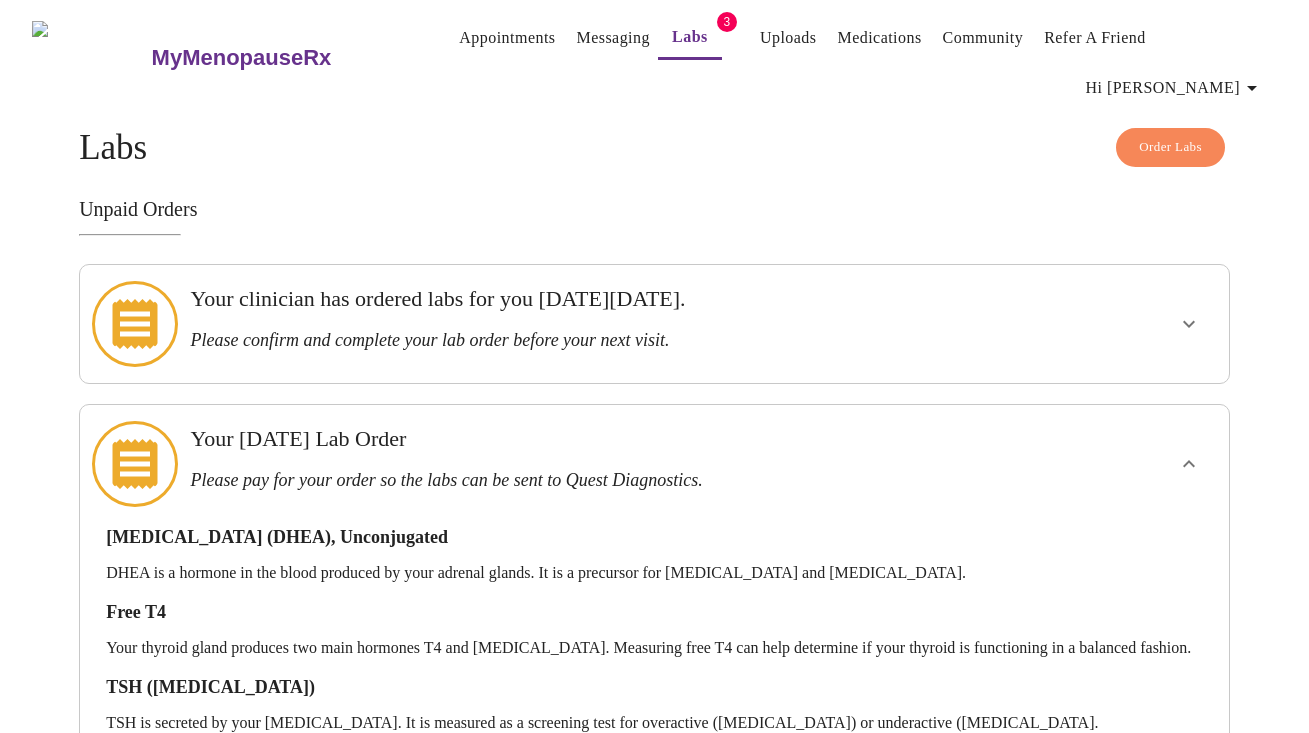 click 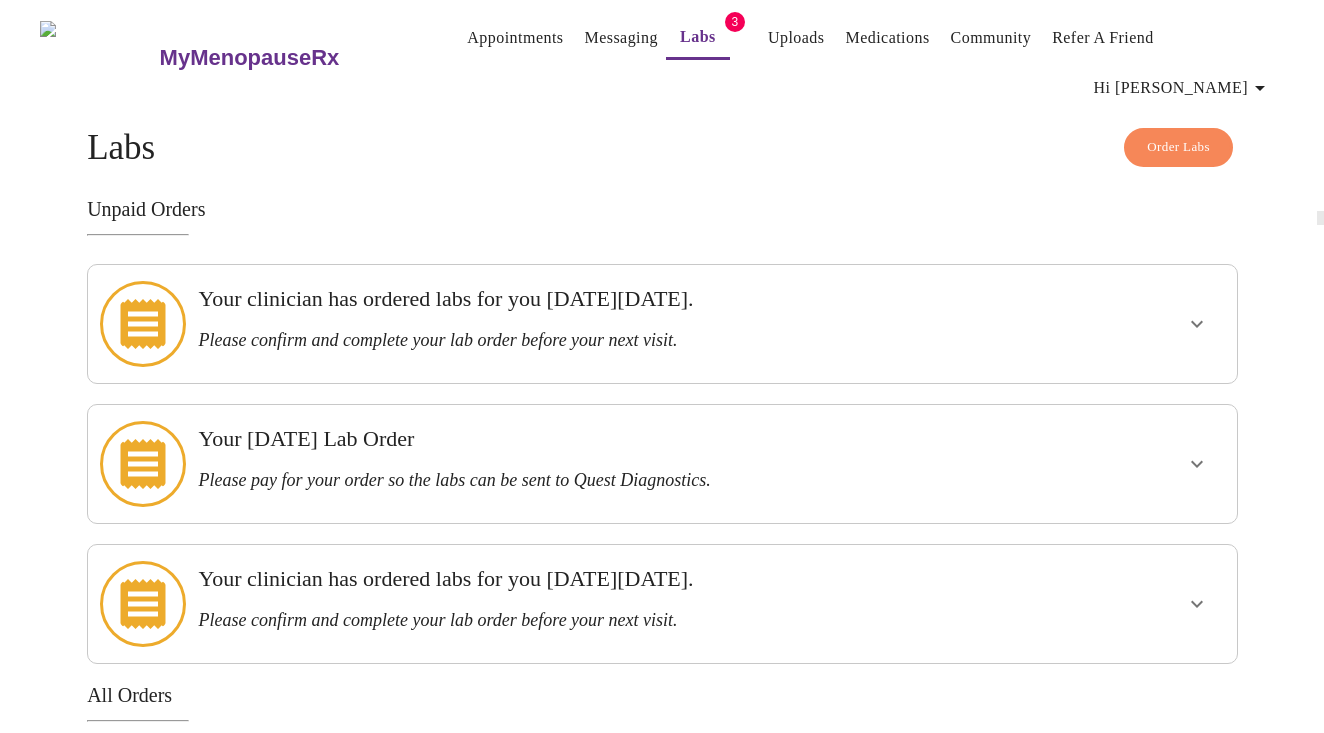 scroll, scrollTop: 0, scrollLeft: 0, axis: both 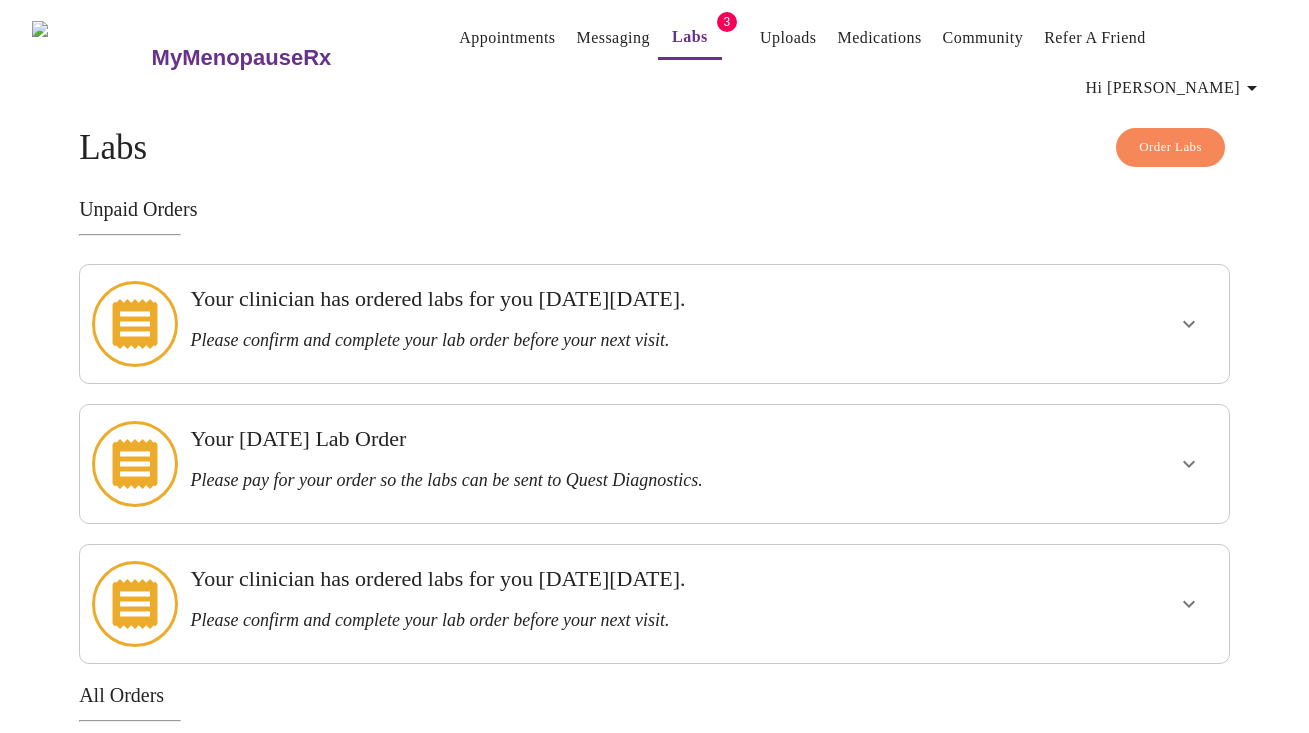 click on "Hi [PERSON_NAME]" at bounding box center [1175, 88] 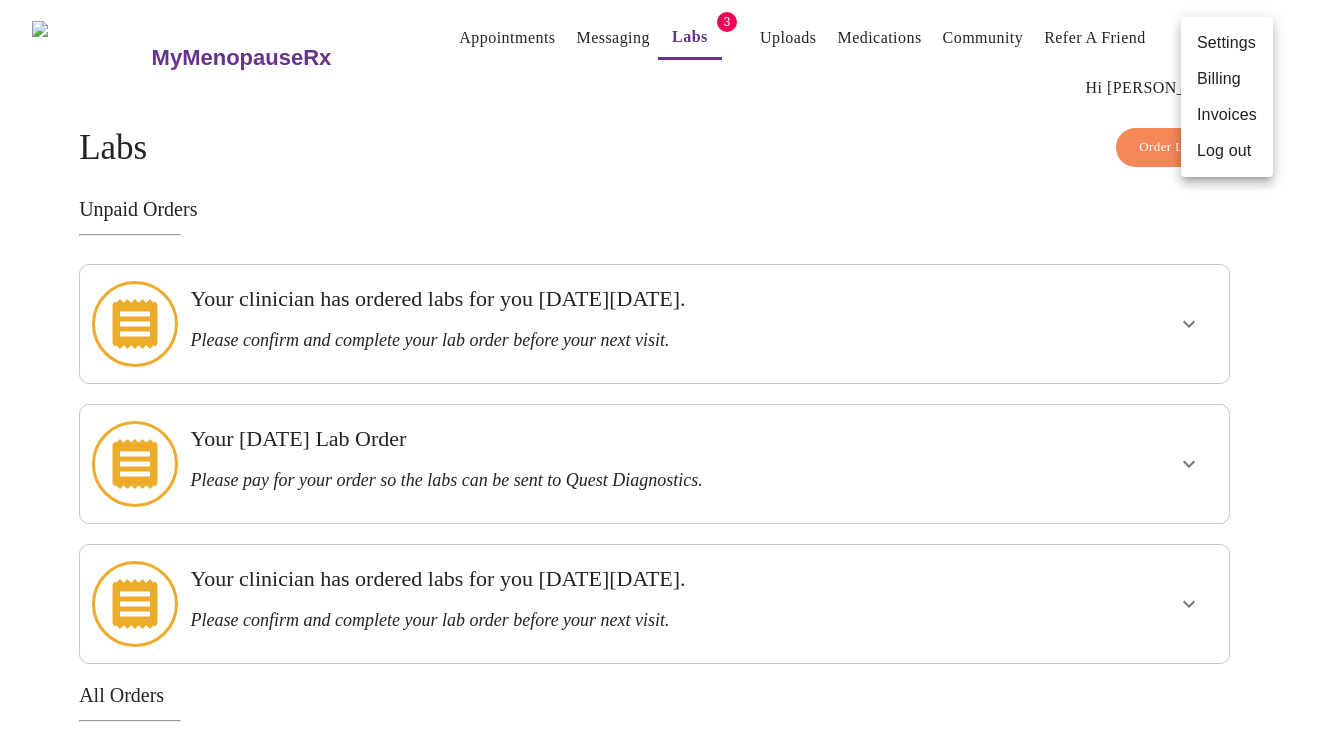 click at bounding box center [662, 366] 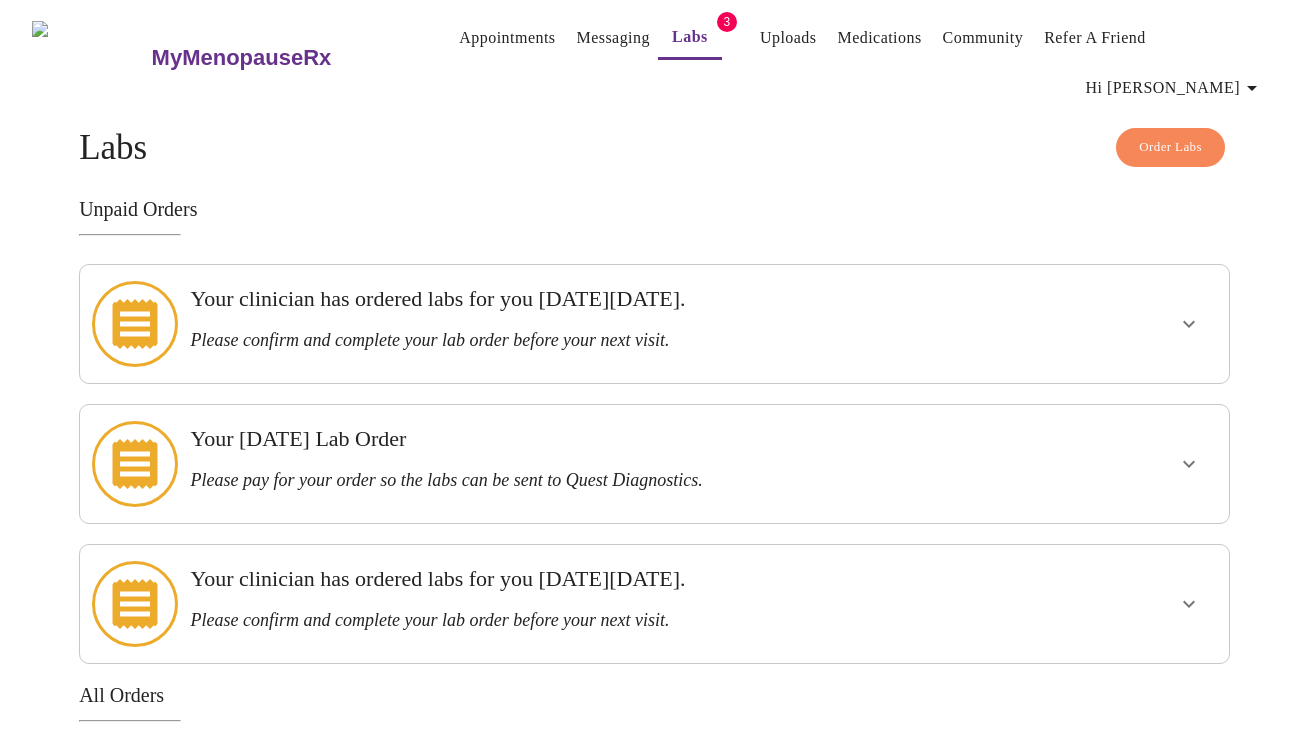 click on "Labs" at bounding box center [690, 37] 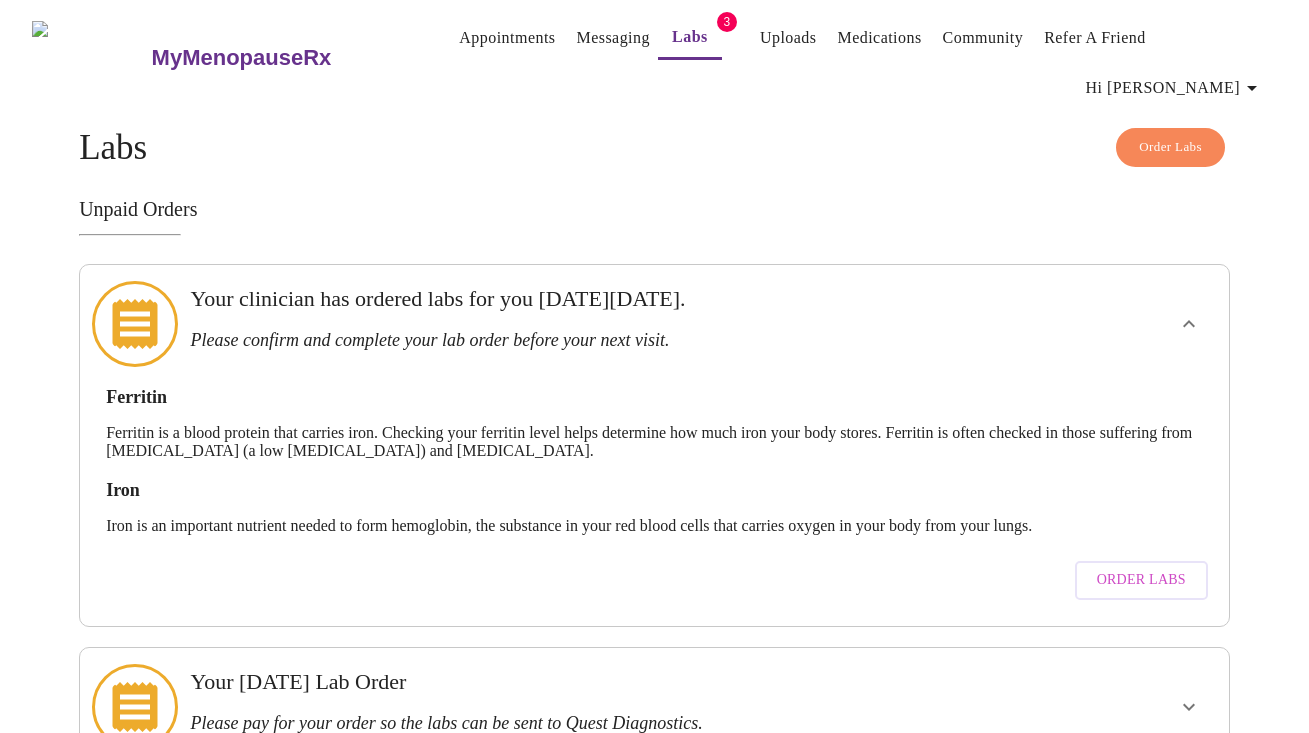click on "Order Labs" at bounding box center [1141, 580] 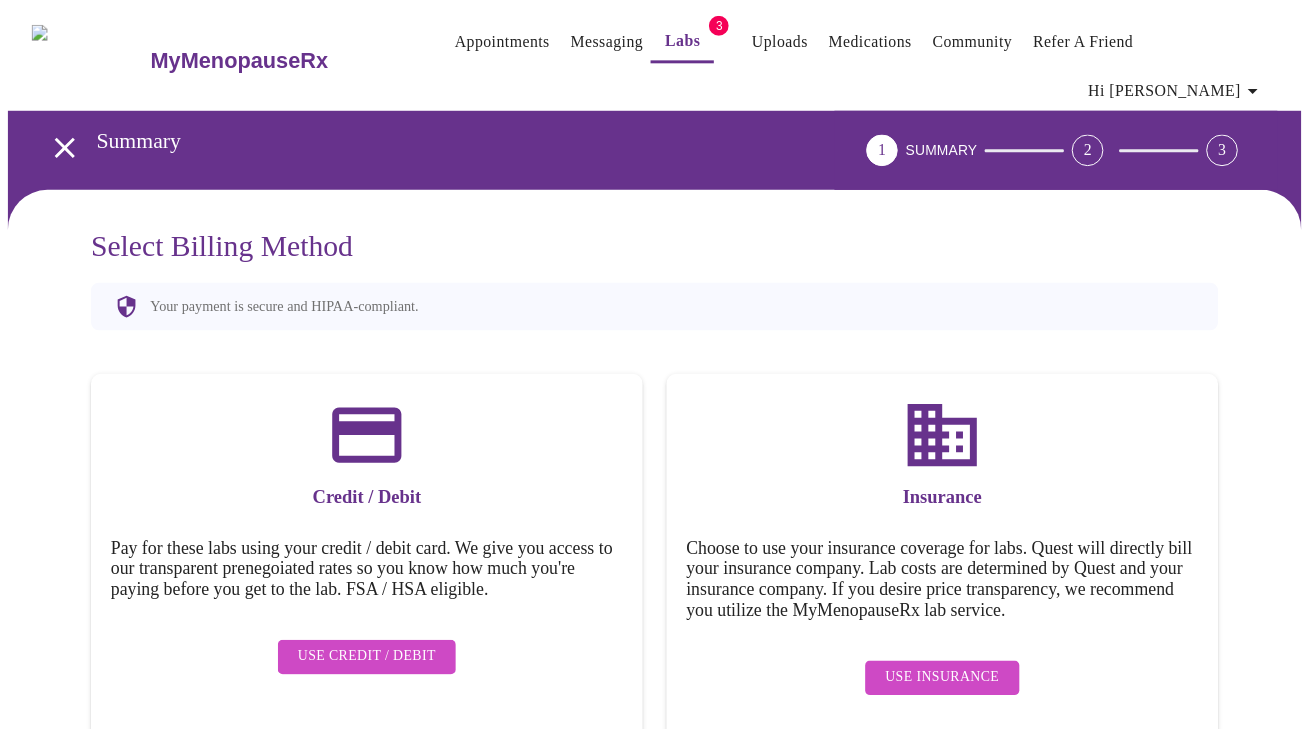 scroll, scrollTop: 0, scrollLeft: 0, axis: both 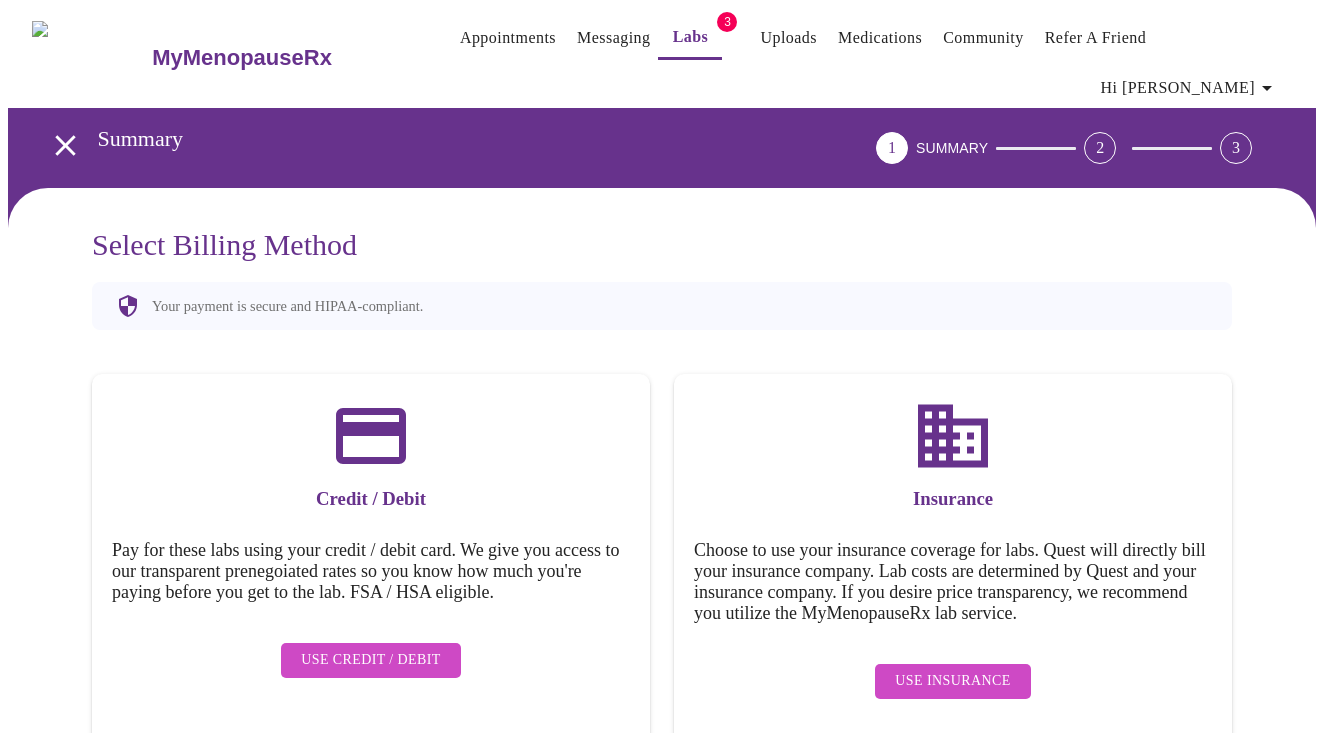 click 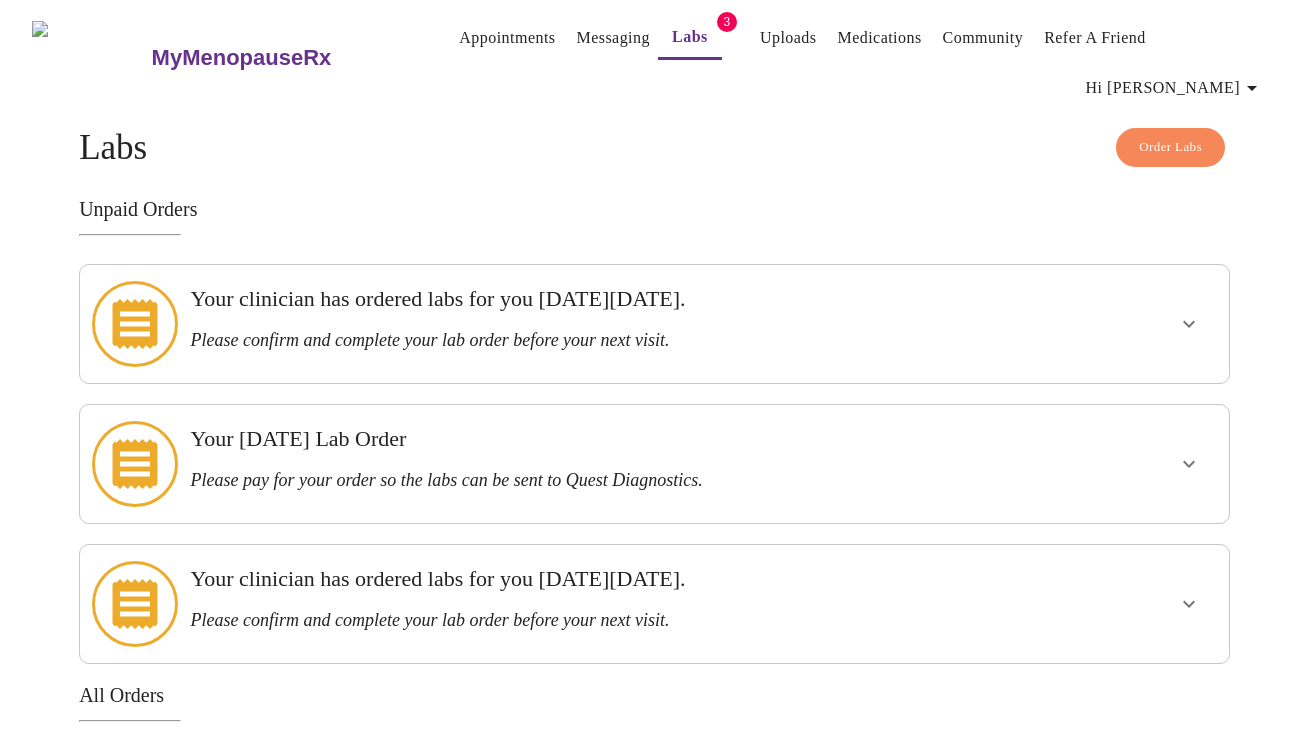 scroll, scrollTop: 0, scrollLeft: 0, axis: both 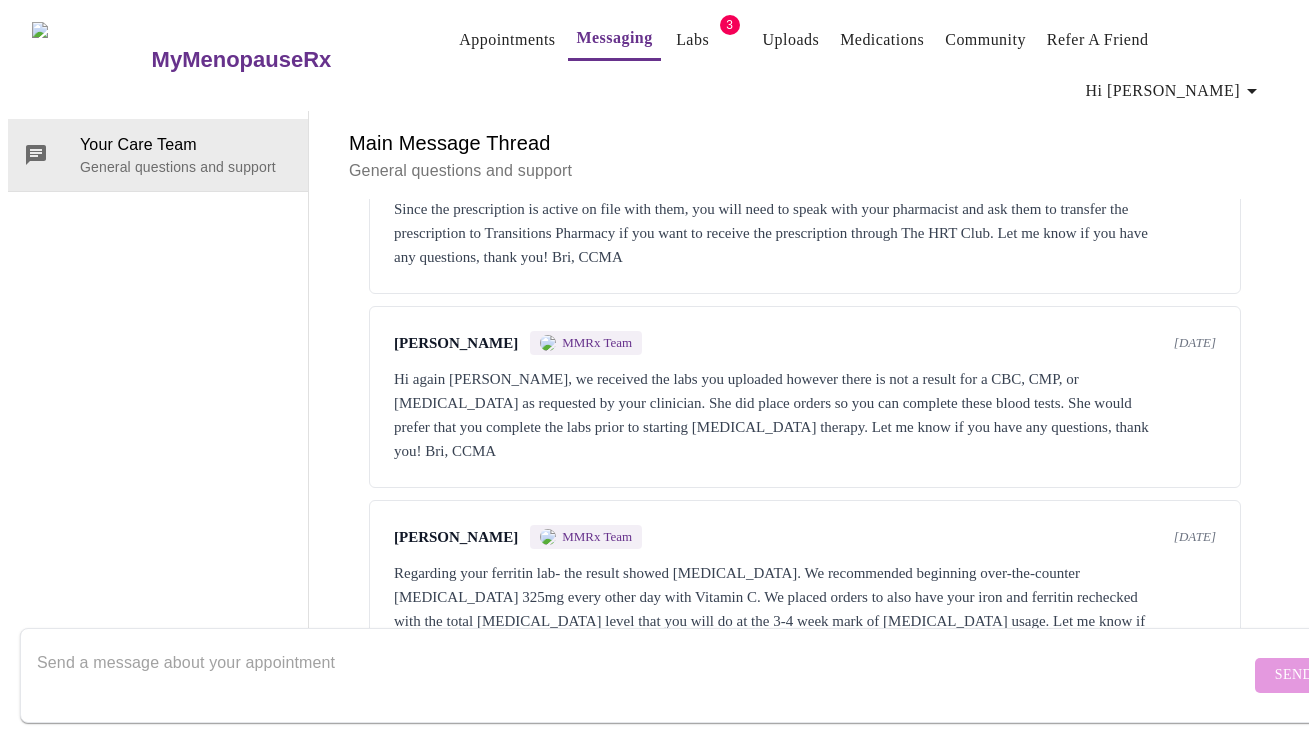 click at bounding box center [643, 675] 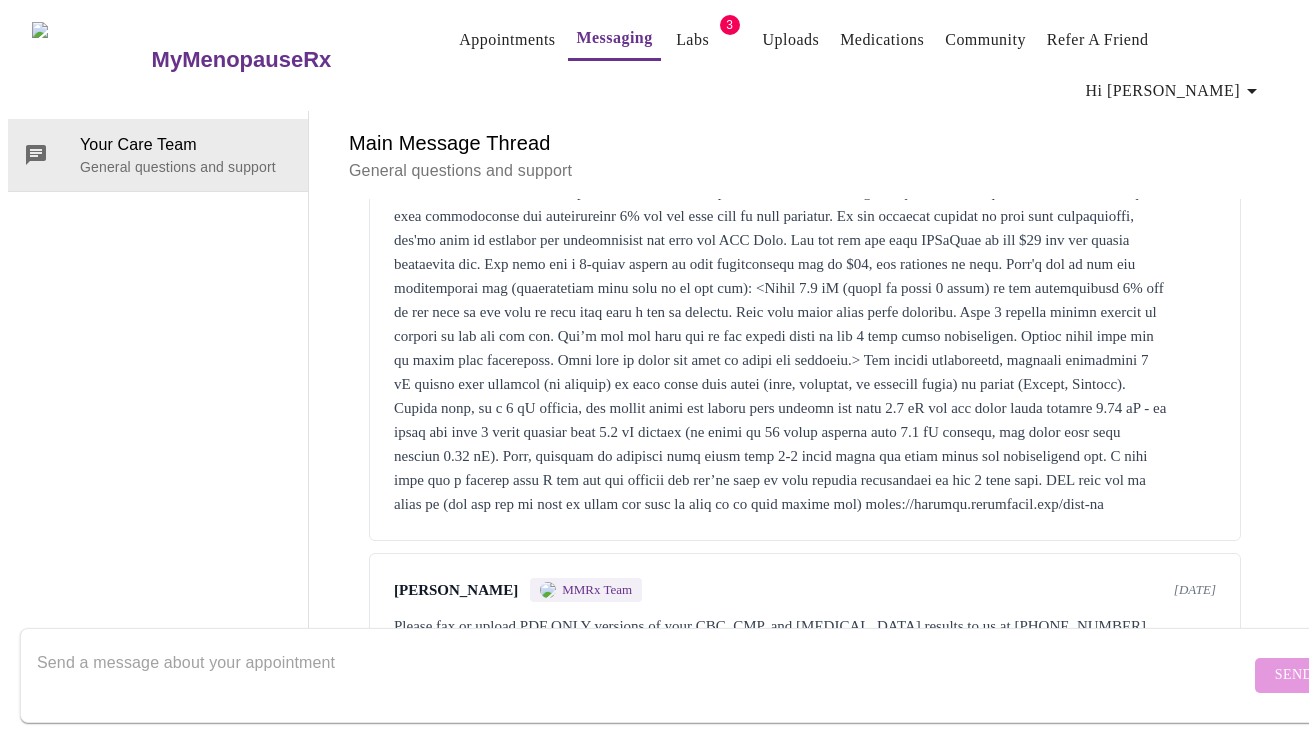 scroll, scrollTop: 2323, scrollLeft: 0, axis: vertical 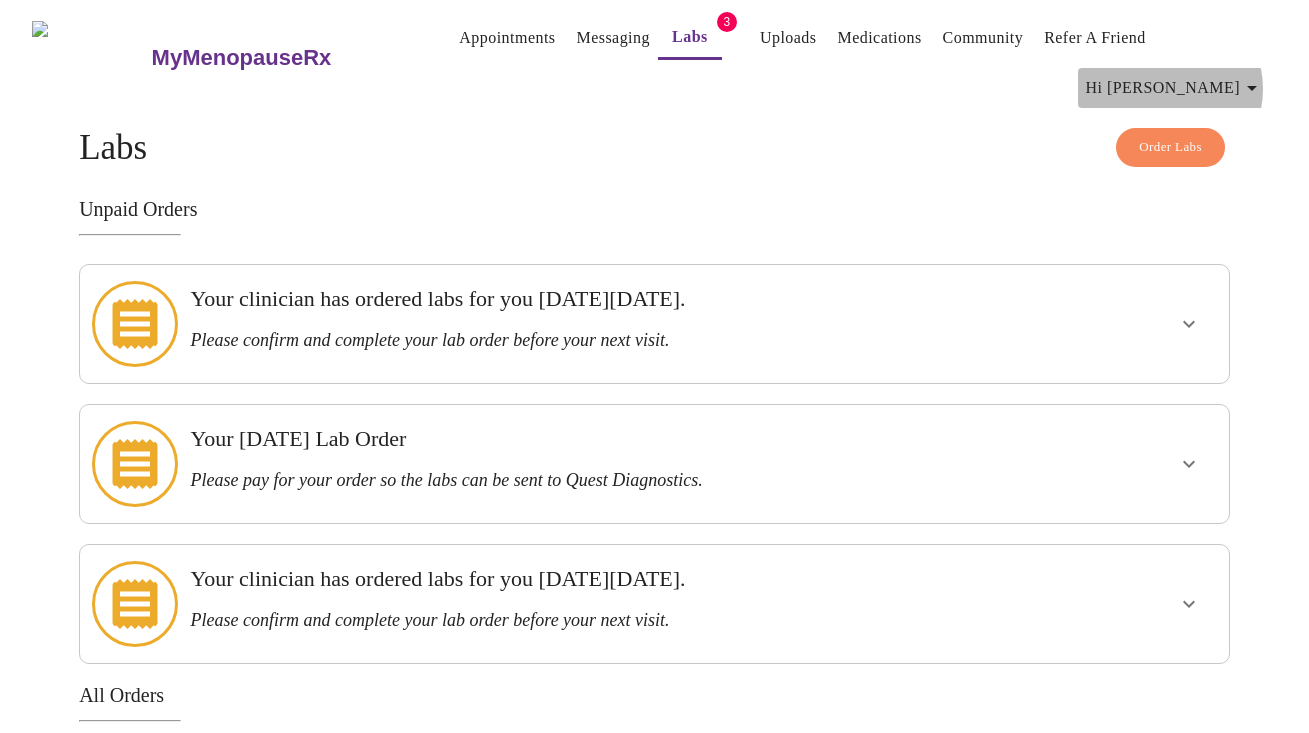 click 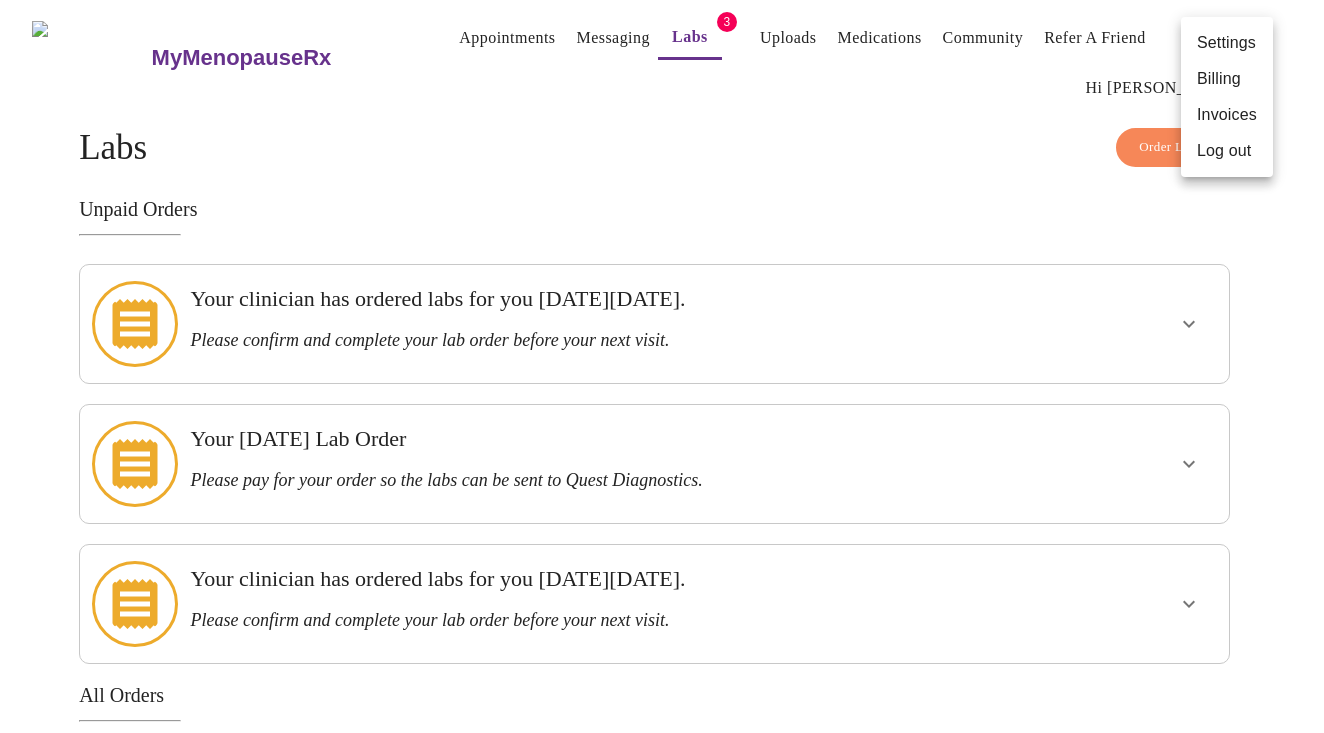 click at bounding box center [662, 366] 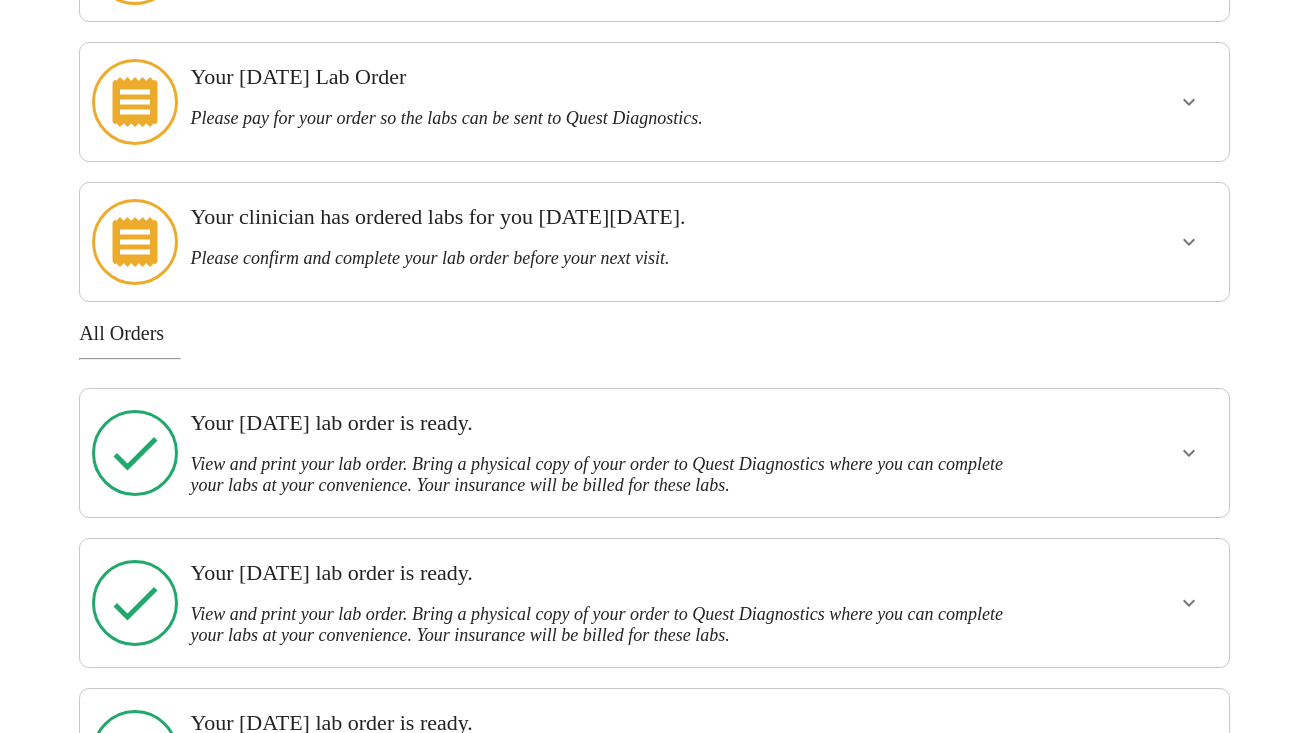 scroll, scrollTop: 391, scrollLeft: 0, axis: vertical 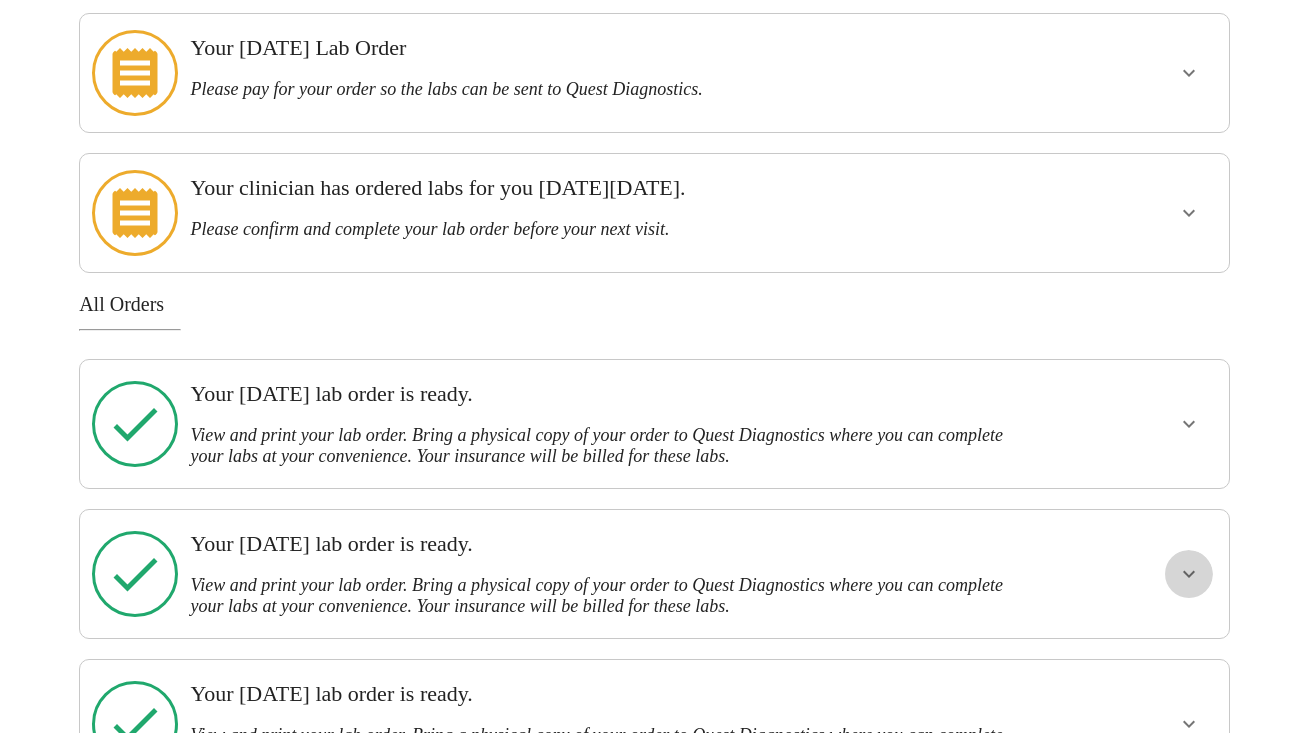 click 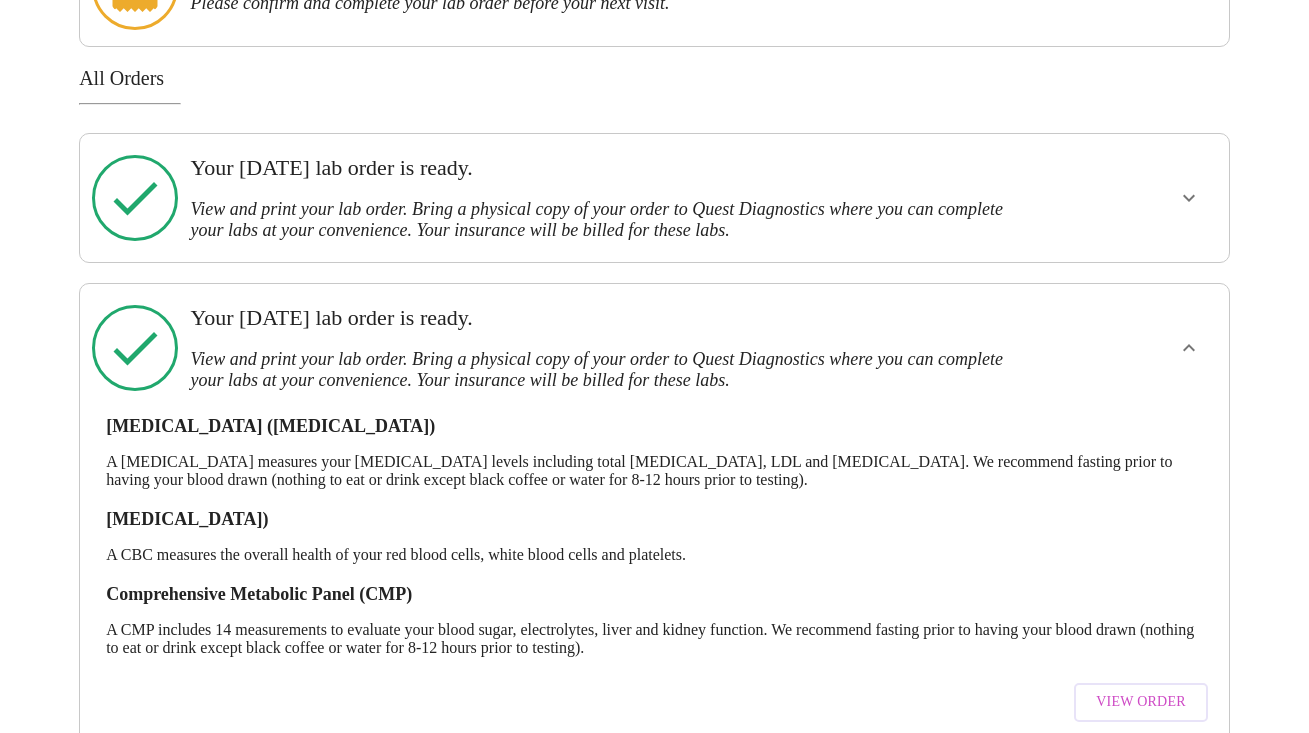 scroll, scrollTop: 647, scrollLeft: 0, axis: vertical 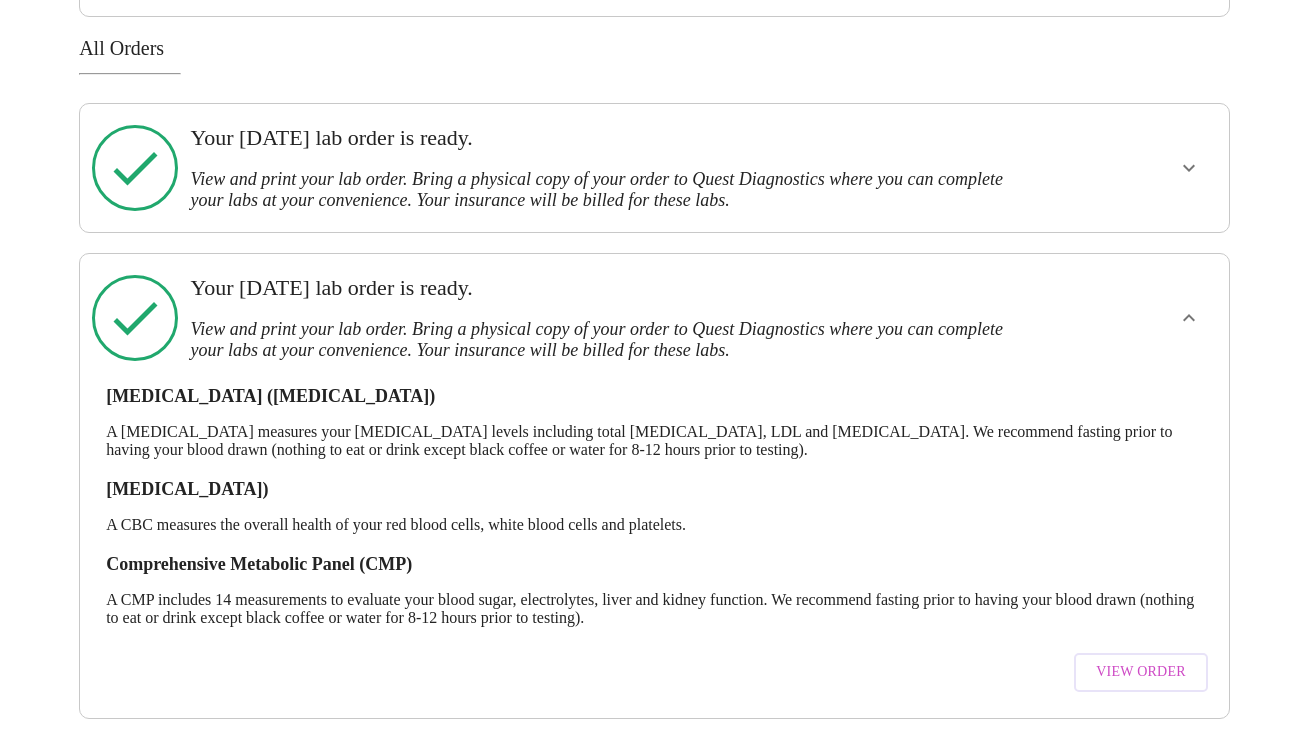 click on "View Order" at bounding box center [1141, 672] 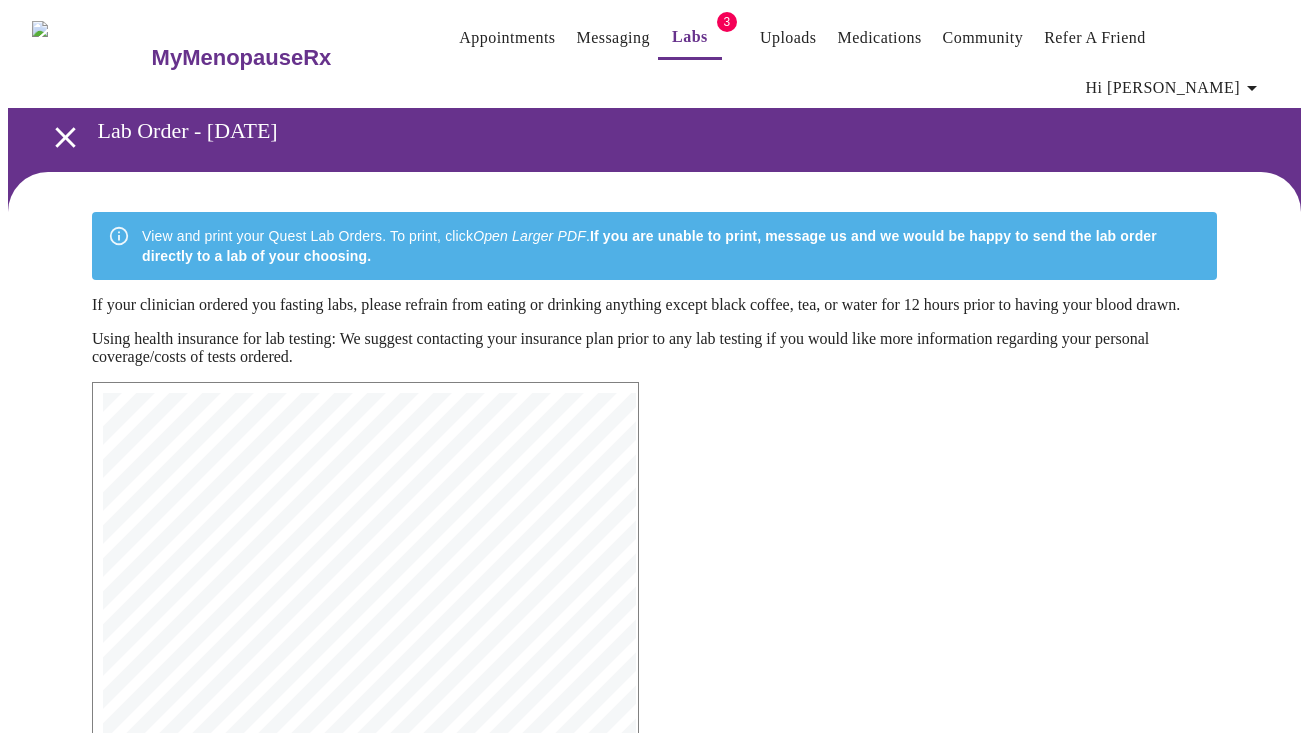 scroll, scrollTop: 0, scrollLeft: 0, axis: both 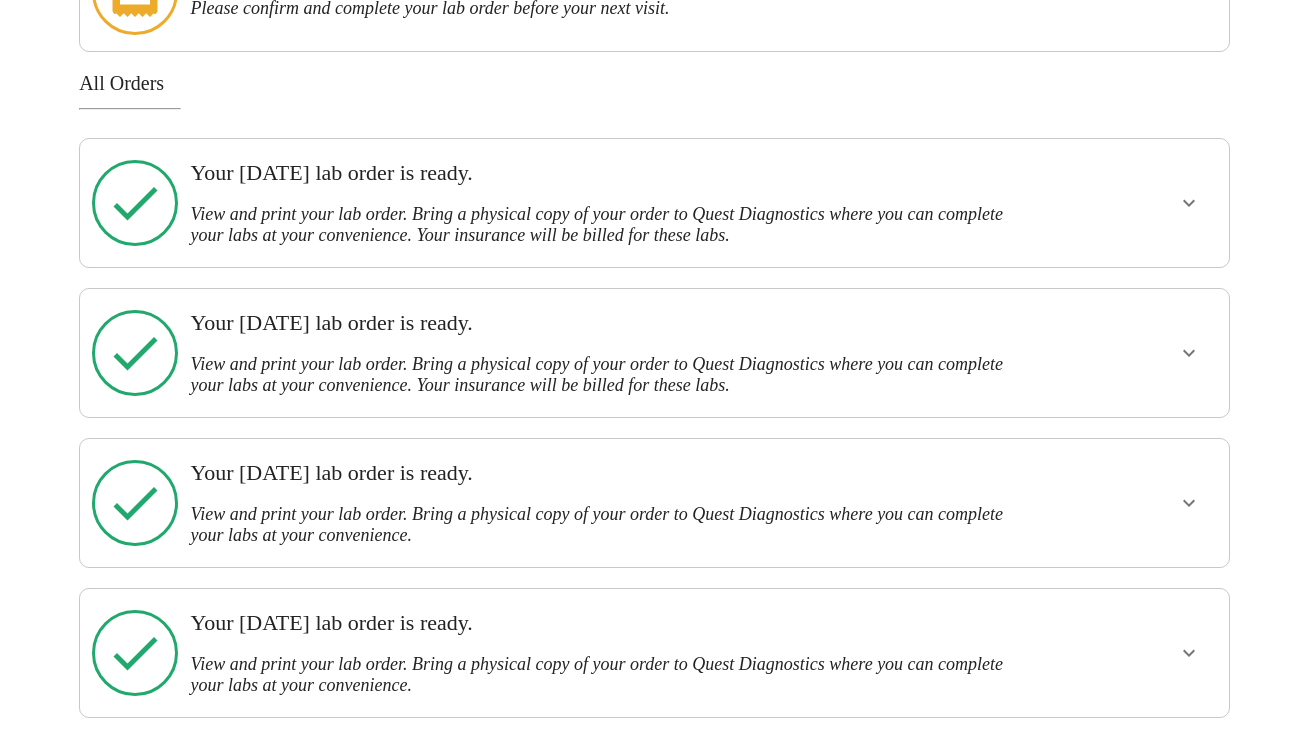 click at bounding box center (1189, 798) 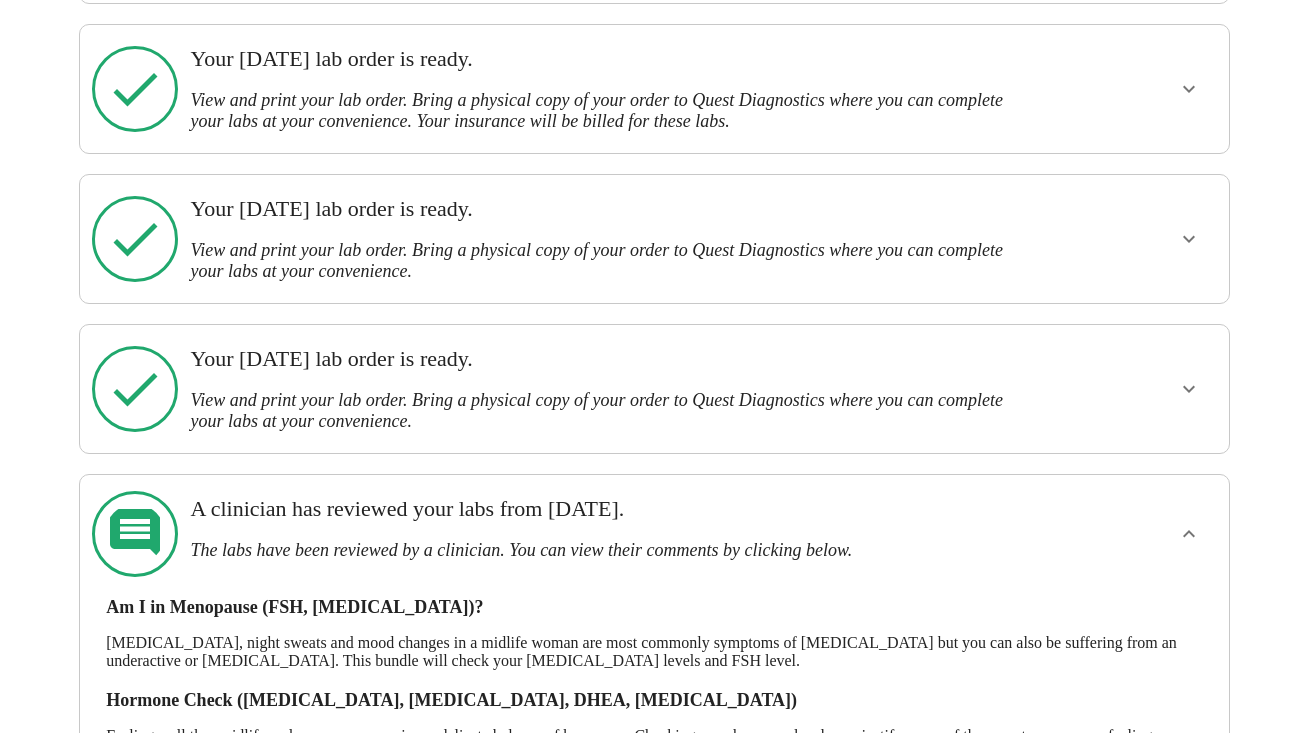 scroll, scrollTop: 874, scrollLeft: 0, axis: vertical 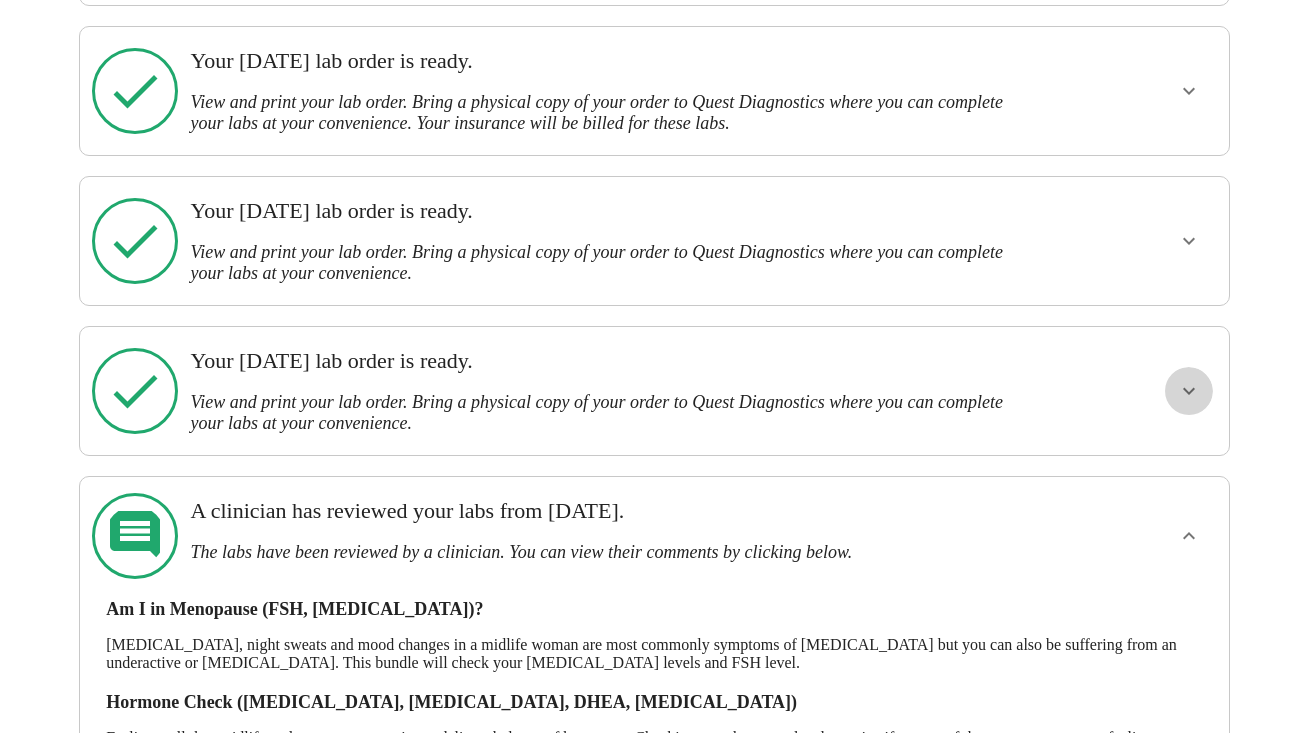 click 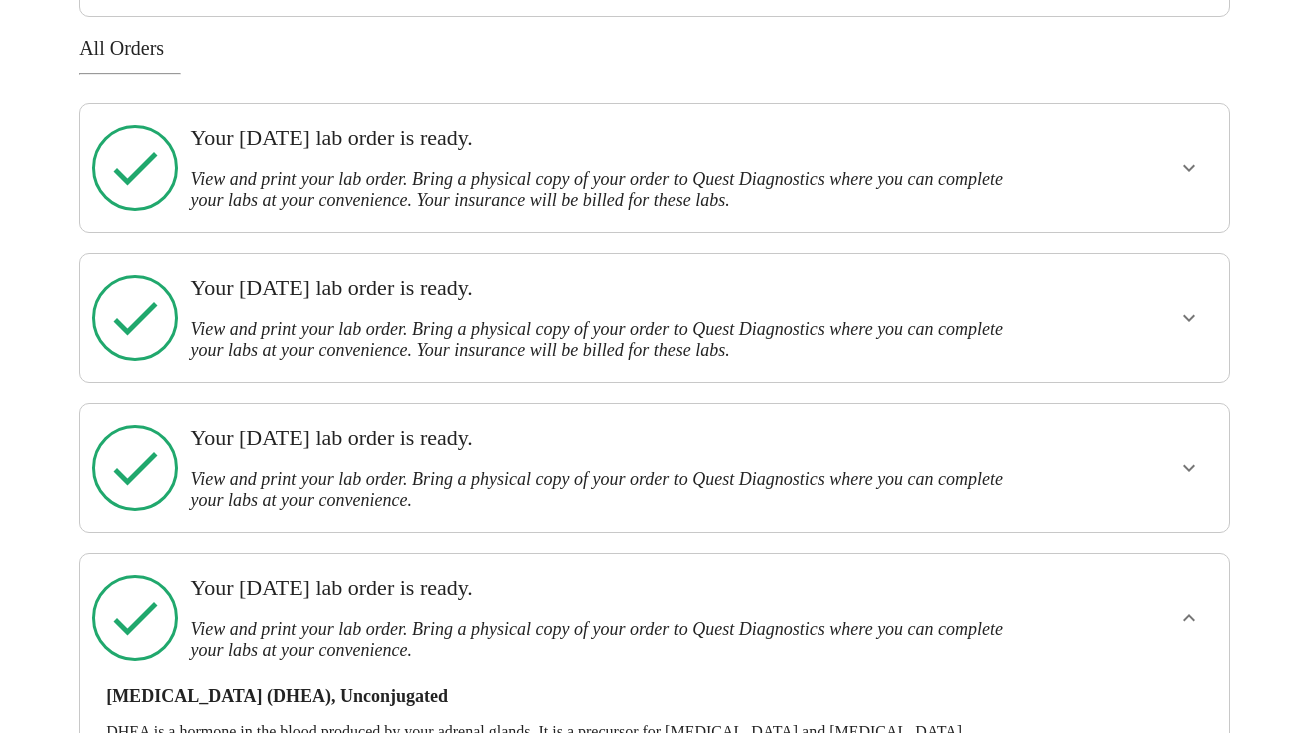 scroll, scrollTop: 676, scrollLeft: 0, axis: vertical 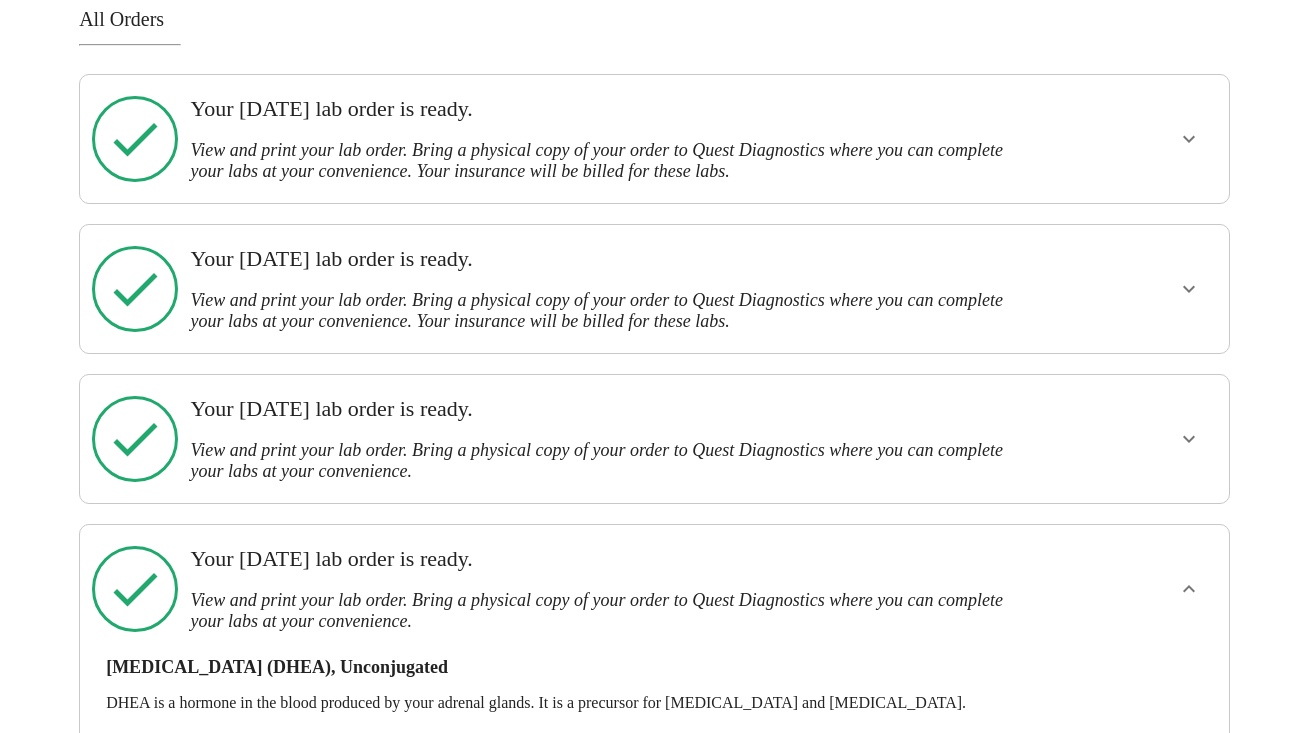 click at bounding box center (1189, 439) 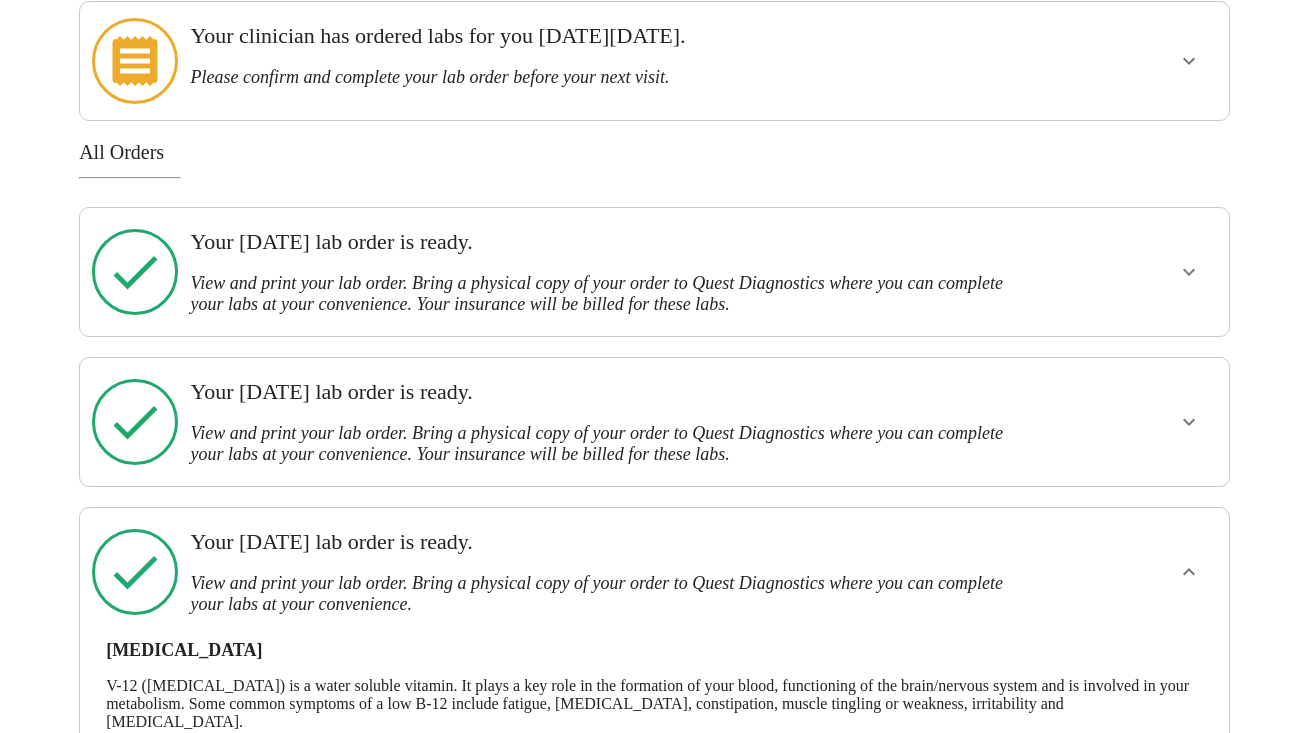 scroll, scrollTop: 542, scrollLeft: 0, axis: vertical 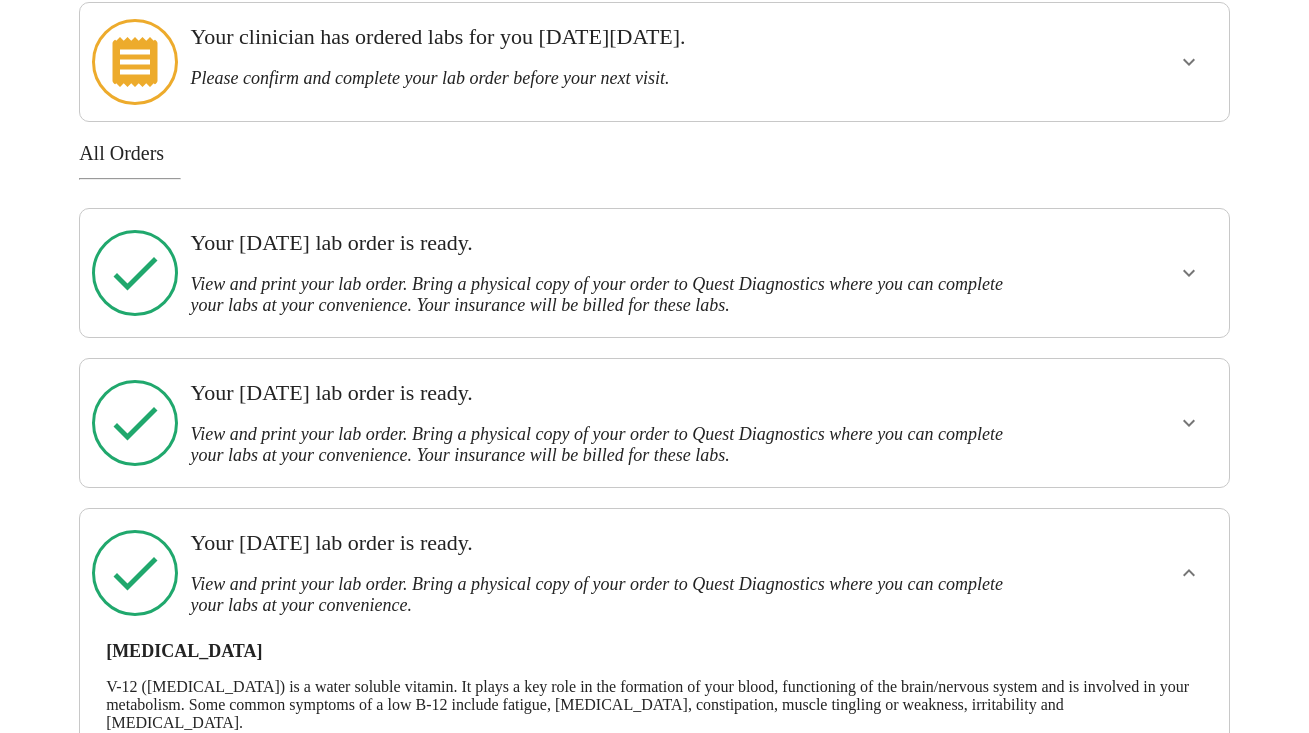 click 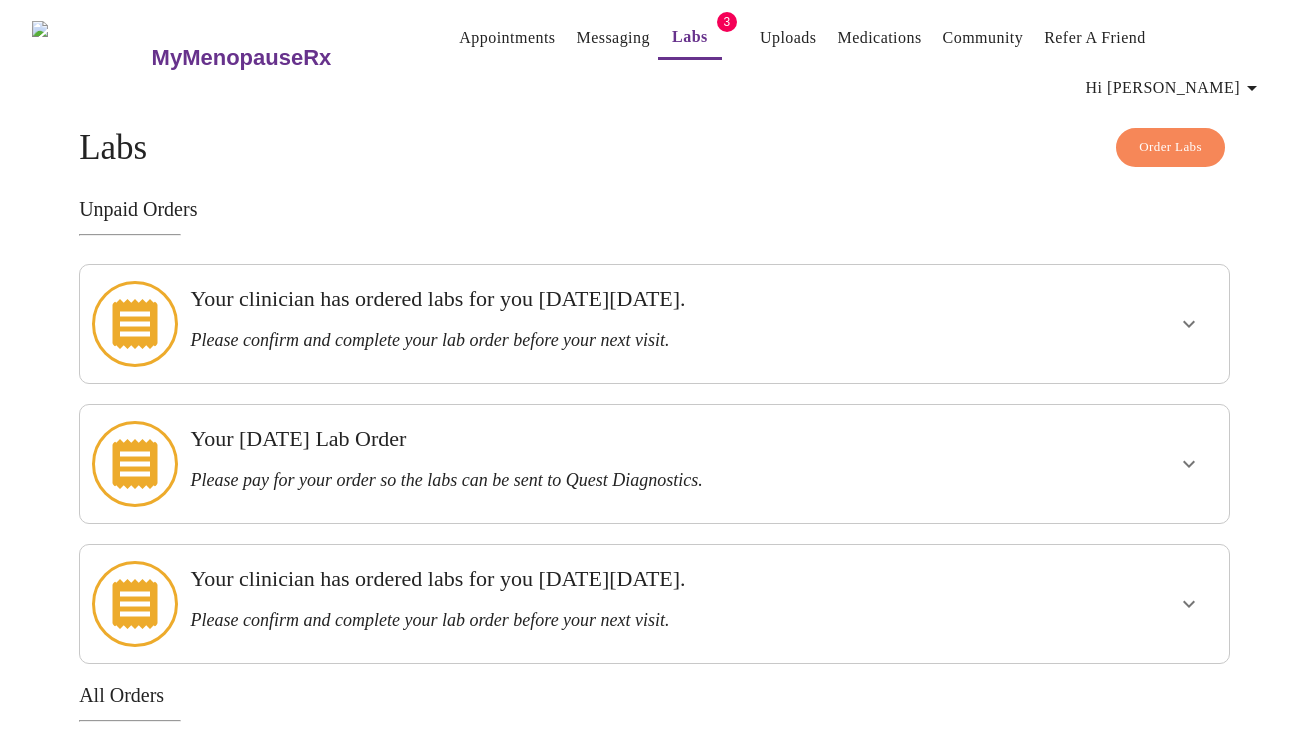 scroll, scrollTop: 0, scrollLeft: 0, axis: both 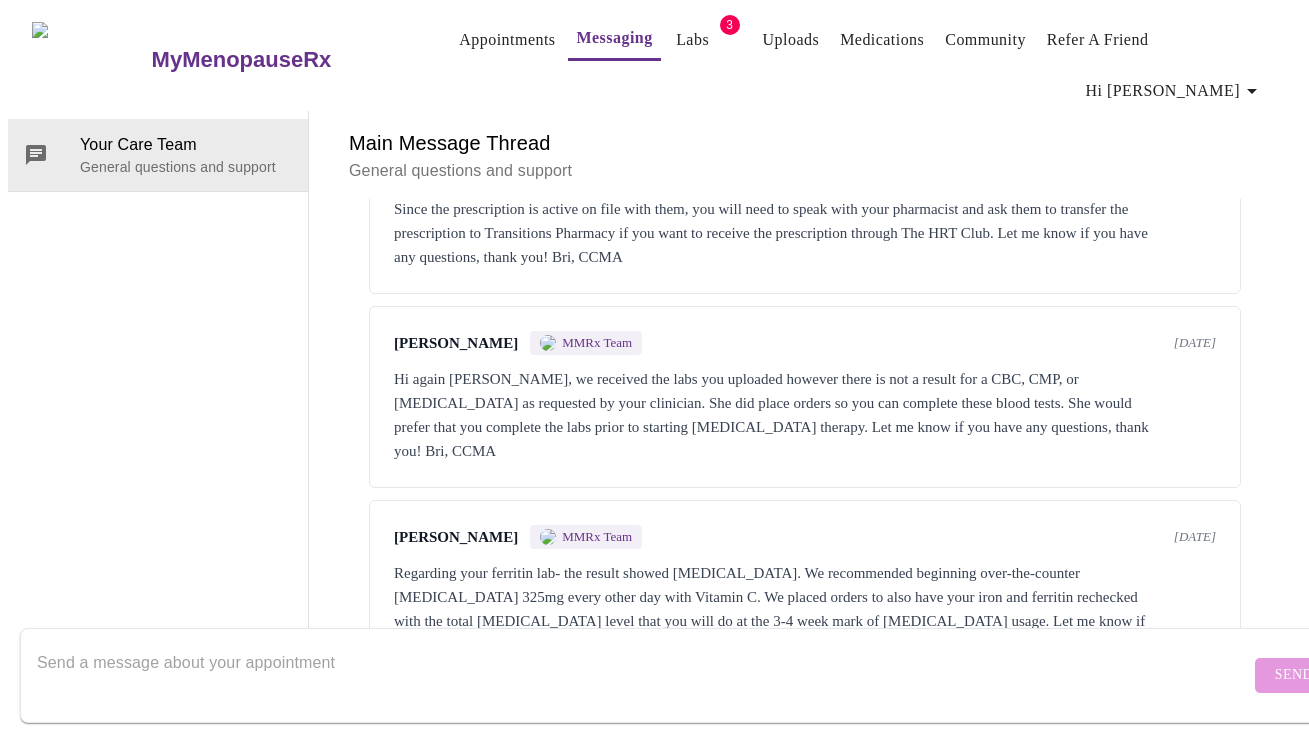 click at bounding box center (643, 675) 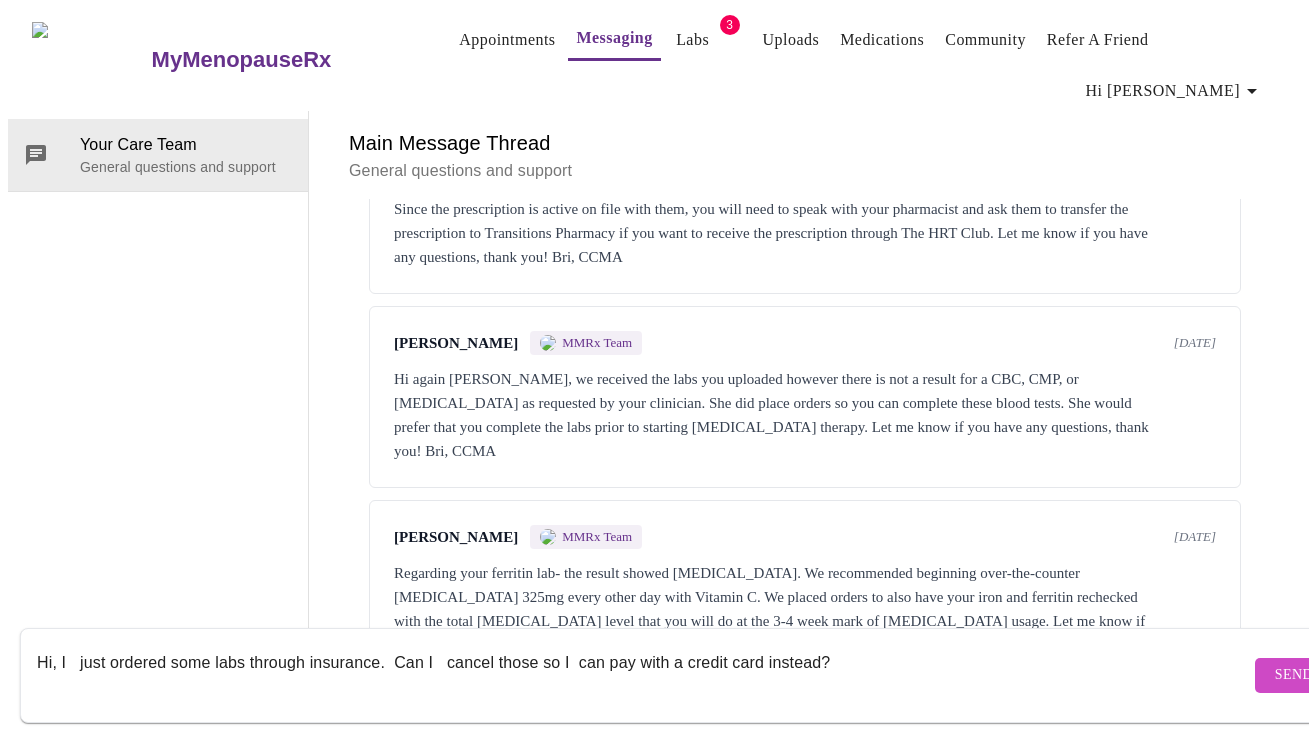 click on "Hi, I   just ordered some labs through insurance.  Can I   cancel those so I  can pay with a credit card instead?" at bounding box center [643, 675] 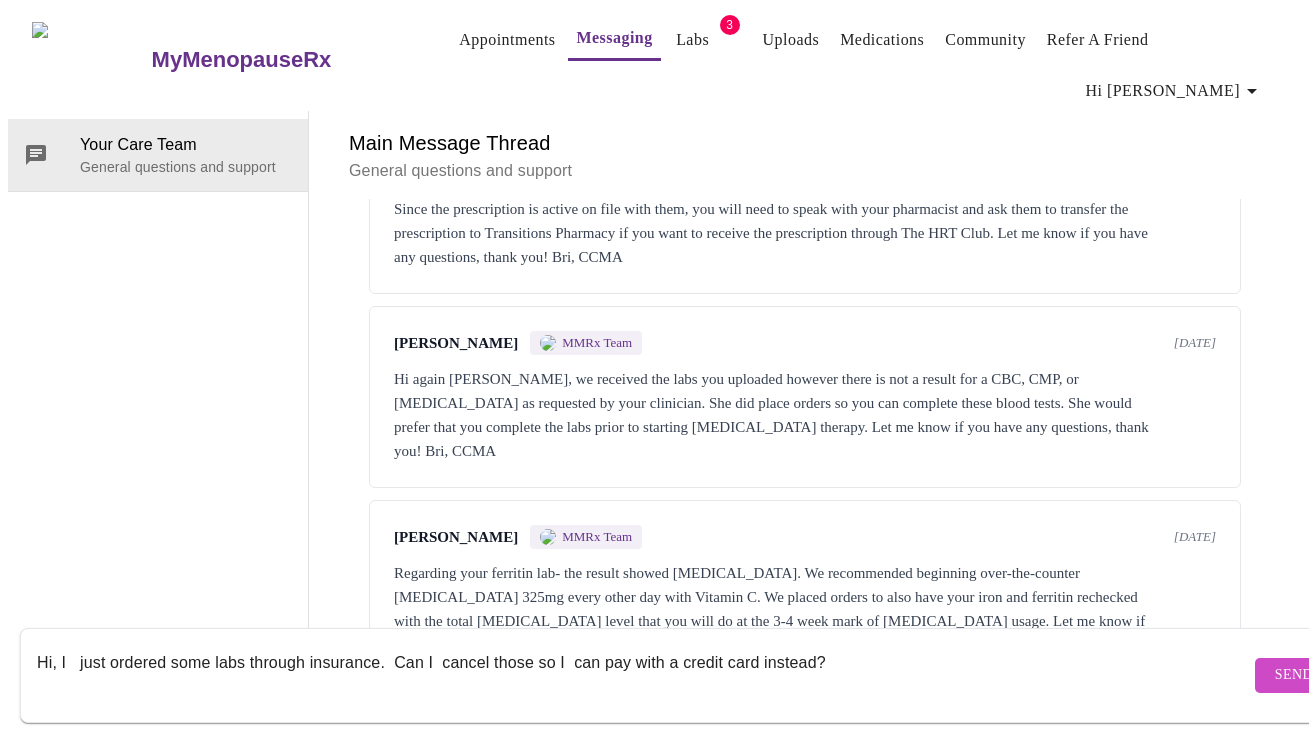 type on "Hi, I   just ordered some labs through insurance.  Can I  cancel those so I  can pay with a credit card instead?" 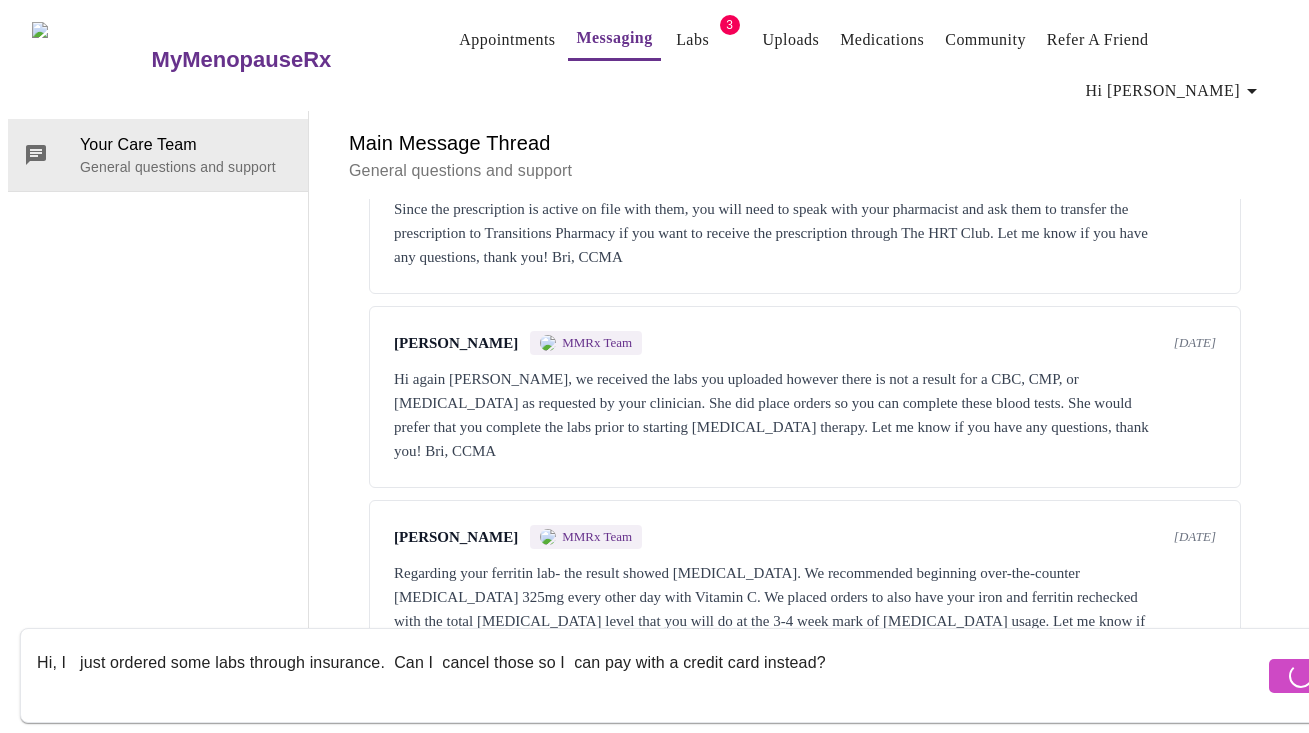 type 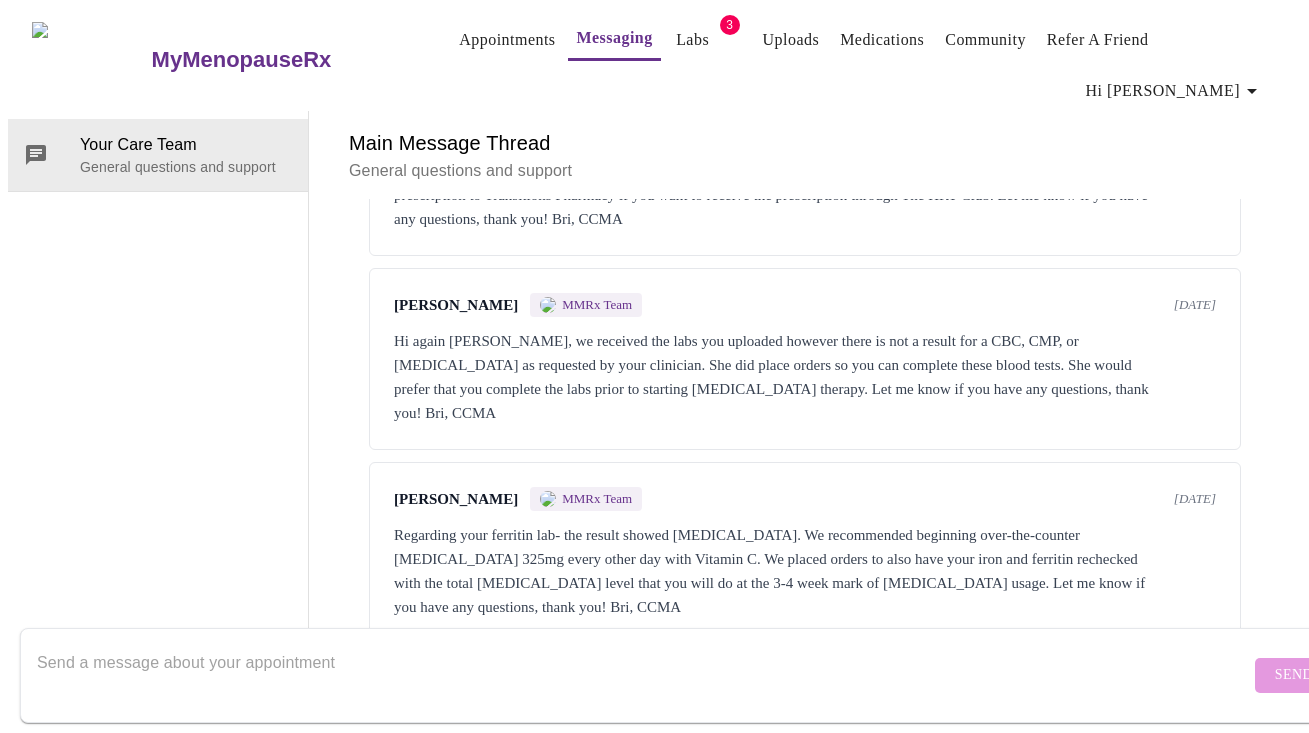scroll, scrollTop: 3399, scrollLeft: 0, axis: vertical 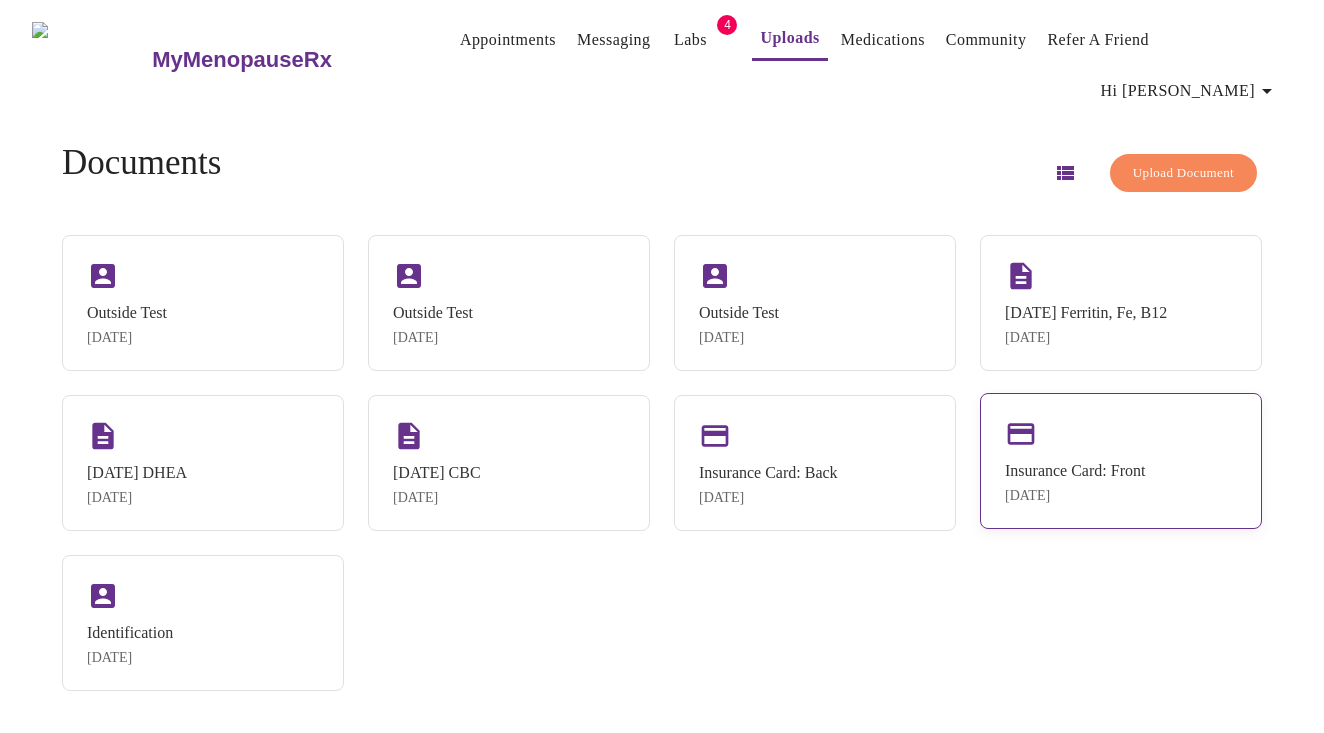click on "Insurance Card: Front" at bounding box center (1075, 471) 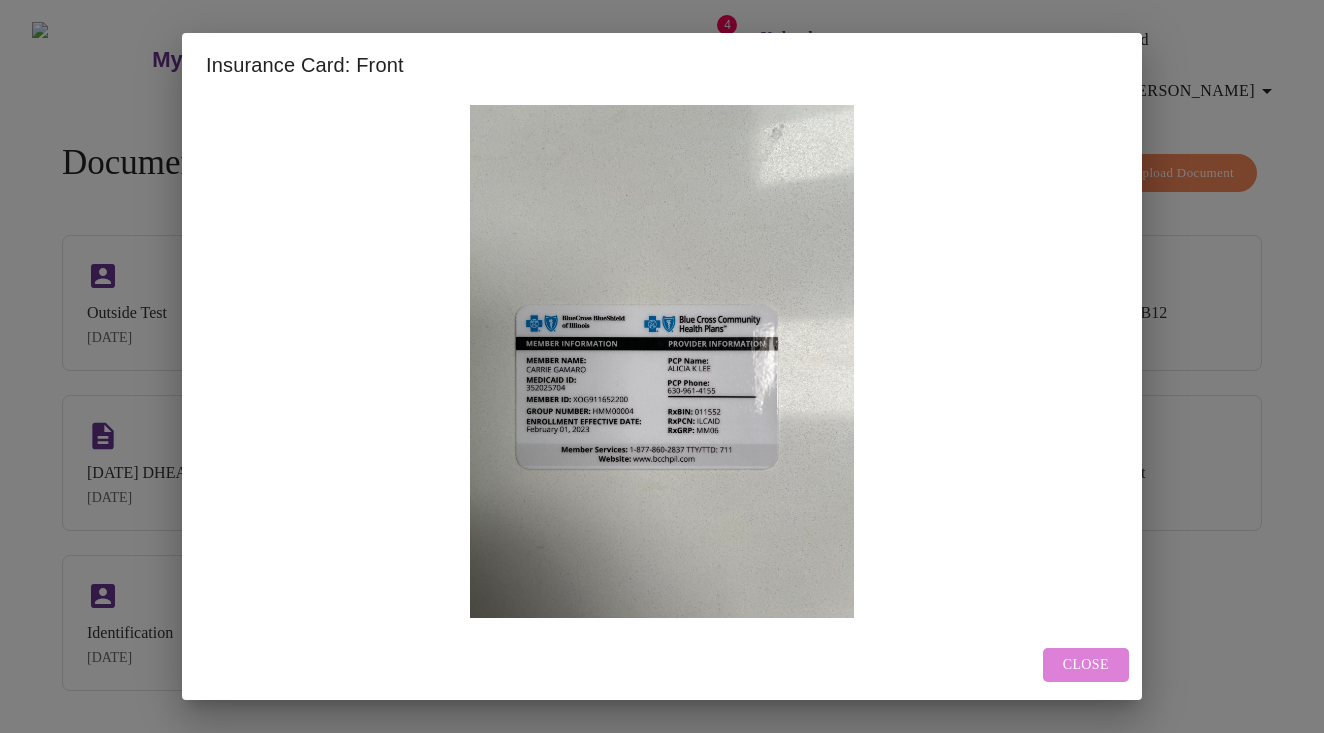 click on "Close" at bounding box center (1086, 665) 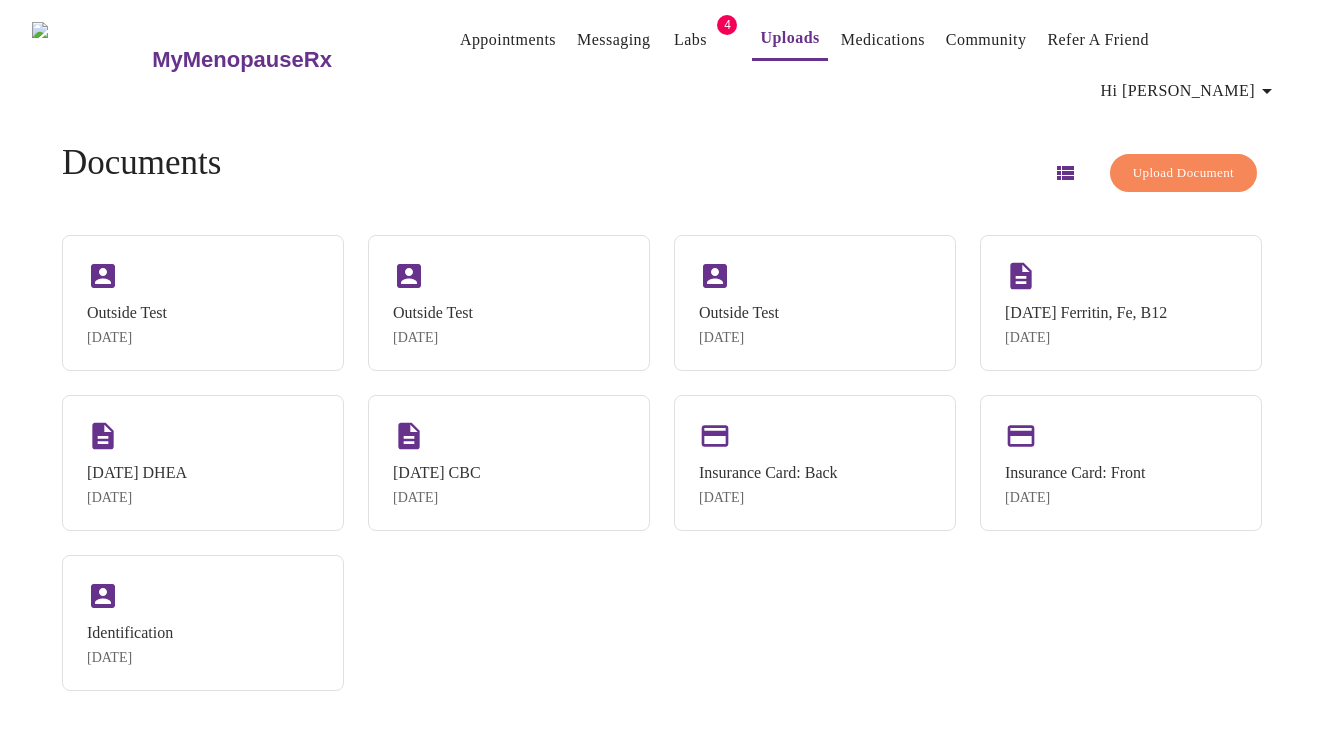 click on "Upload Document" at bounding box center [1183, 173] 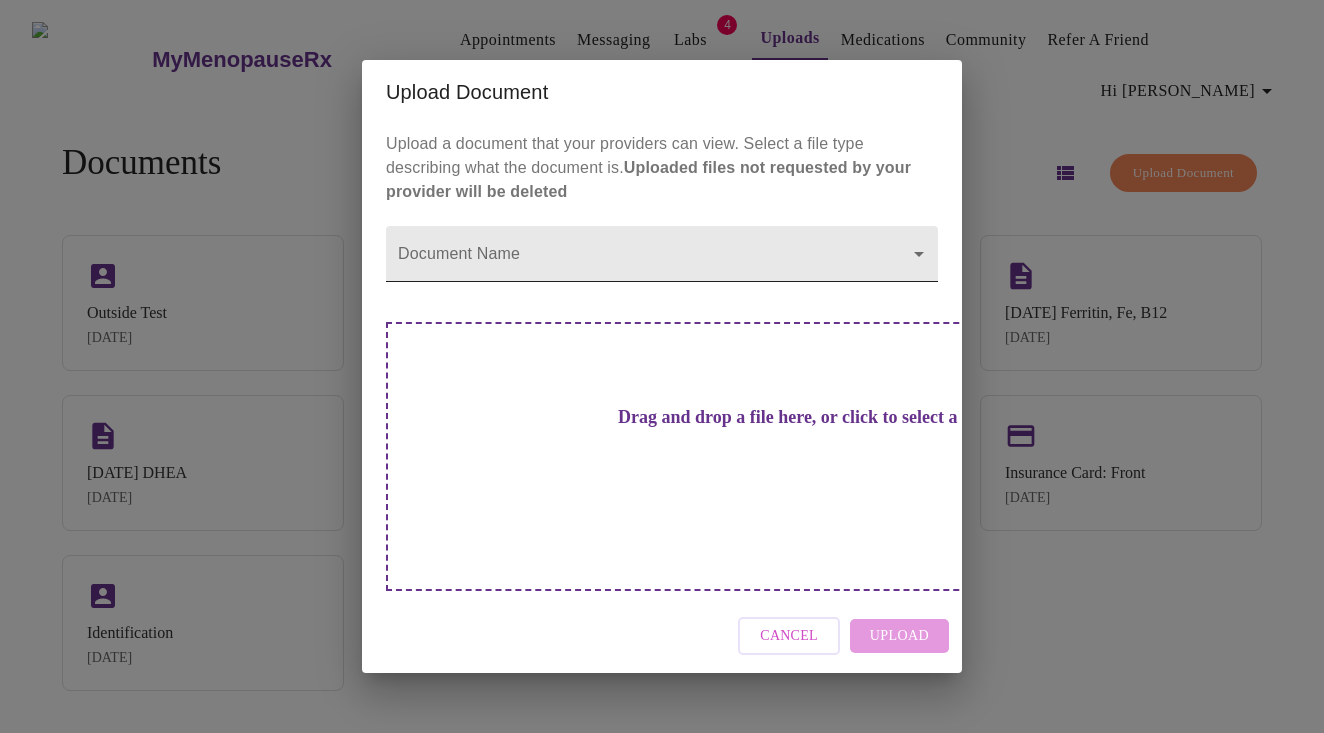 click on "MyMenopauseRx Appointments Messaging Labs 4 Uploads Medications Community Refer a Friend Hi Carrie   Documents Upload Document Outside Test Jul 22, 2025 Outside Test Jul 22, 2025 Outside Test Jul 22, 2025 11/20/24 Ferritin, Fe, B12 Jan 21, 2025 9/6/24 DHEA Jan 21, 2025 10/1/24 CBC Jan 21, 2025 Insurance Card: Back Jul 2, 2024 Insurance Card: Front Jul 2, 2024 Identification Jun 25, 2024 Settings Billing Invoices Log out Upload Document Upload a document that your providers can view. Select a file type describing what the document is. Uploaded files not requested by your provider will be deleted Document Name ​ Drag and drop a file here, or click to select a file Cancel Upload" at bounding box center [662, 374] 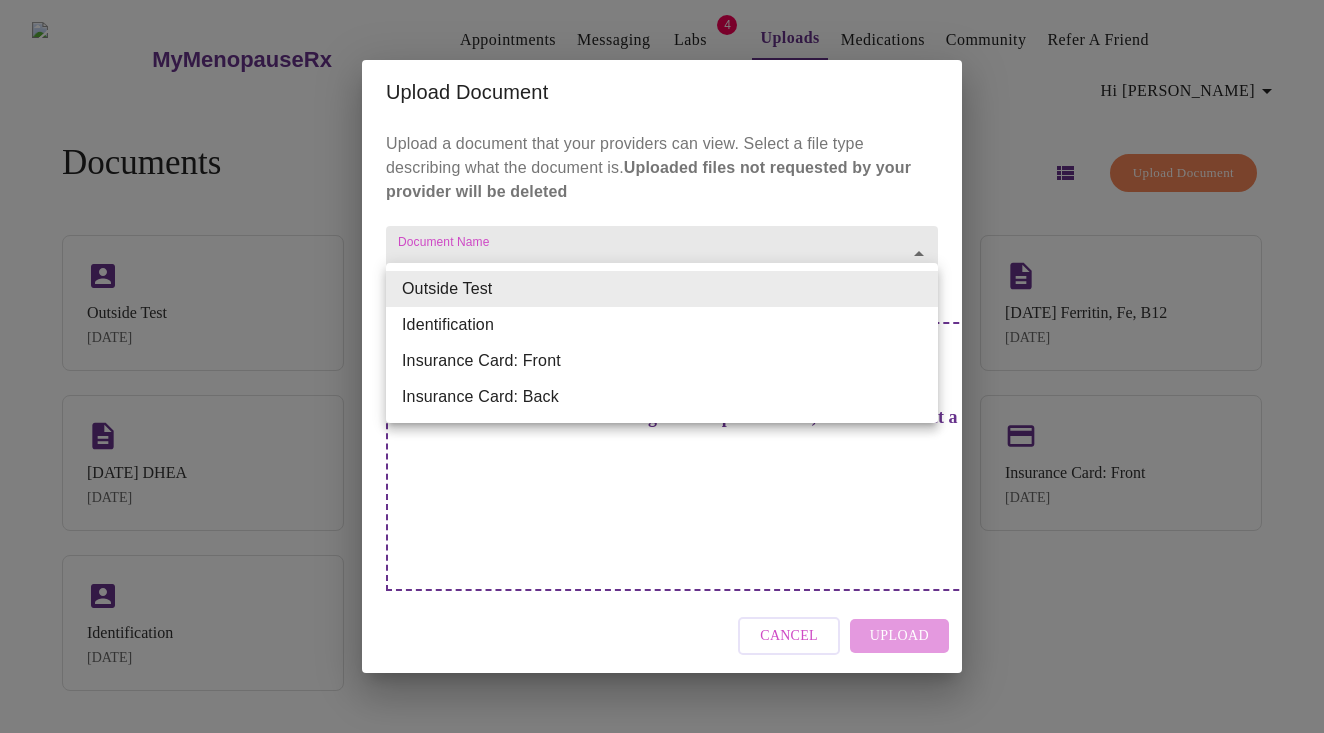click at bounding box center [662, 366] 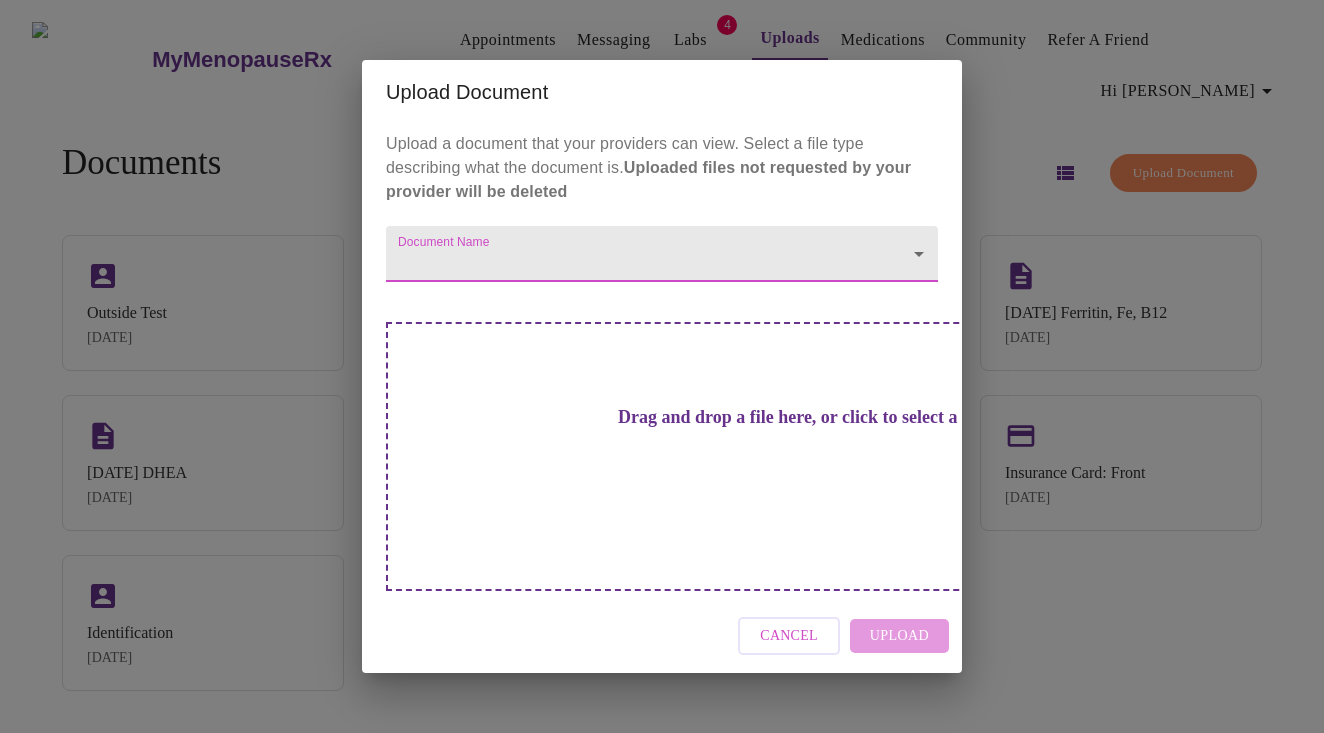 click on "Cancel" at bounding box center (789, 636) 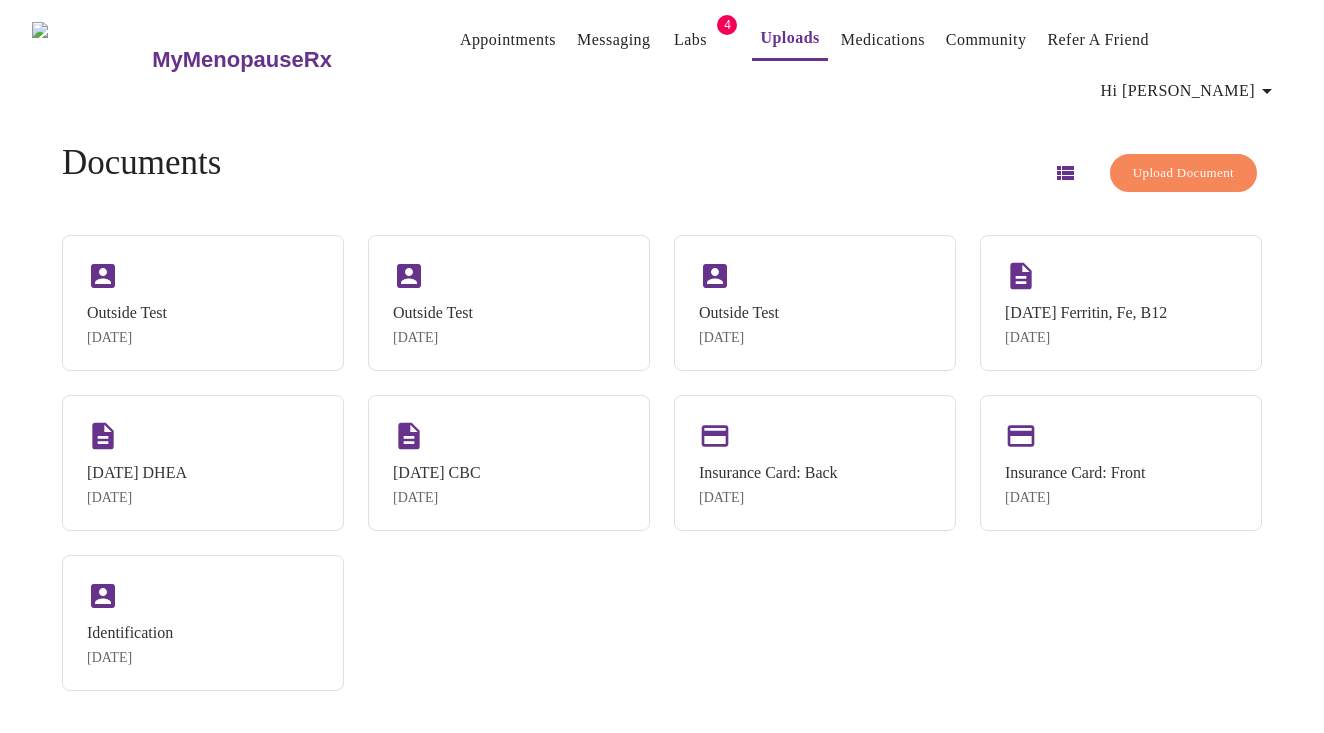 click on "Upload Document" at bounding box center (1183, 173) 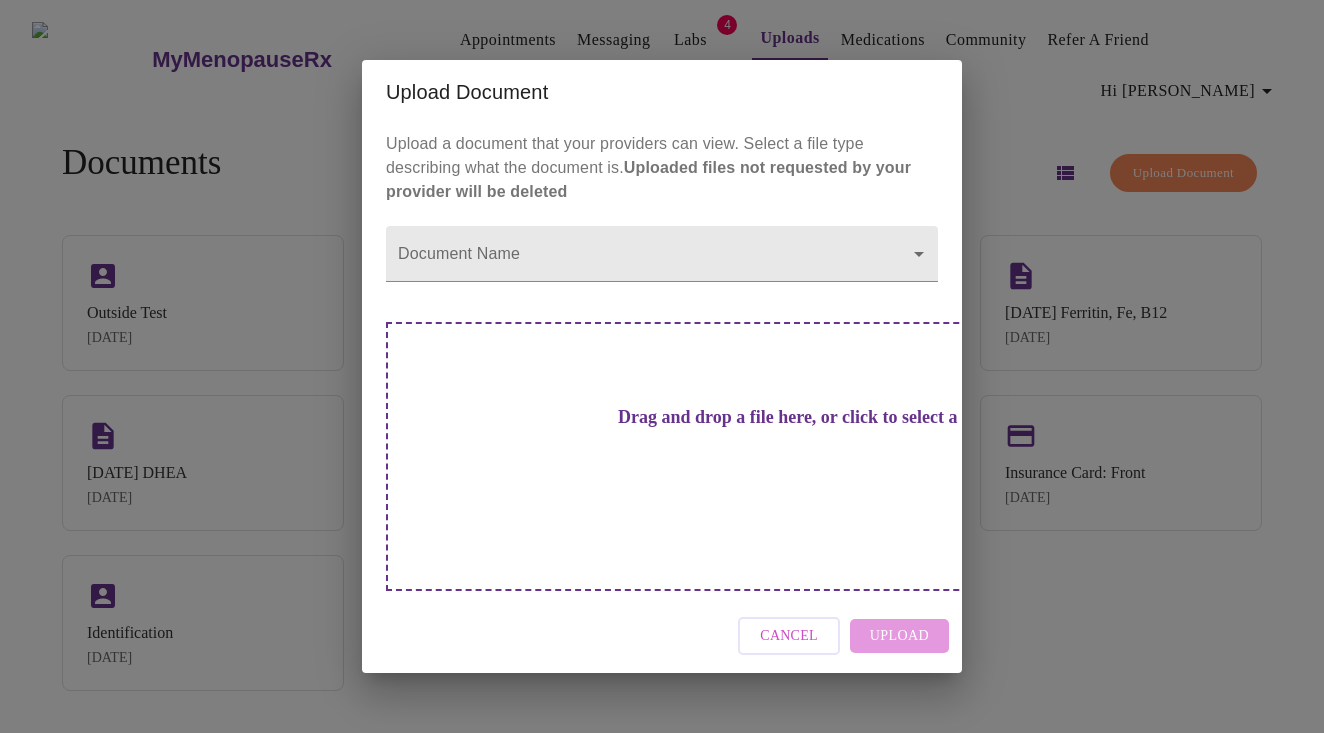 click on "Drag and drop a file here, or click to select a file" at bounding box center [802, 417] 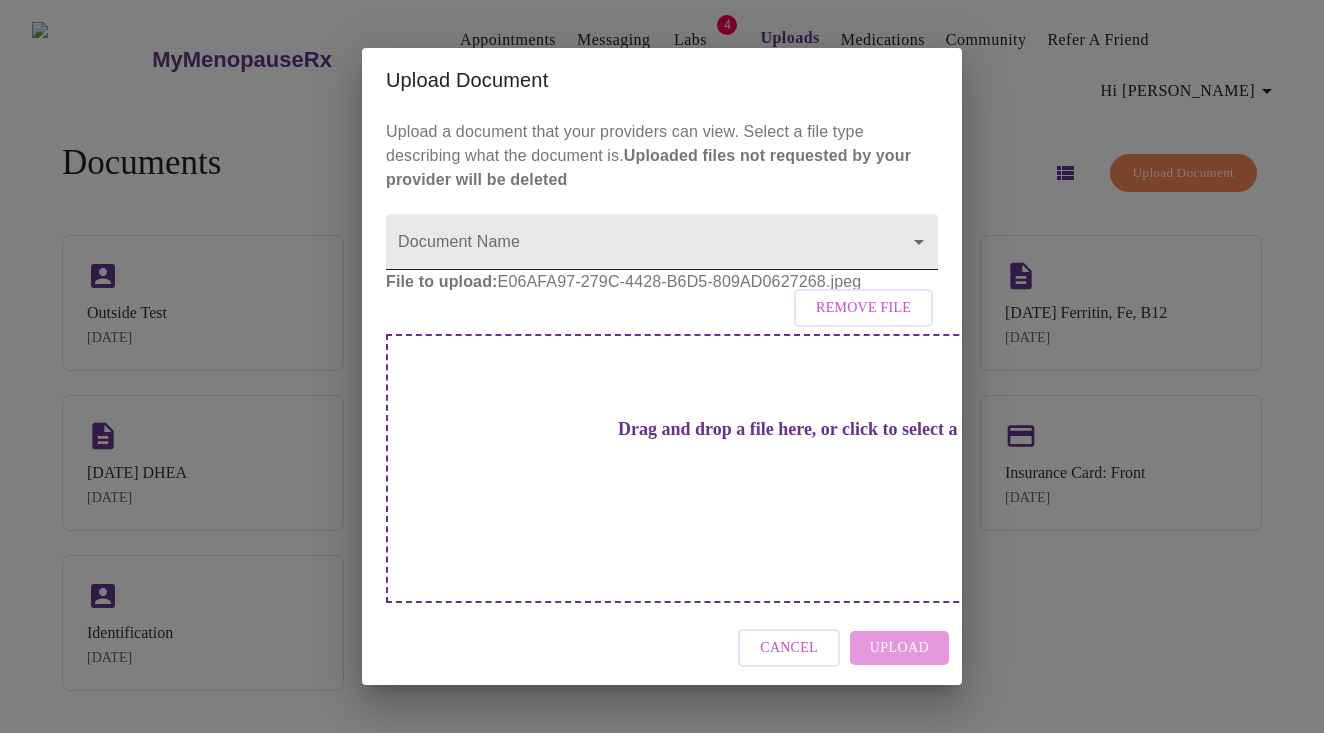 click on "MyMenopauseRx Appointments Messaging Labs 4 Uploads Medications Community Refer a Friend Hi Carrie   Documents Upload Document Outside Test Jul 22, 2025 Outside Test Jul 22, 2025 Outside Test Jul 22, 2025 11/20/24 Ferritin, Fe, B12 Jan 21, 2025 9/6/24 DHEA Jan 21, 2025 10/1/24 CBC Jan 21, 2025 Insurance Card: Back Jul 2, 2024 Insurance Card: Front Jul 2, 2024 Identification Jun 25, 2024 Settings Billing Invoices Log out Upload Document Upload a document that your providers can view. Select a file type describing what the document is. Uploaded files not requested by your provider will be deleted Document Name ​ File to upload:  E06AFA97-279C-4428-B6D5-809AD0627268.jpeg   Remove File Drag and drop a file here, or click to select a file Cancel Upload" at bounding box center [662, 374] 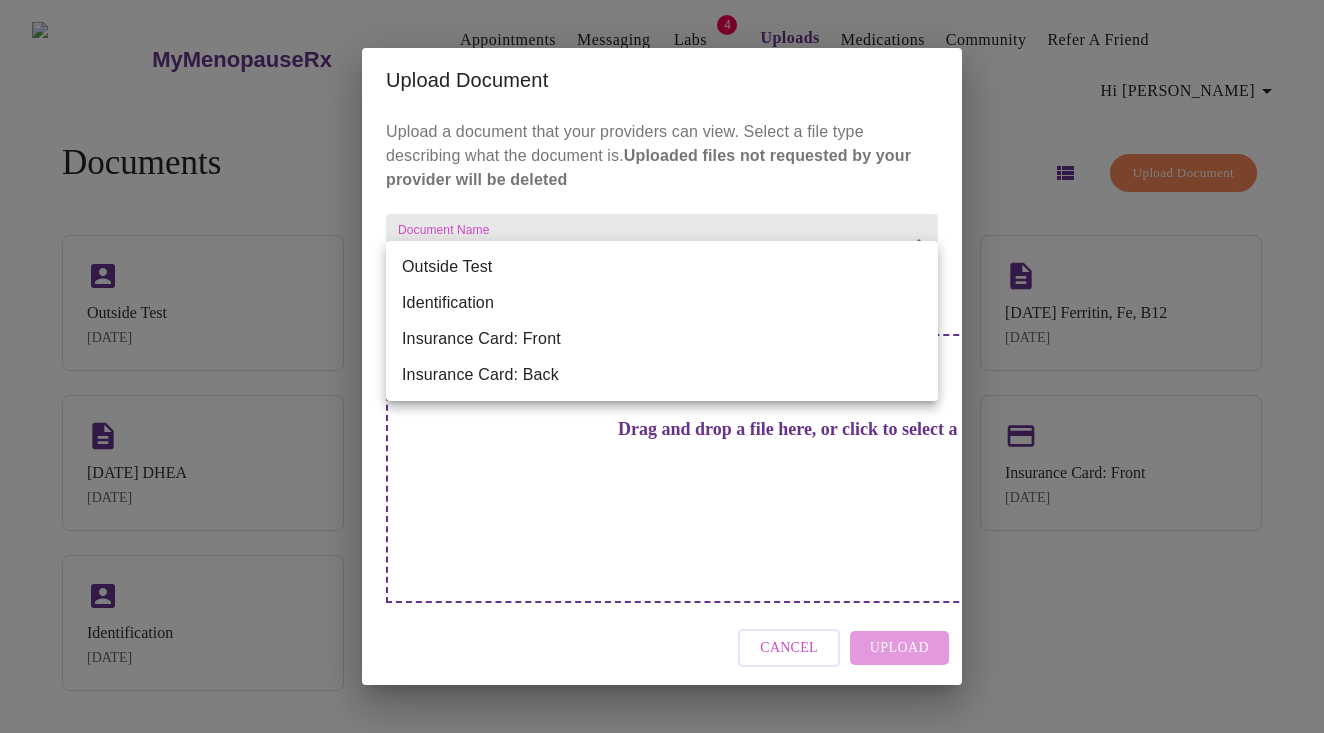 click on "Insurance Card: Front" at bounding box center [662, 339] 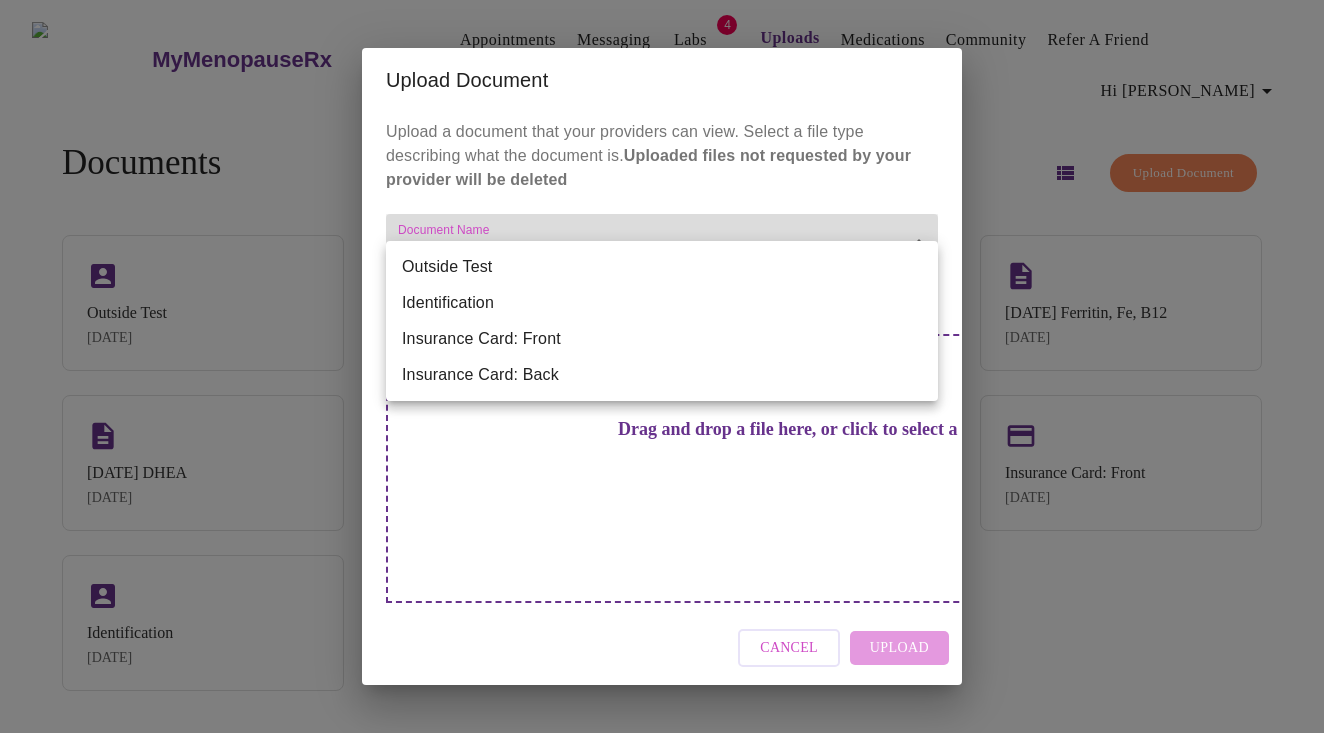 type on "Insurance Card: Front" 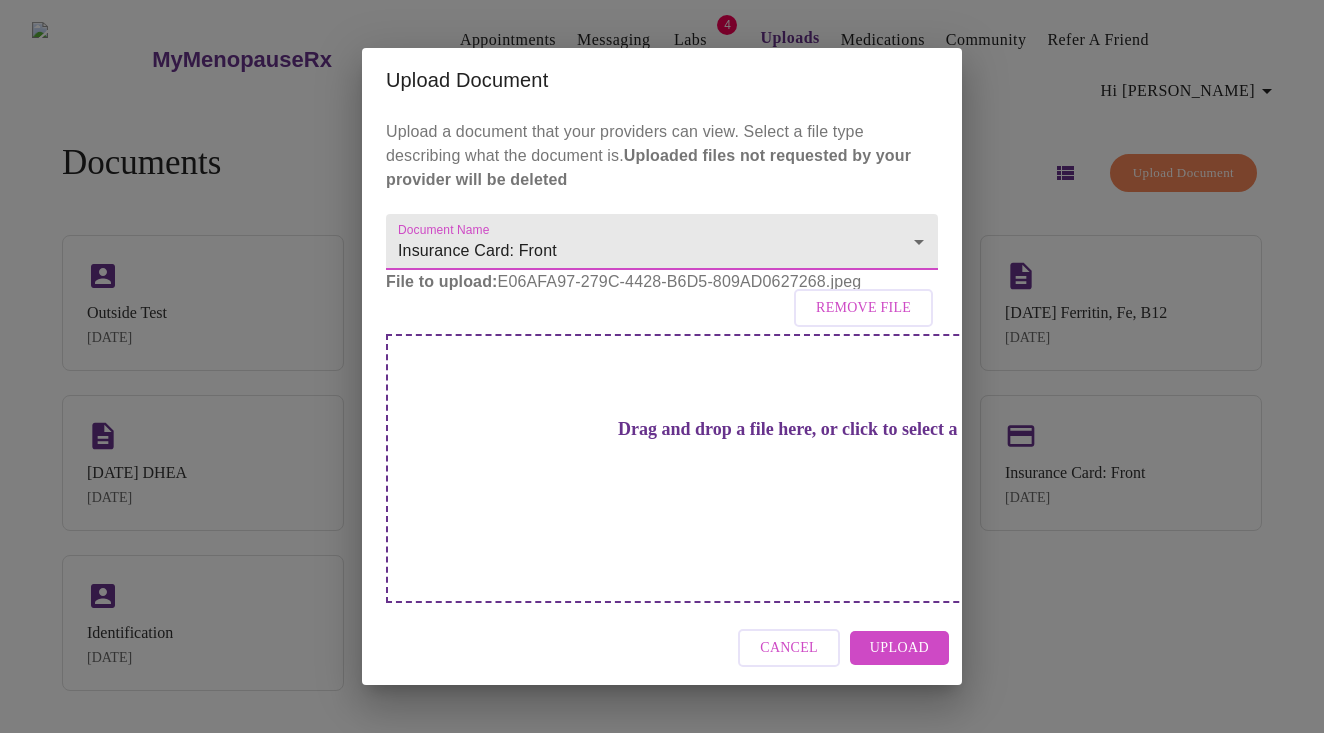 click on "Upload" at bounding box center [899, 648] 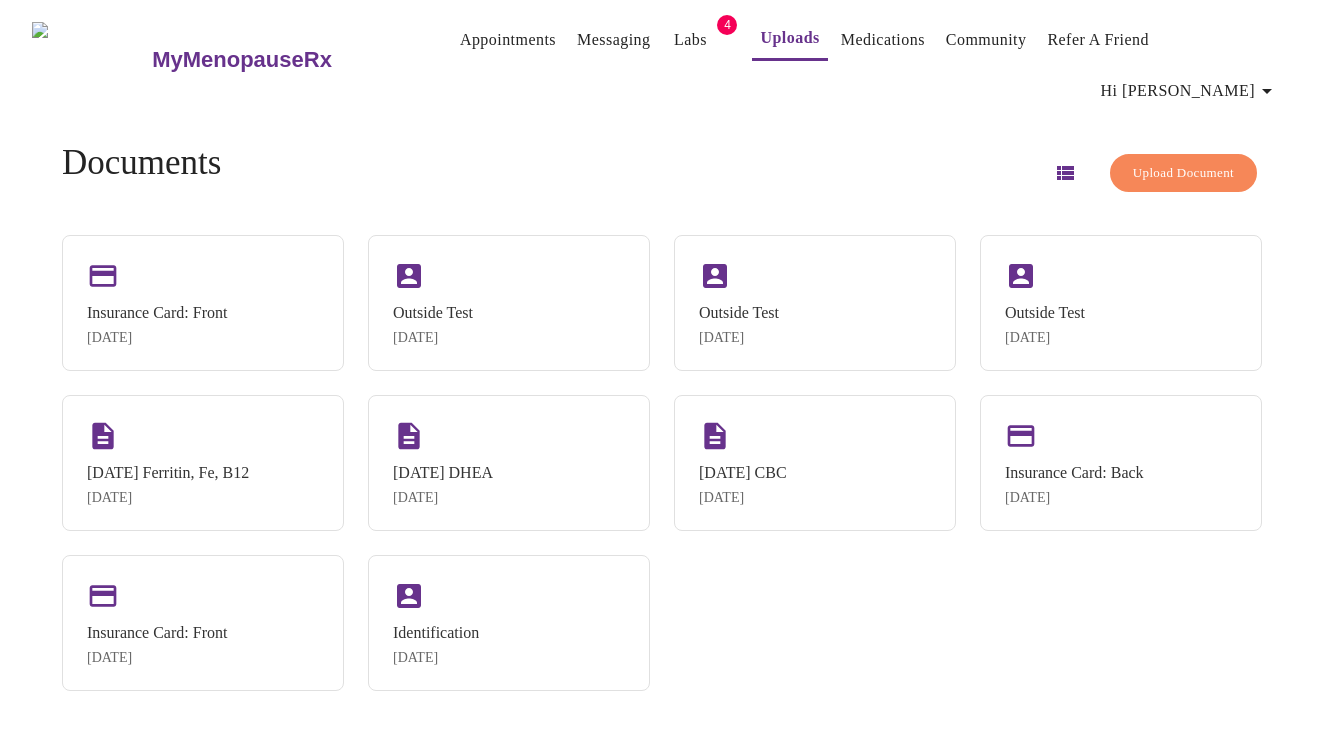 click on "Upload Document" at bounding box center (1183, 173) 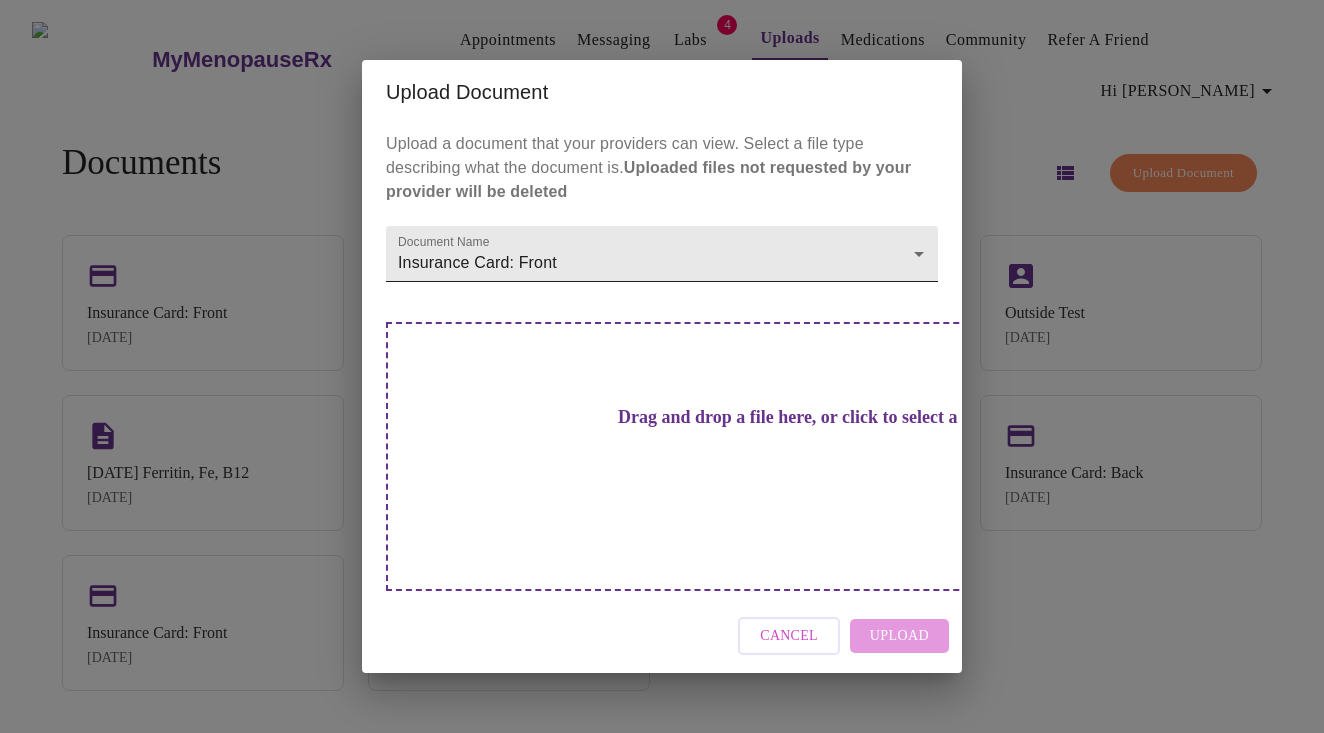 click on "MyMenopauseRx Appointments Messaging Labs 4 Uploads Medications Community Refer a Friend Hi Carrie   Documents Upload Document Insurance Card: Front Jul 22, 2025 Outside Test Jul 22, 2025 Outside Test Jul 22, 2025 Outside Test Jul 22, 2025 11/20/24 Ferritin, Fe, B12 Jan 21, 2025 9/6/24 DHEA Jan 21, 2025 10/1/24 CBC Jan 21, 2025 Insurance Card: Back Jul 2, 2024 Insurance Card: Front Jul 2, 2024 Identification Jun 25, 2024 Settings Billing Invoices Log out Upload Document Upload a document that your providers can view. Select a file type describing what the document is. Uploaded files not requested by your provider will be deleted Document Name Insurance Card: Front Insurance Card: Front Drag and drop a file here, or click to select a file Cancel Upload" at bounding box center [662, 374] 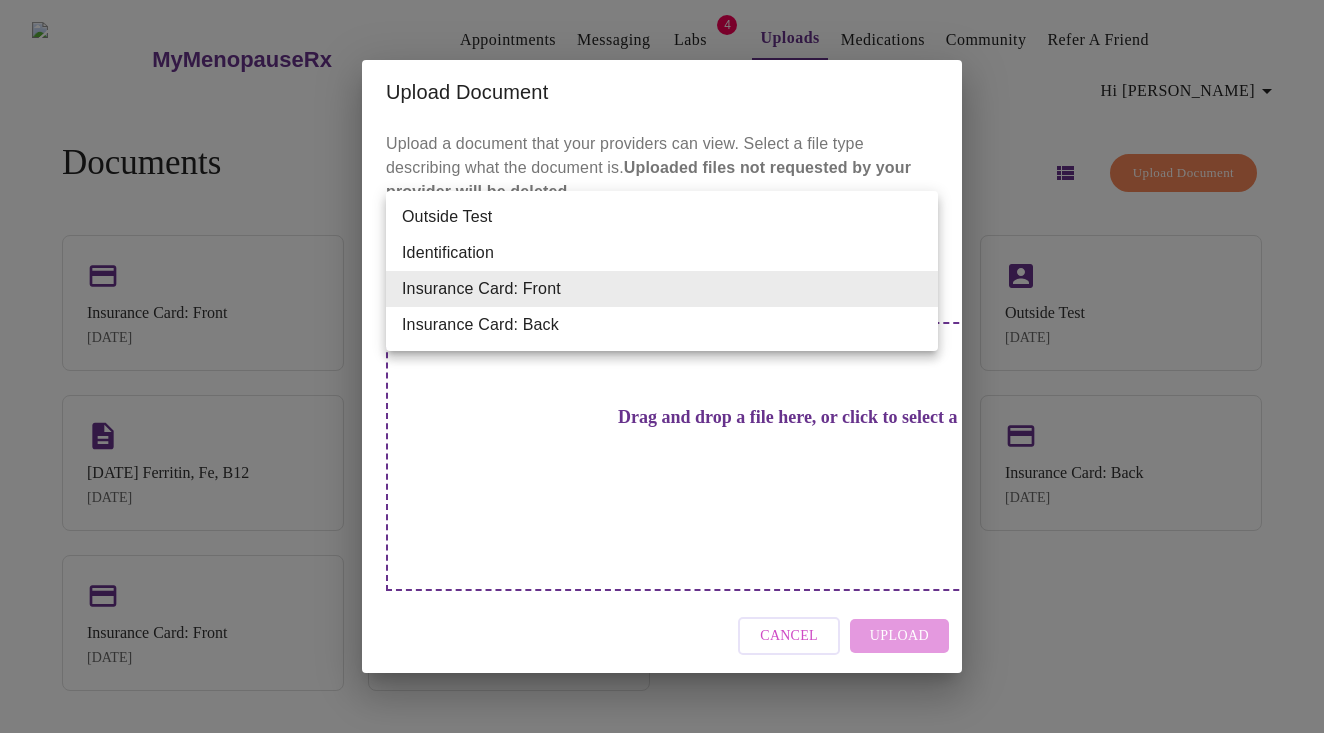 click on "Insurance Card: Back" at bounding box center [662, 325] 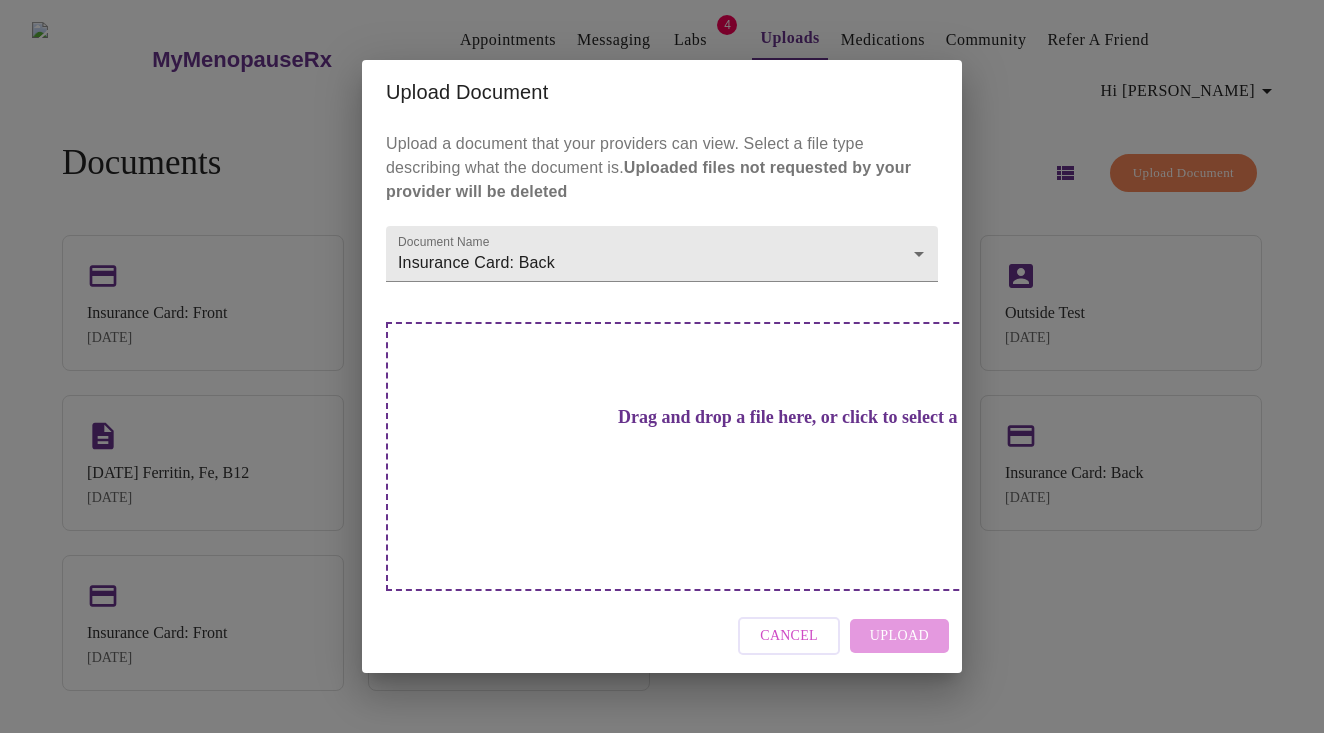 click on "Drag and drop a file here, or click to select a file" at bounding box center [802, 417] 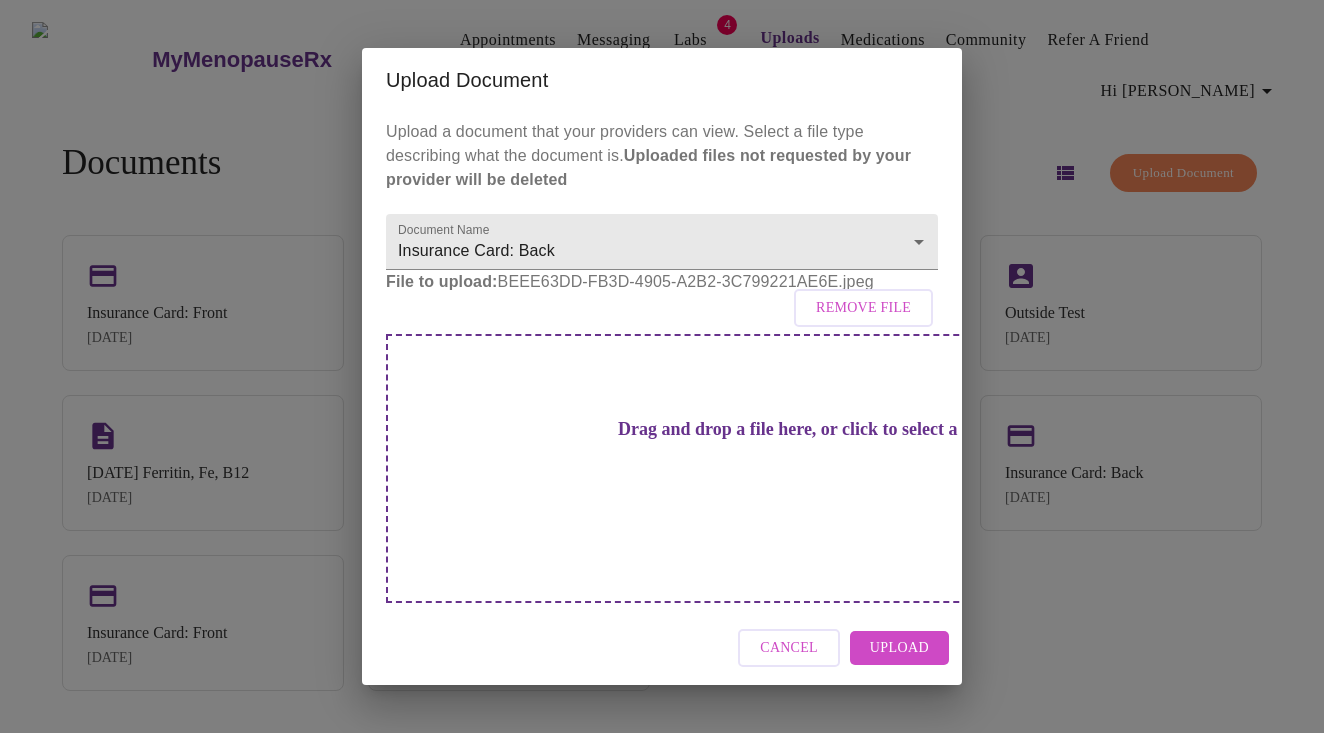 click on "Upload" at bounding box center (899, 648) 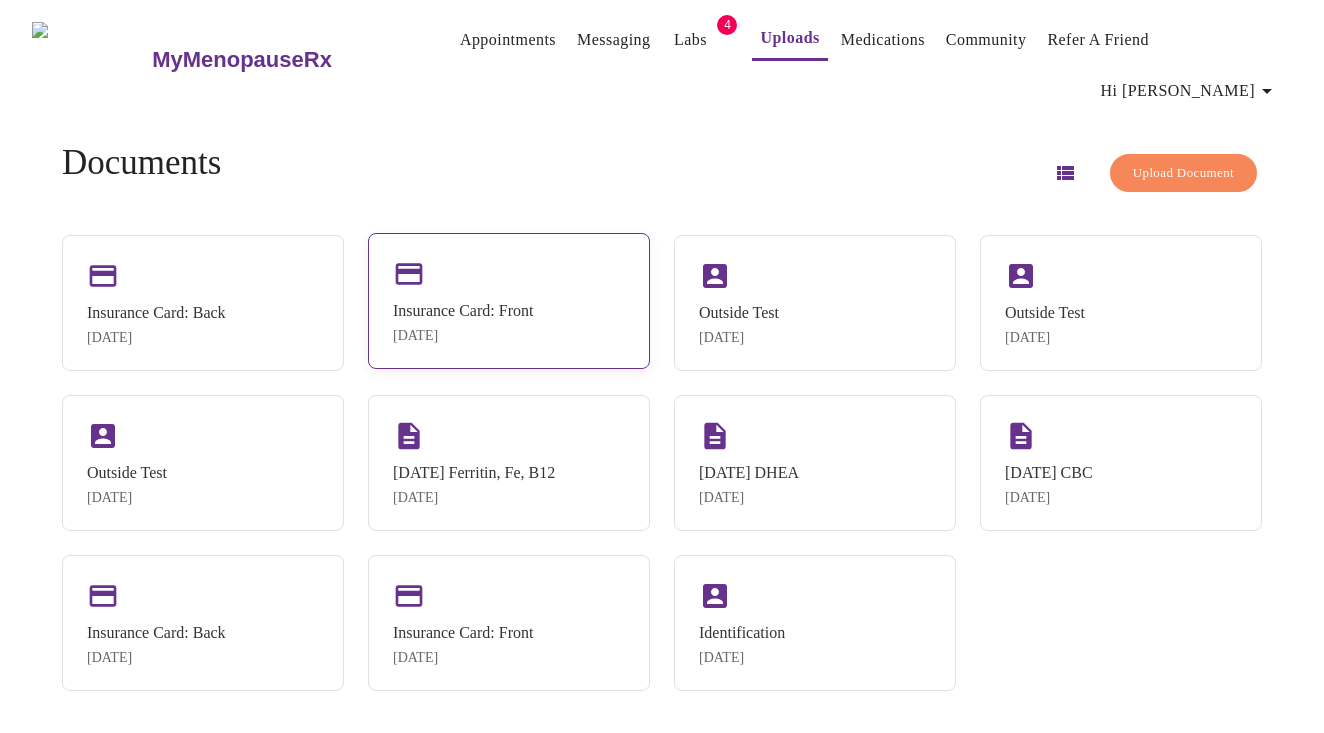 click on "Insurance Card: Front Jul 22, 2025" at bounding box center [509, 301] 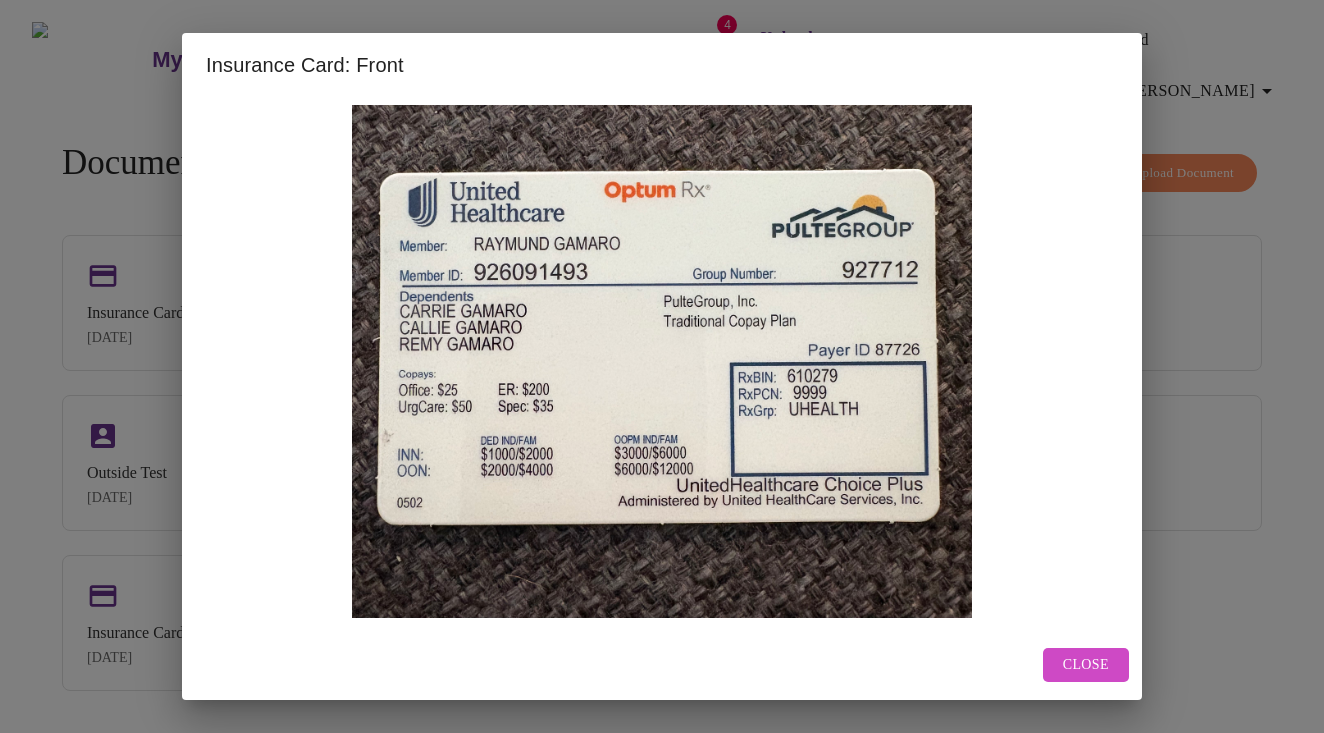 click on "Close" at bounding box center (1086, 665) 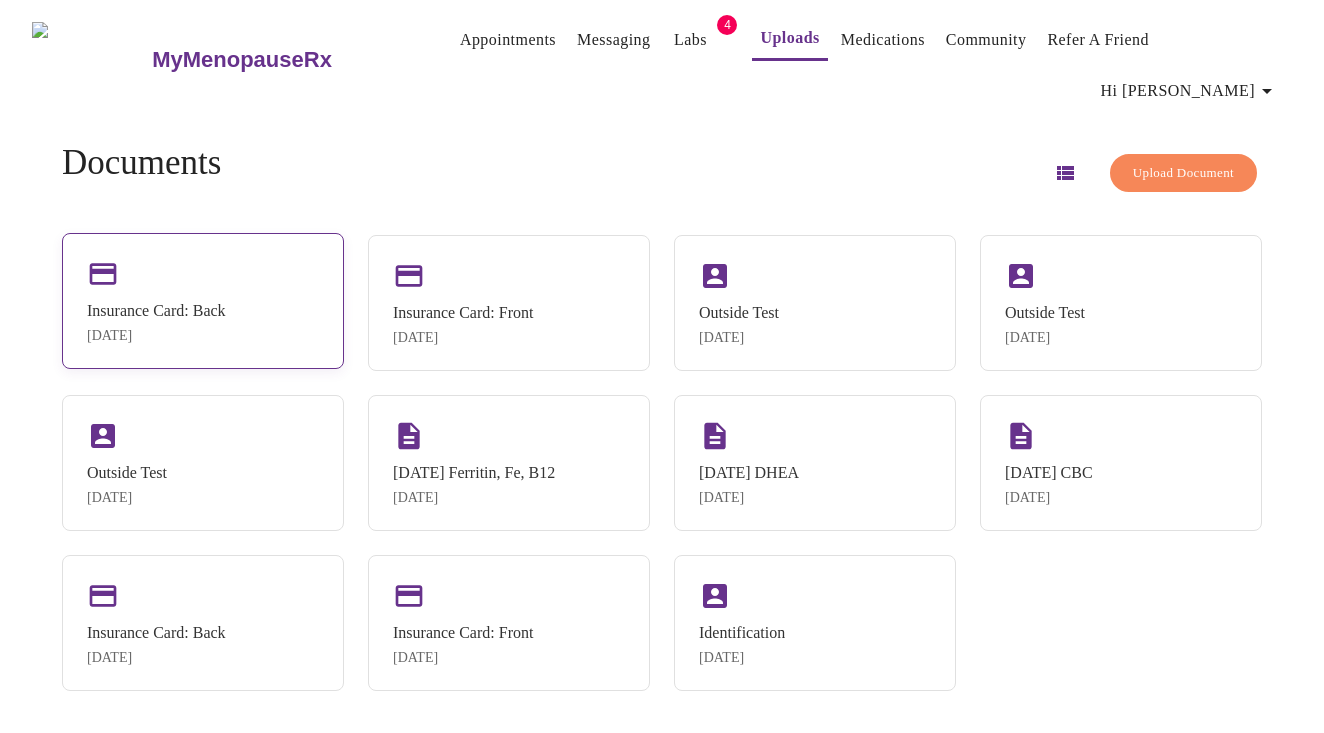 click on "Insurance Card: Back Jul 22, 2025" at bounding box center (203, 301) 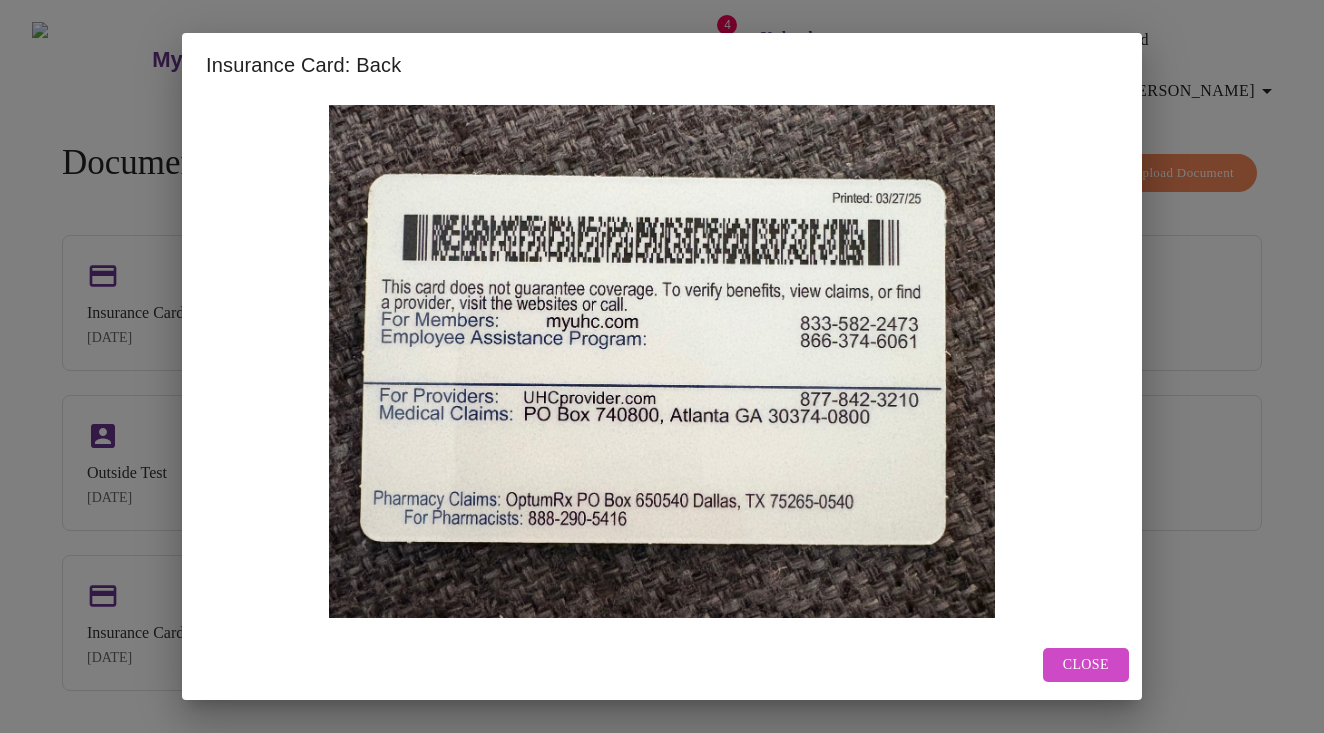 click on "Close" at bounding box center [1086, 665] 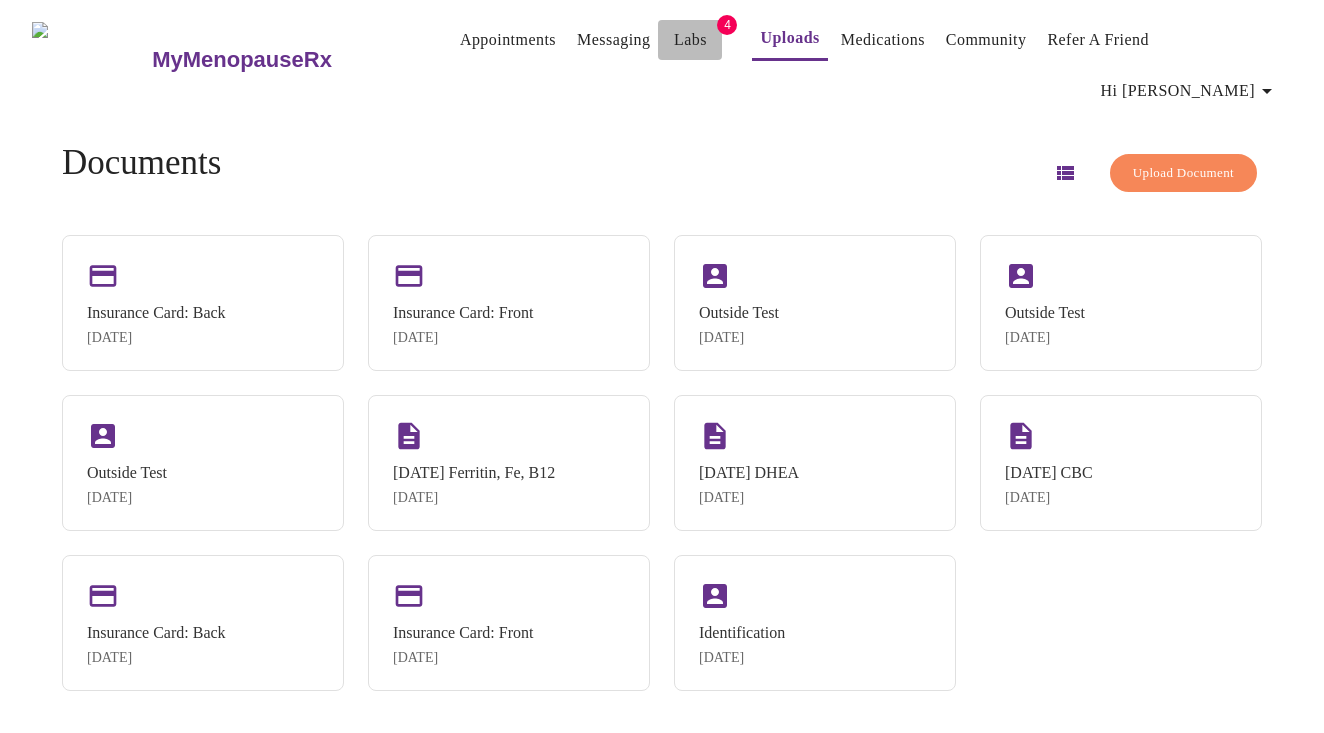 click on "Labs" at bounding box center (690, 40) 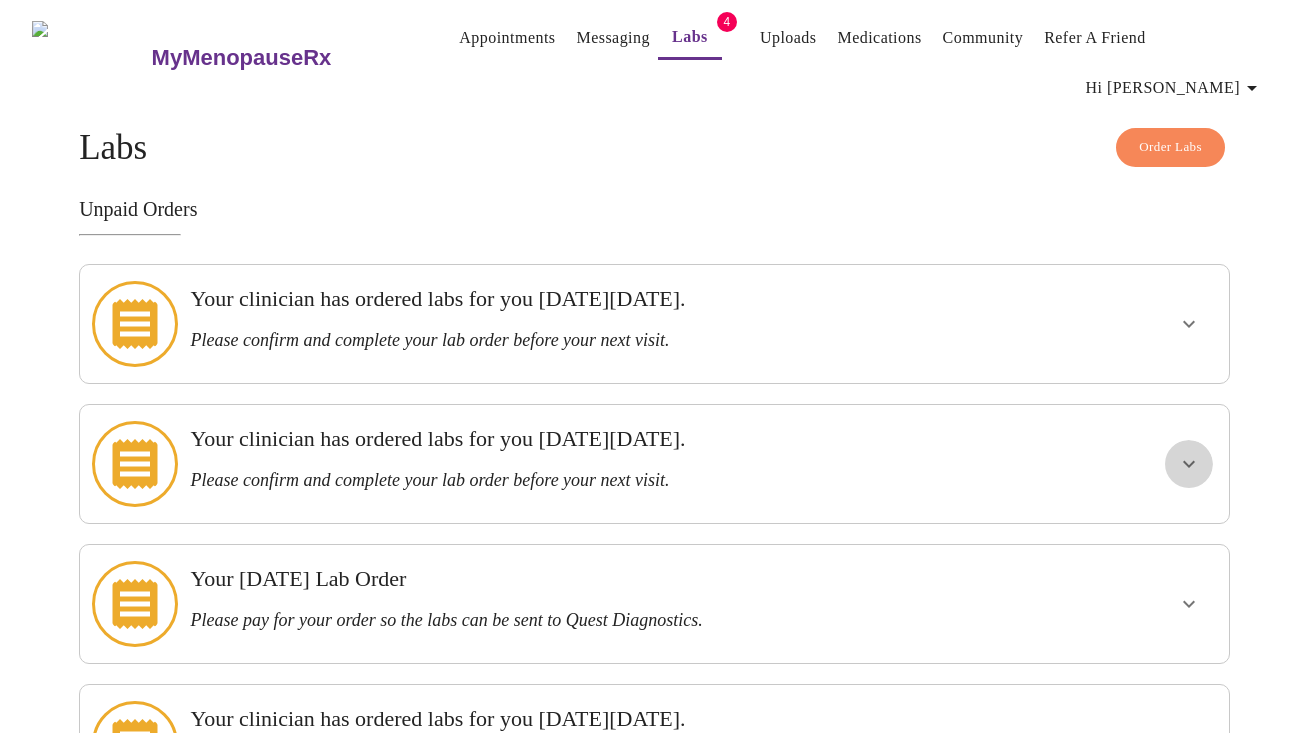 click 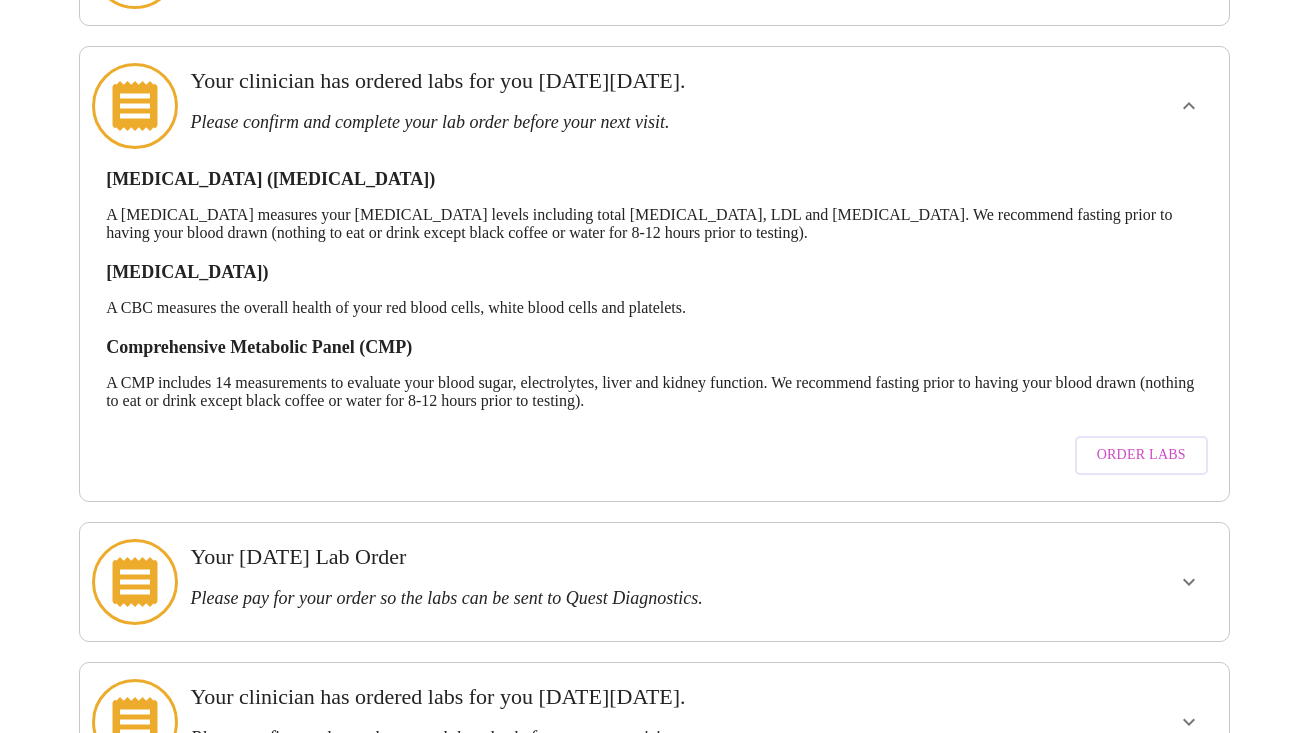scroll, scrollTop: 362, scrollLeft: 0, axis: vertical 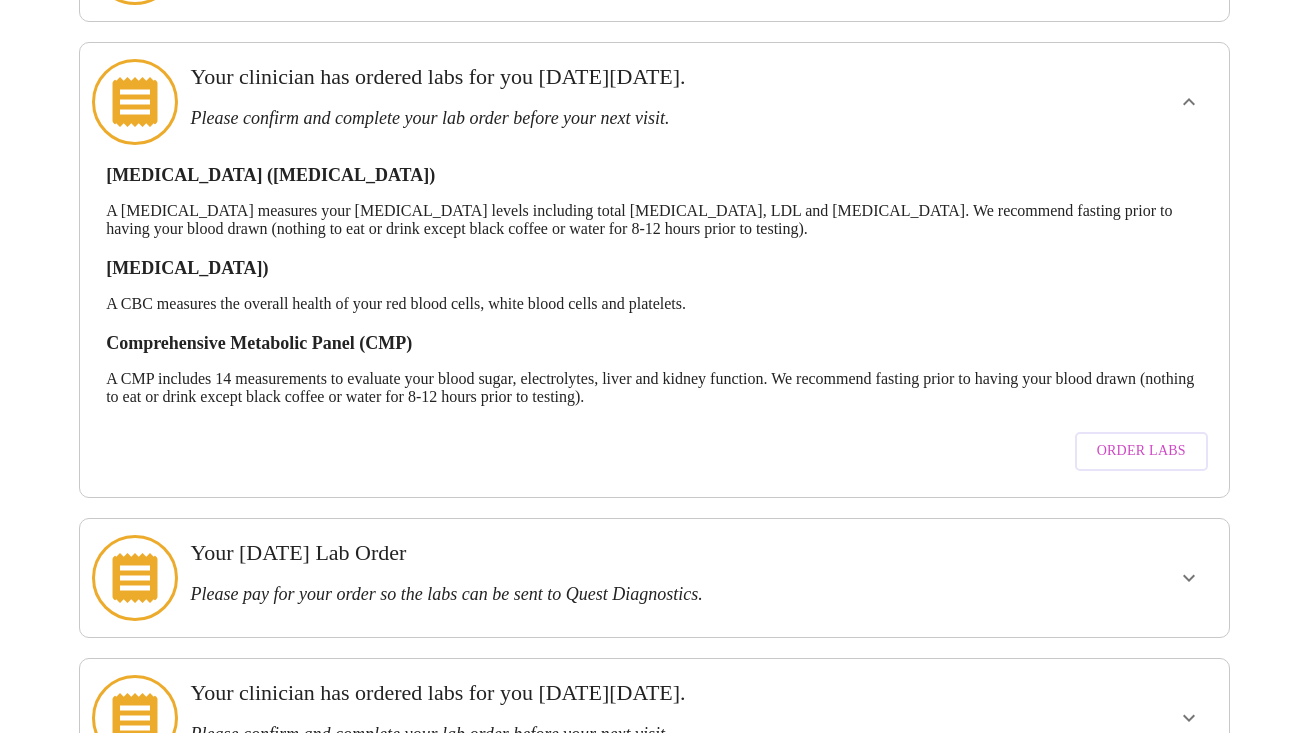 click on "Order Labs" at bounding box center [1141, 451] 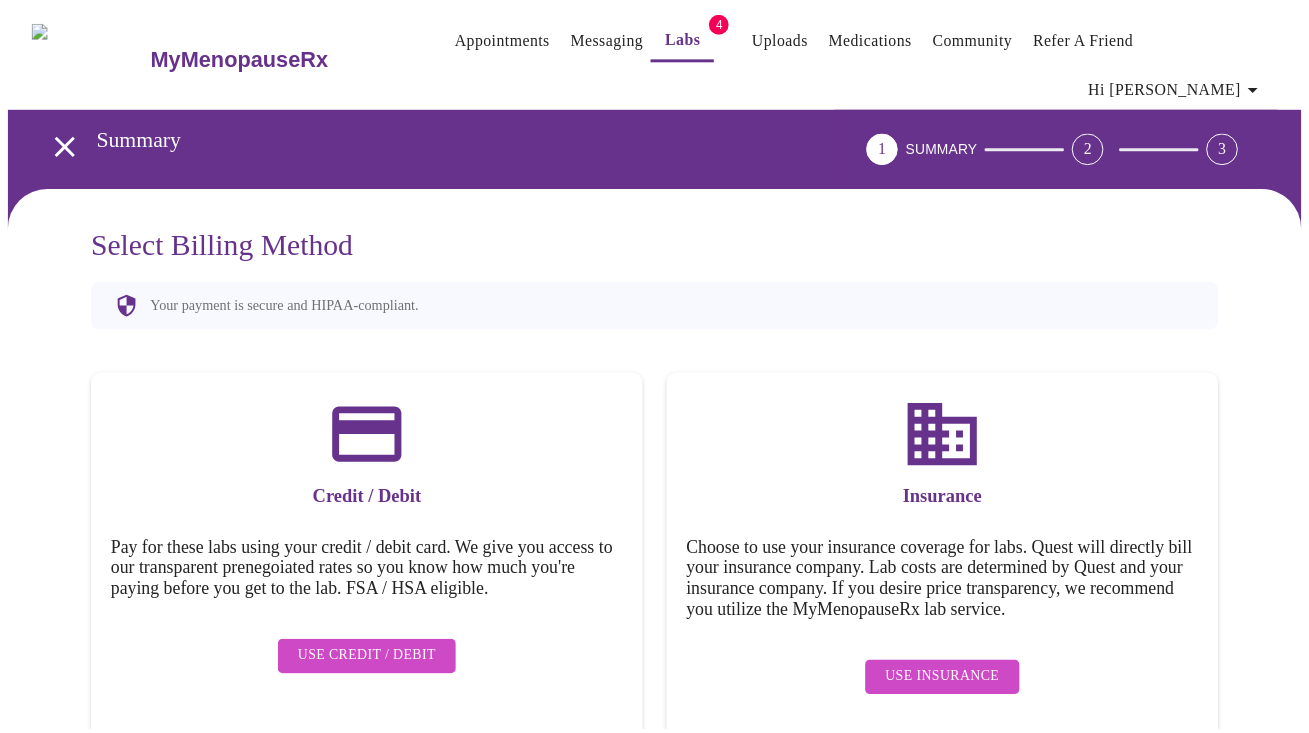 scroll, scrollTop: 0, scrollLeft: 0, axis: both 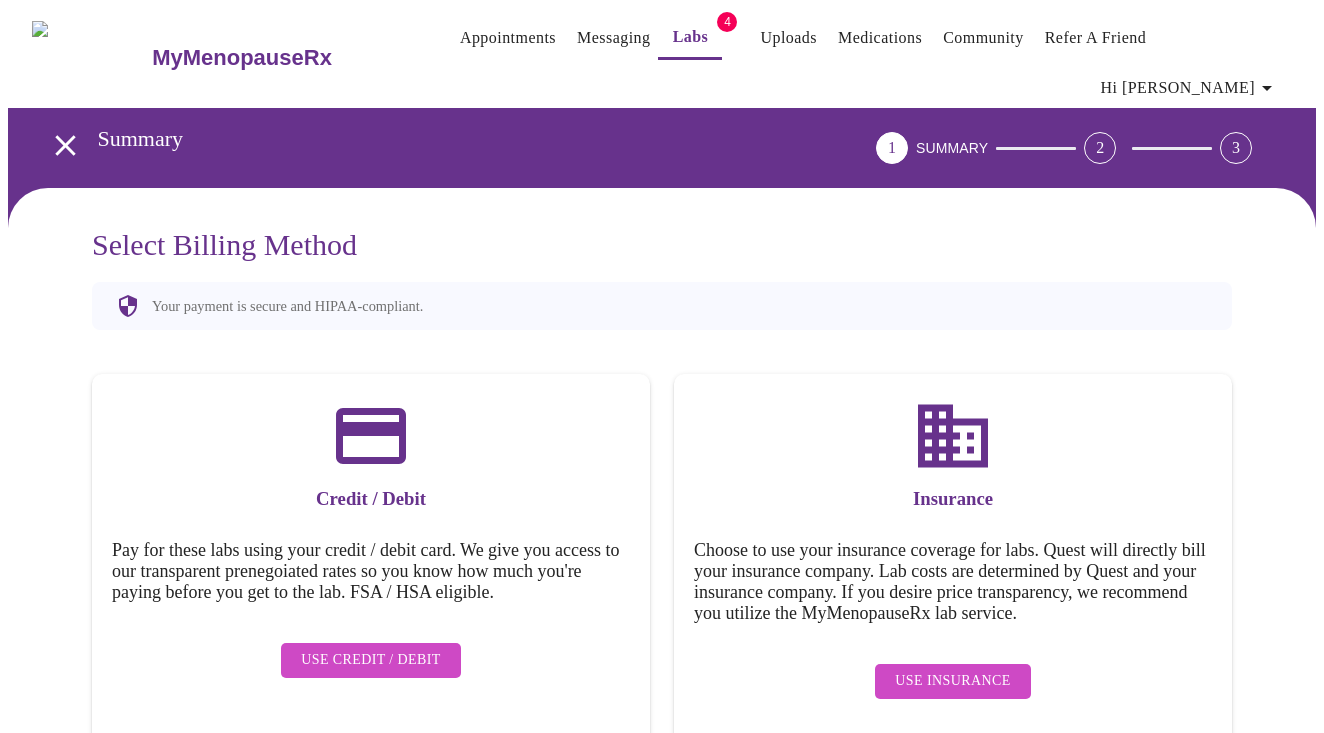 click on "Use Insurance" at bounding box center (952, 681) 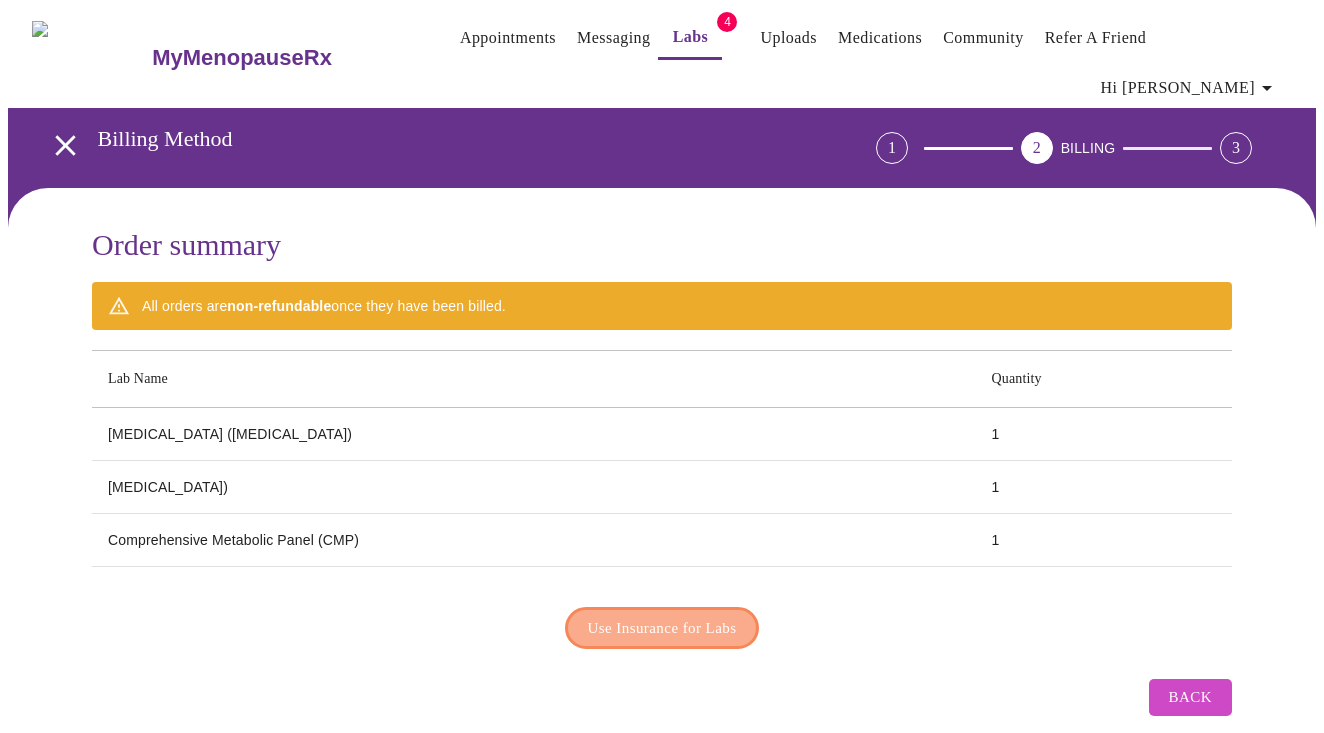 click on "Use Insurance for Labs" at bounding box center (662, 628) 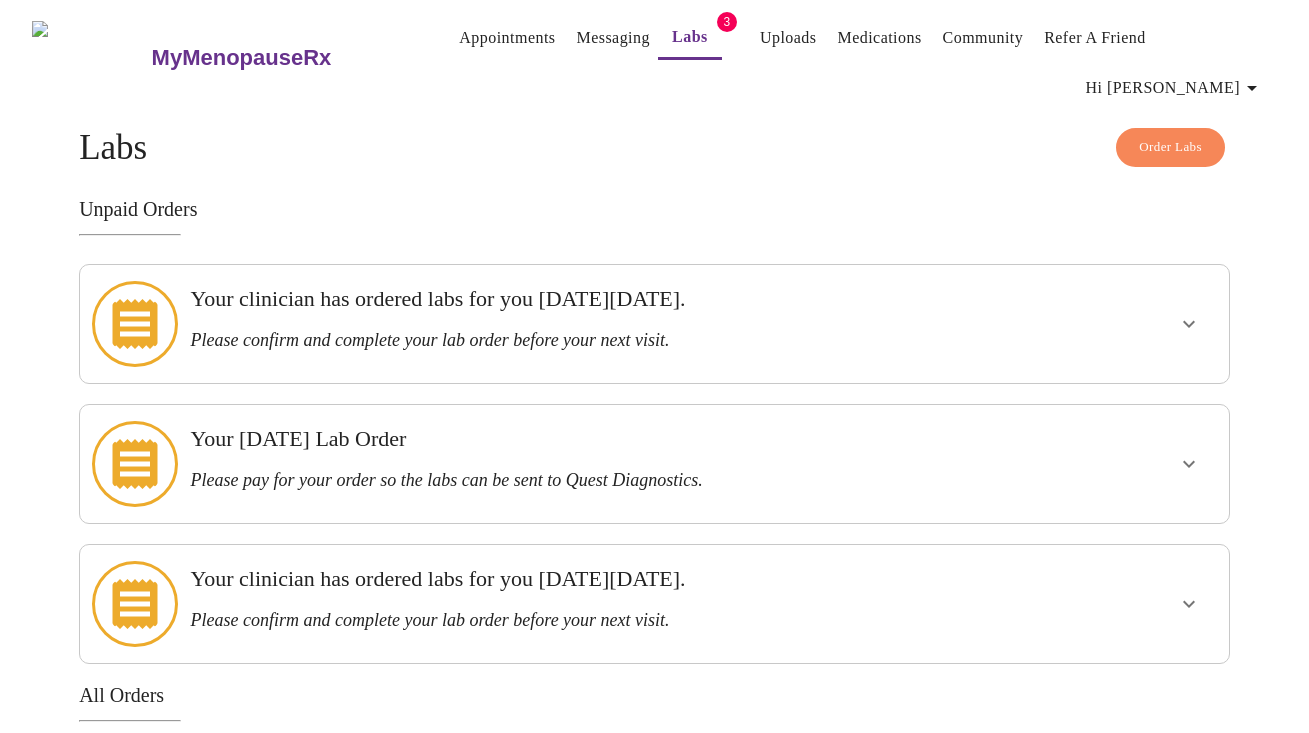 click at bounding box center (1189, 324) 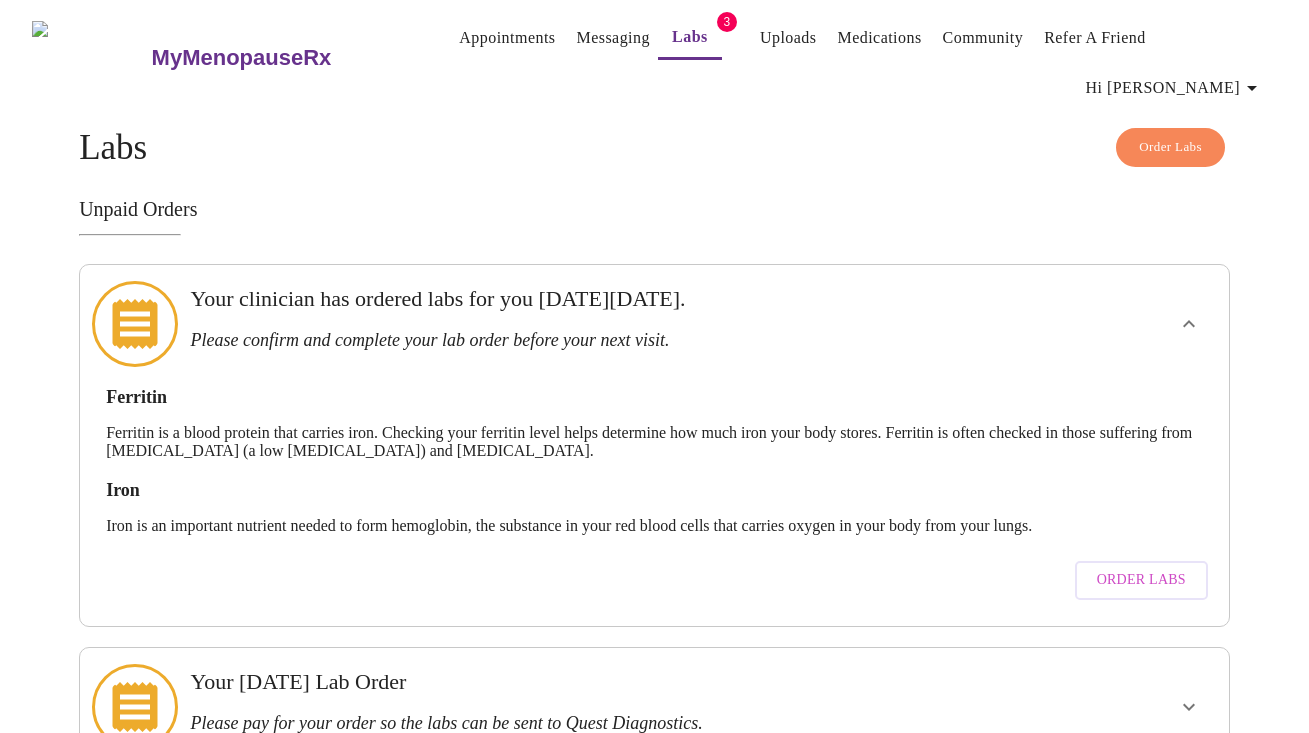 scroll, scrollTop: 0, scrollLeft: 0, axis: both 